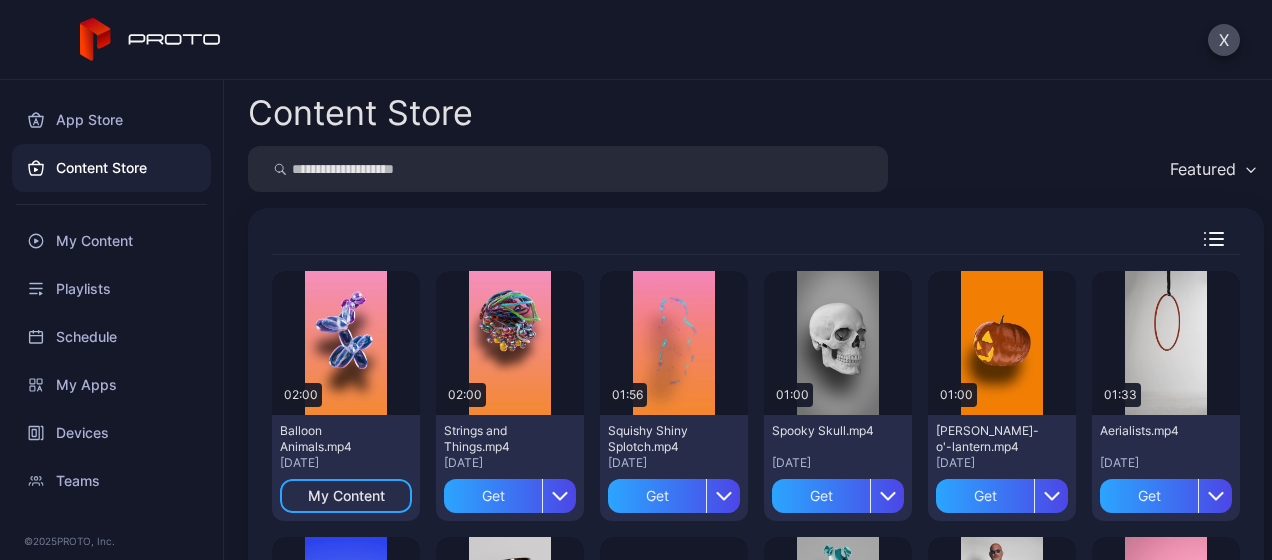 scroll, scrollTop: 0, scrollLeft: 0, axis: both 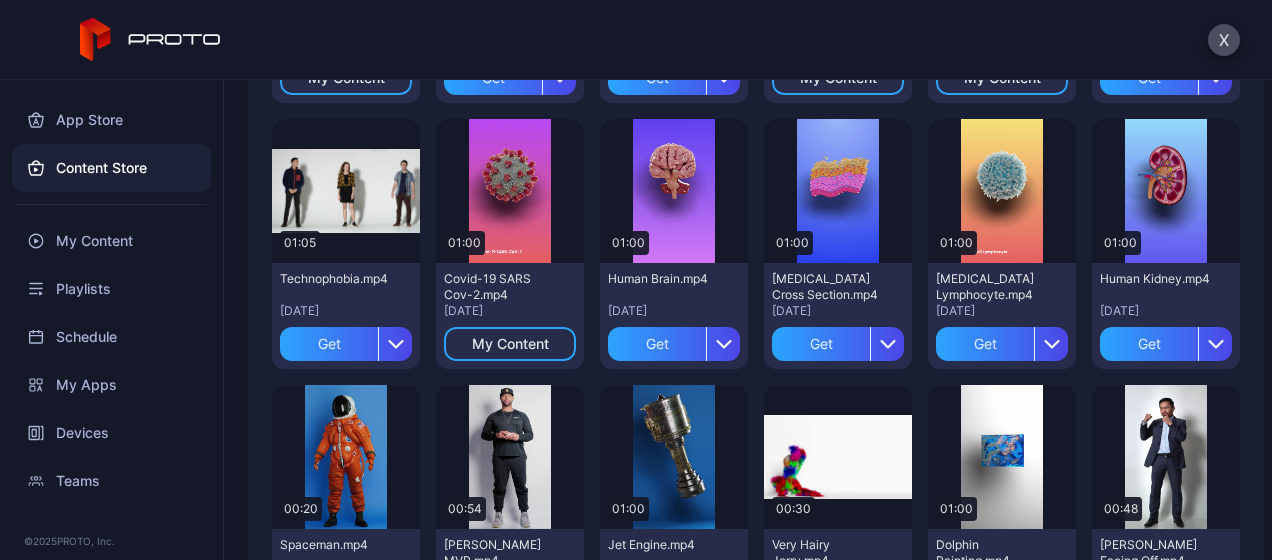 click on "My Content" at bounding box center (111, 241) 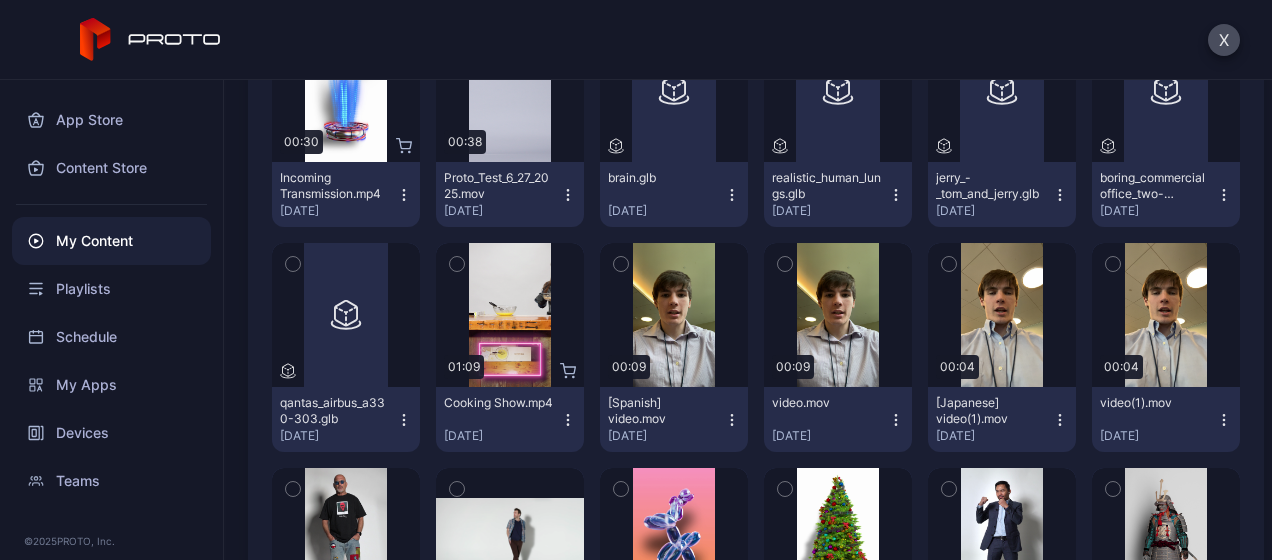 scroll, scrollTop: 0, scrollLeft: 0, axis: both 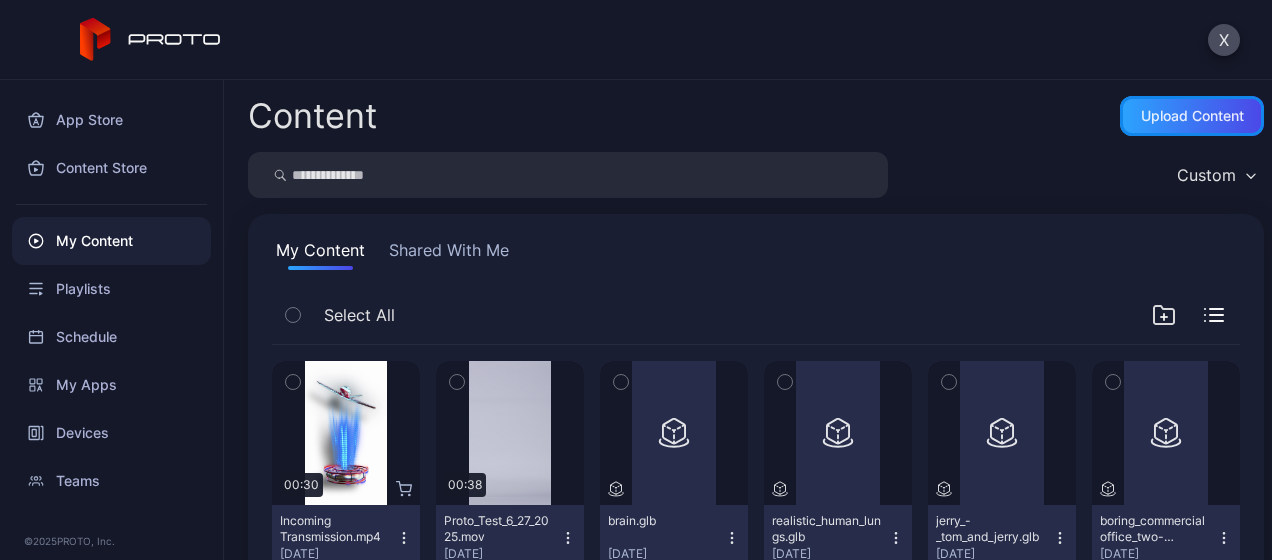 click on "Upload Content" at bounding box center (1192, 116) 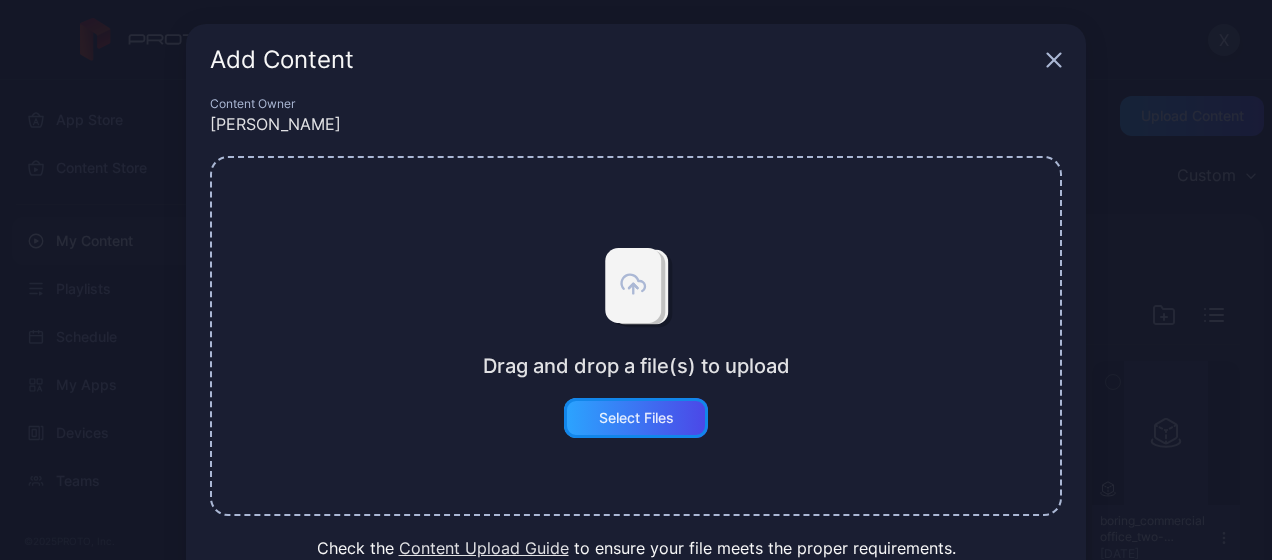click on "Select Files" at bounding box center [636, 418] 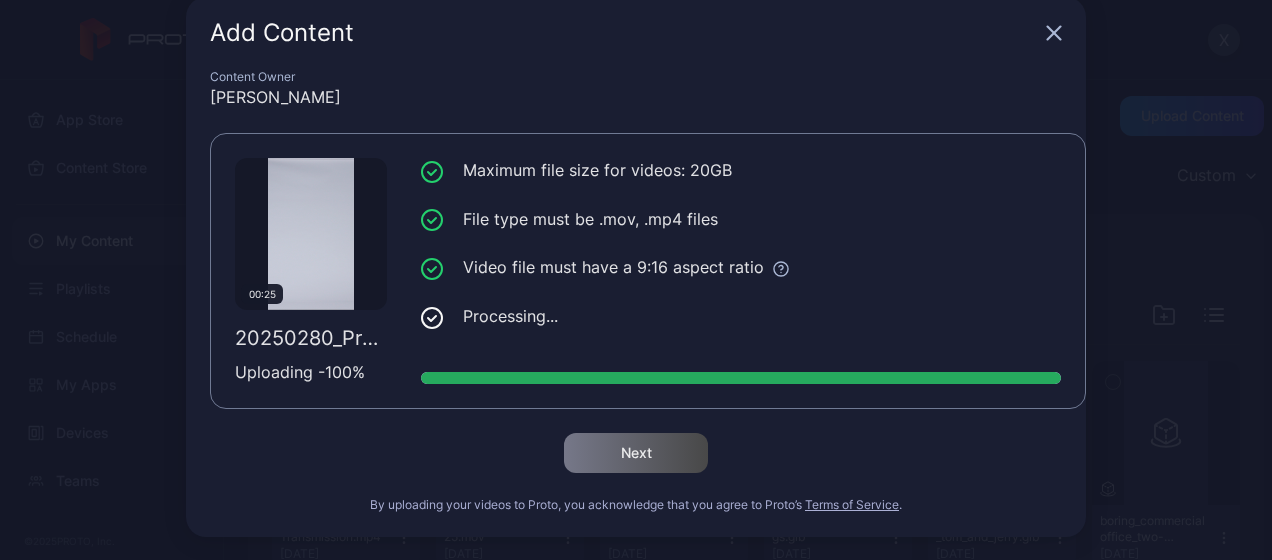 scroll, scrollTop: 84, scrollLeft: 0, axis: vertical 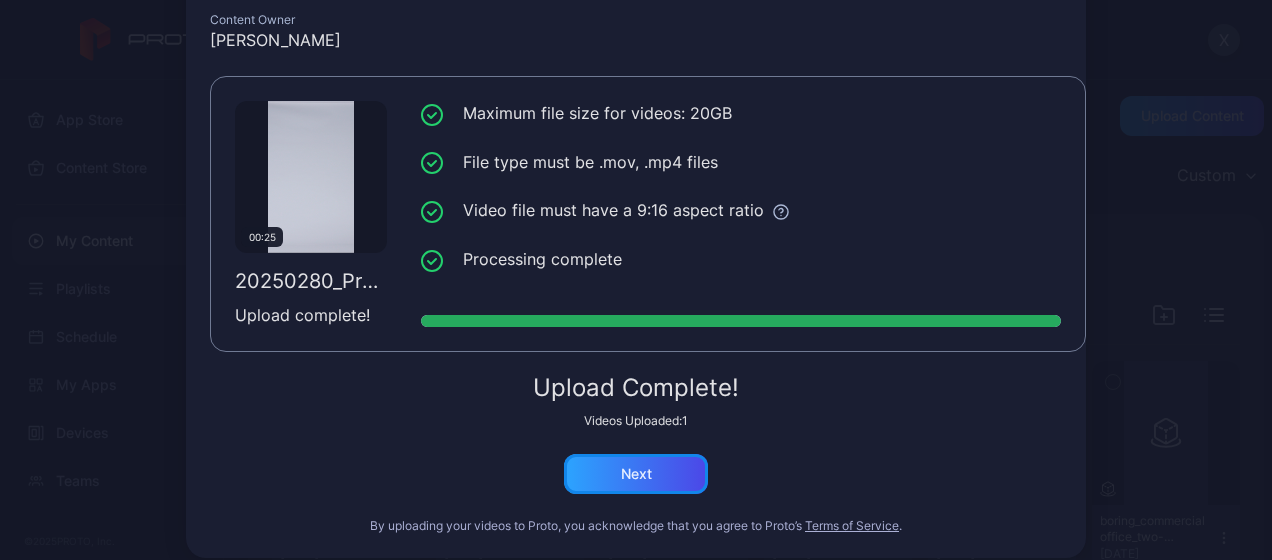 click on "Next" at bounding box center [636, 474] 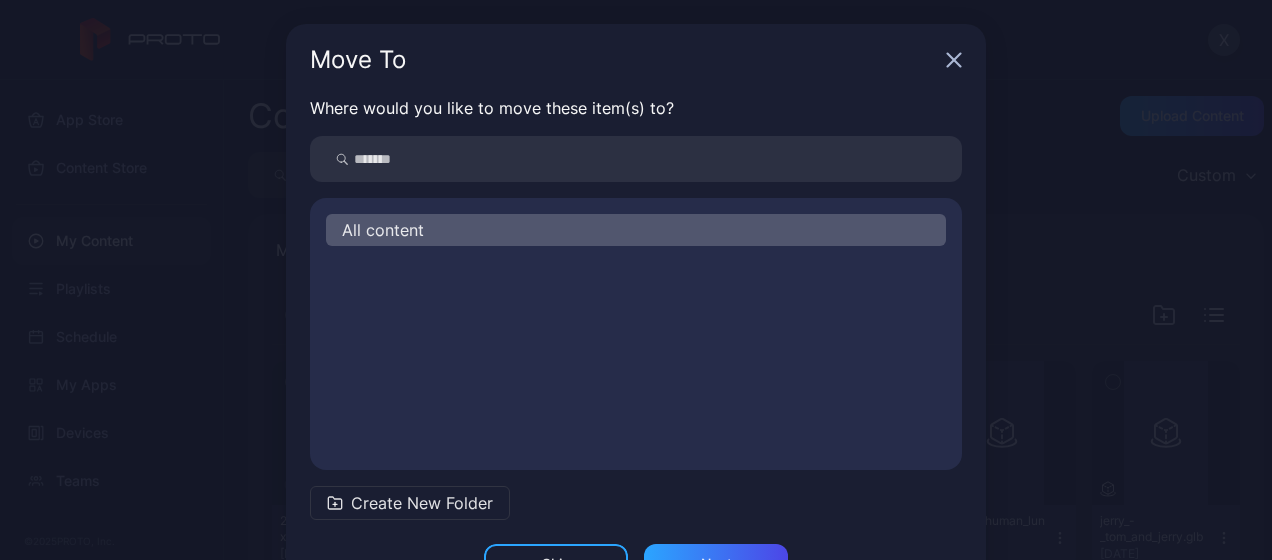 scroll, scrollTop: 72, scrollLeft: 0, axis: vertical 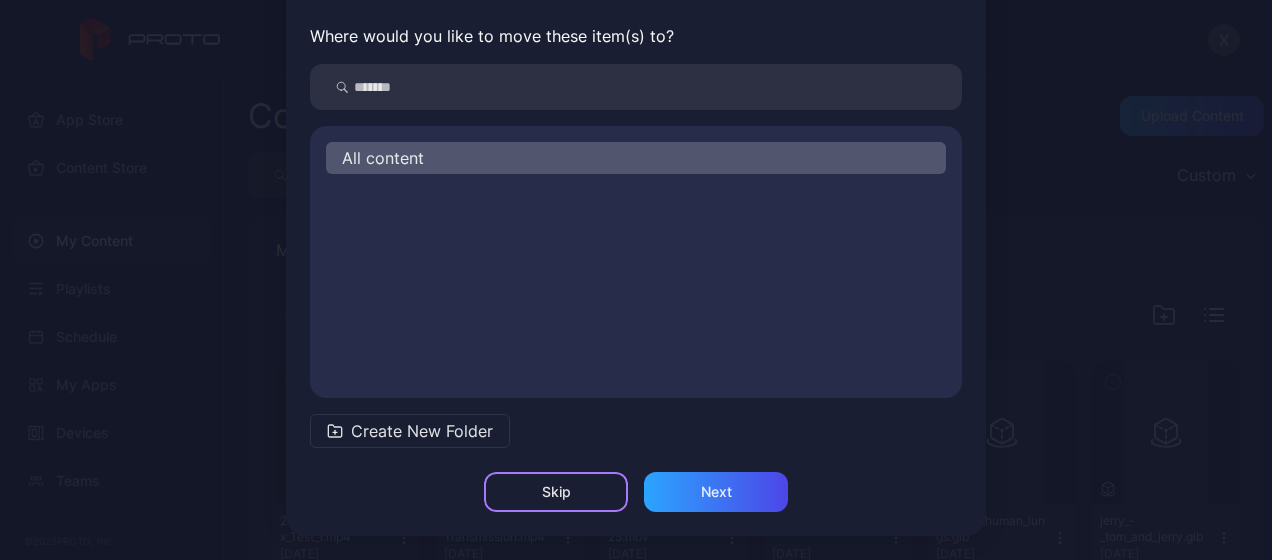 click on "Skip" at bounding box center [556, 492] 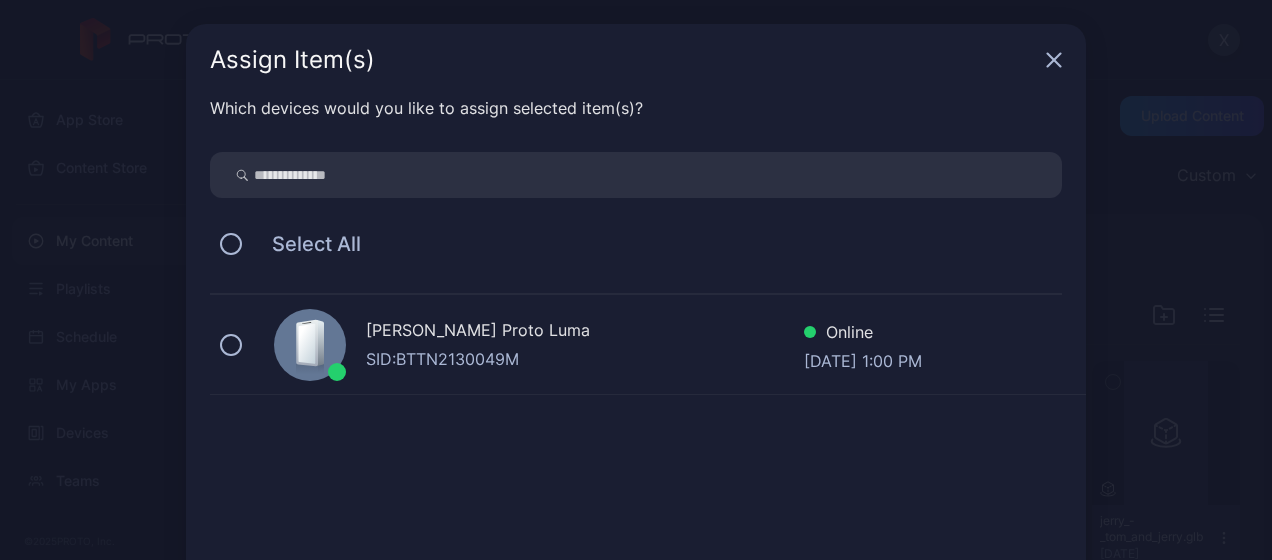 click at bounding box center [231, 345] 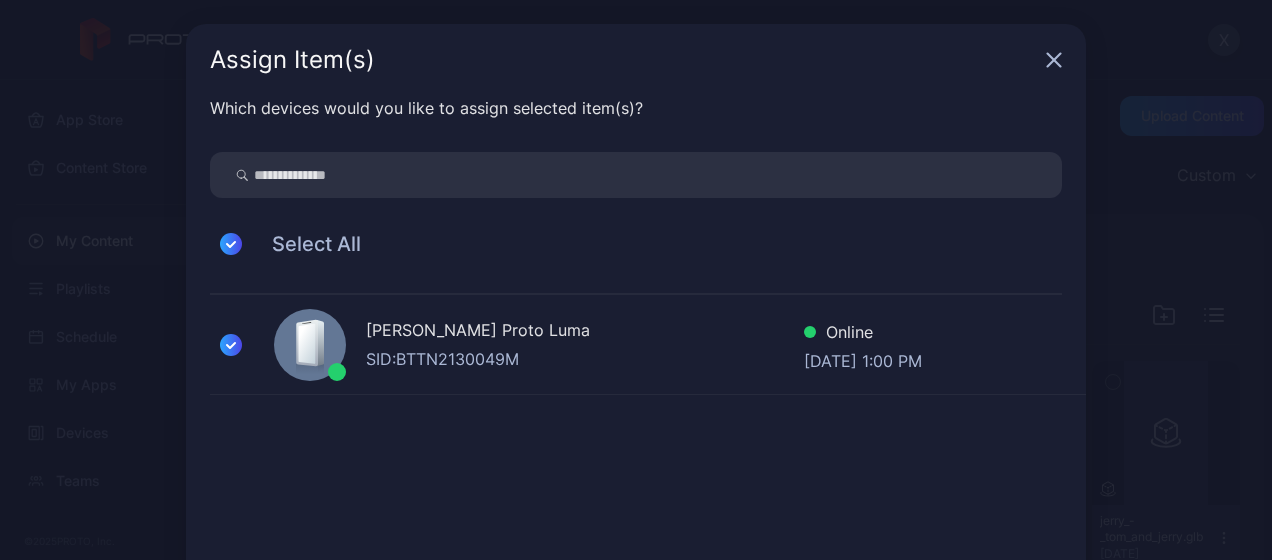 scroll, scrollTop: 132, scrollLeft: 0, axis: vertical 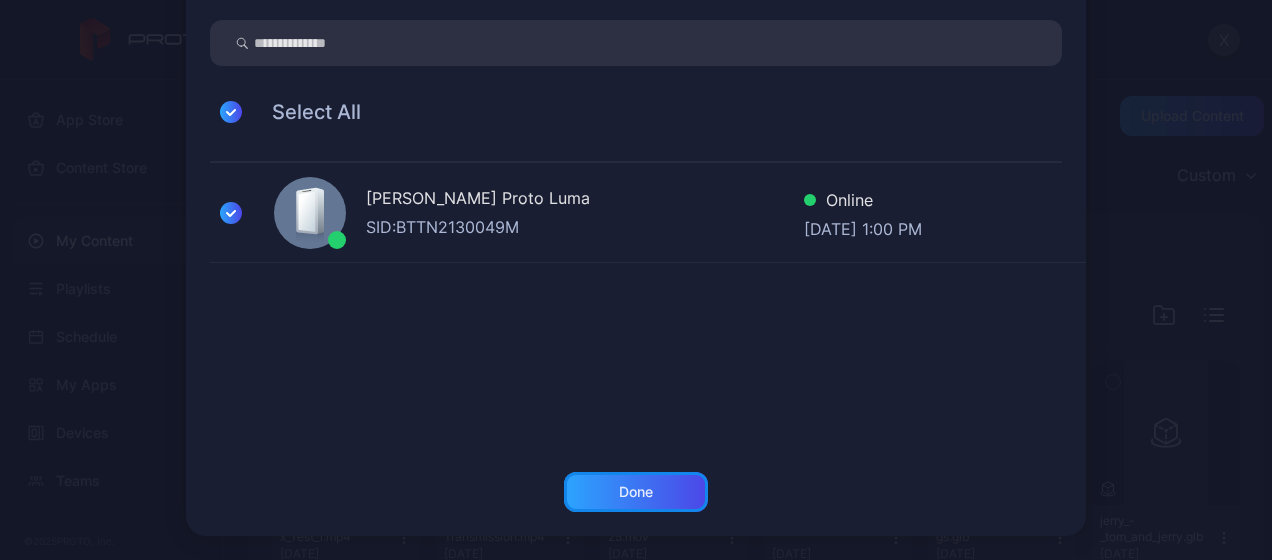 click on "Done" at bounding box center (636, 492) 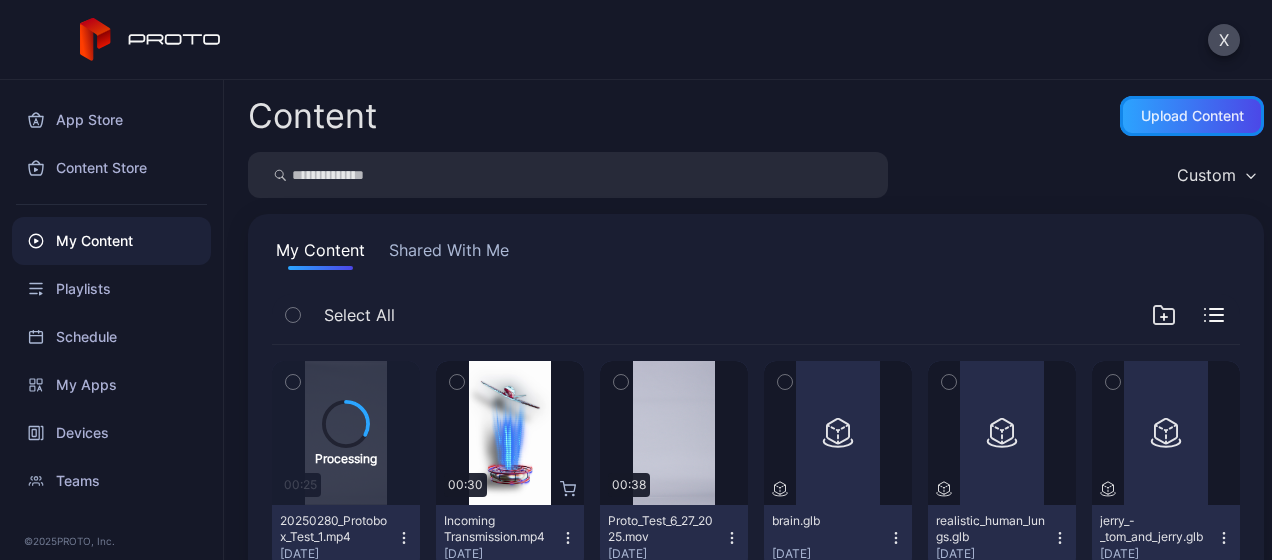 click on "Upload Content" at bounding box center (1192, 116) 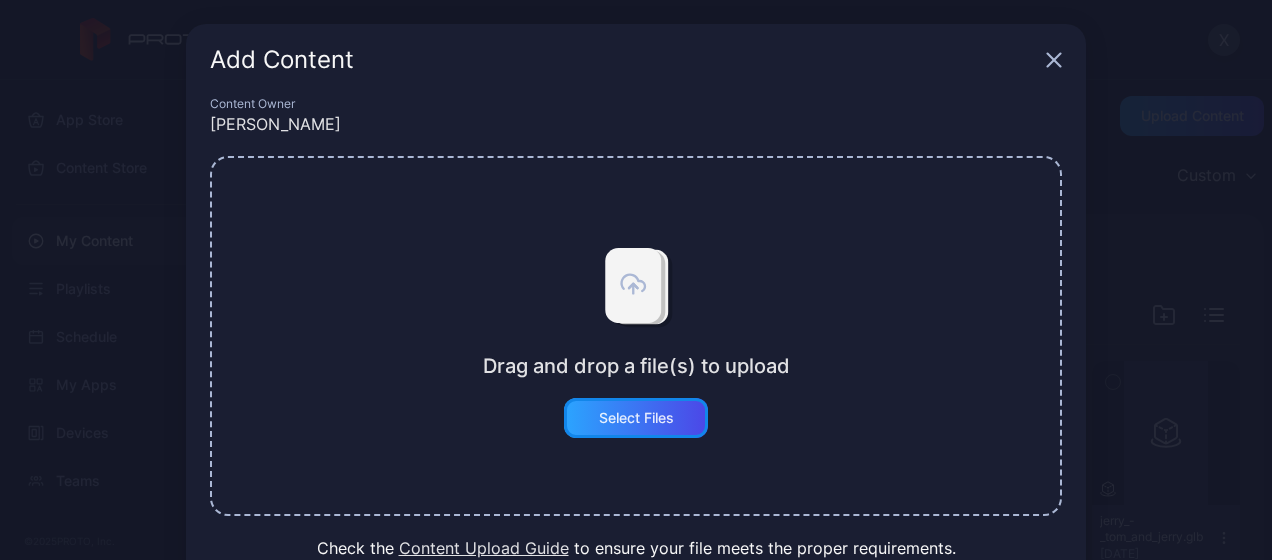 click on "Select Files" at bounding box center [636, 418] 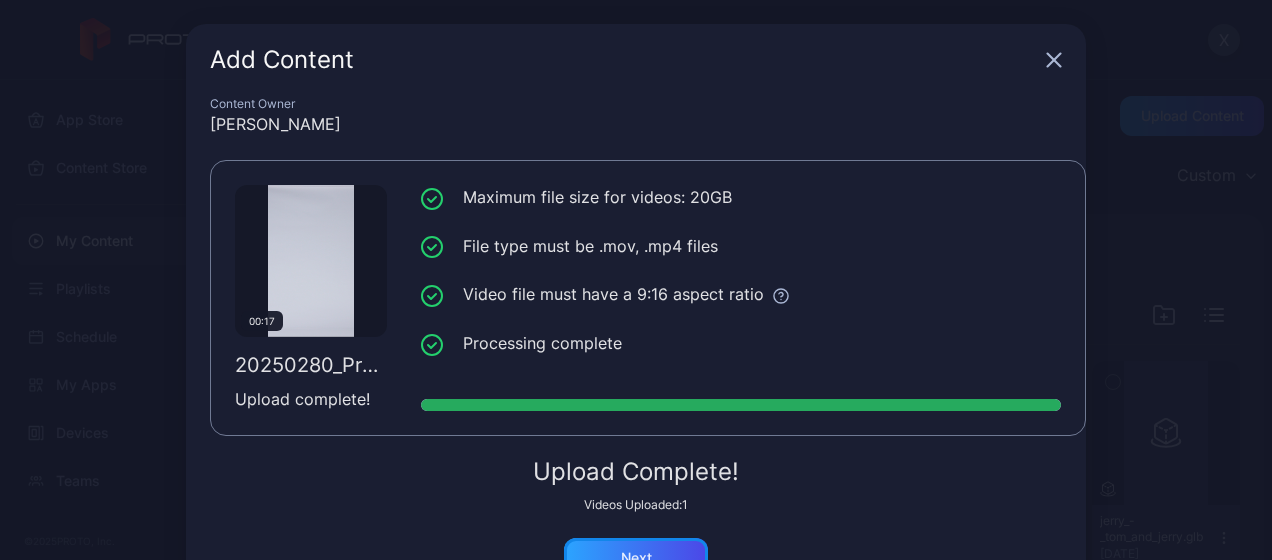 click on "Next" at bounding box center [636, 558] 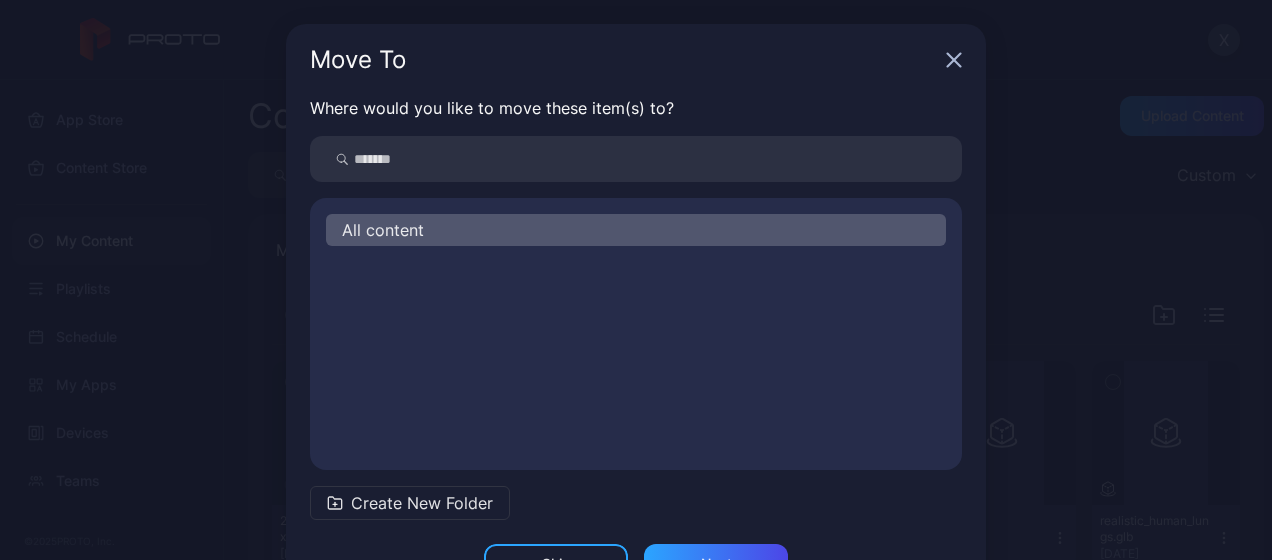 scroll, scrollTop: 72, scrollLeft: 0, axis: vertical 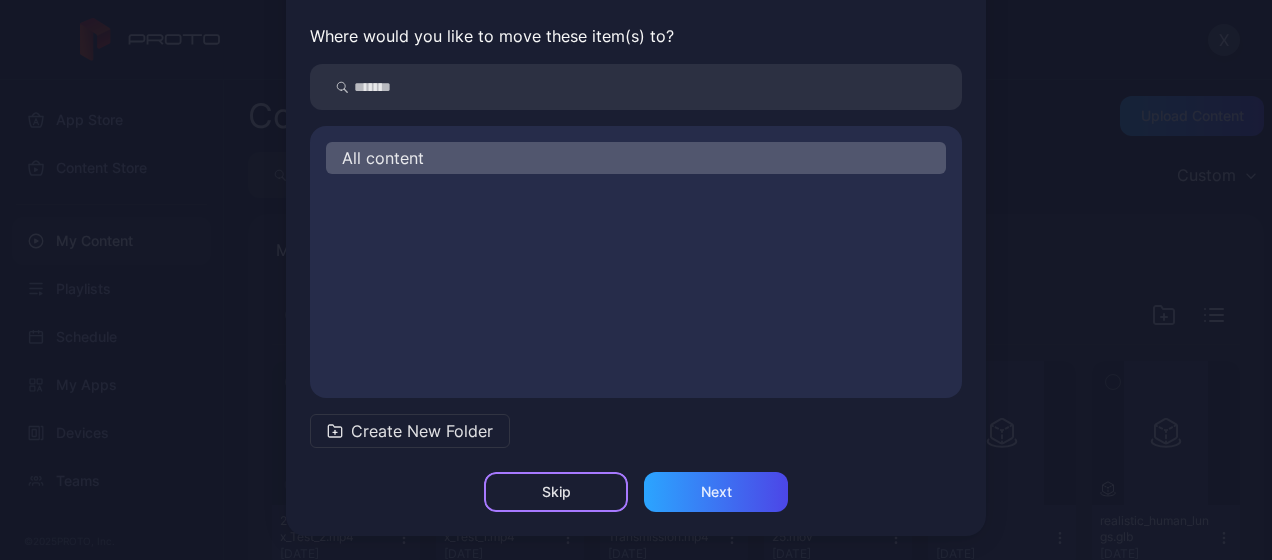 click on "Skip" at bounding box center [556, 492] 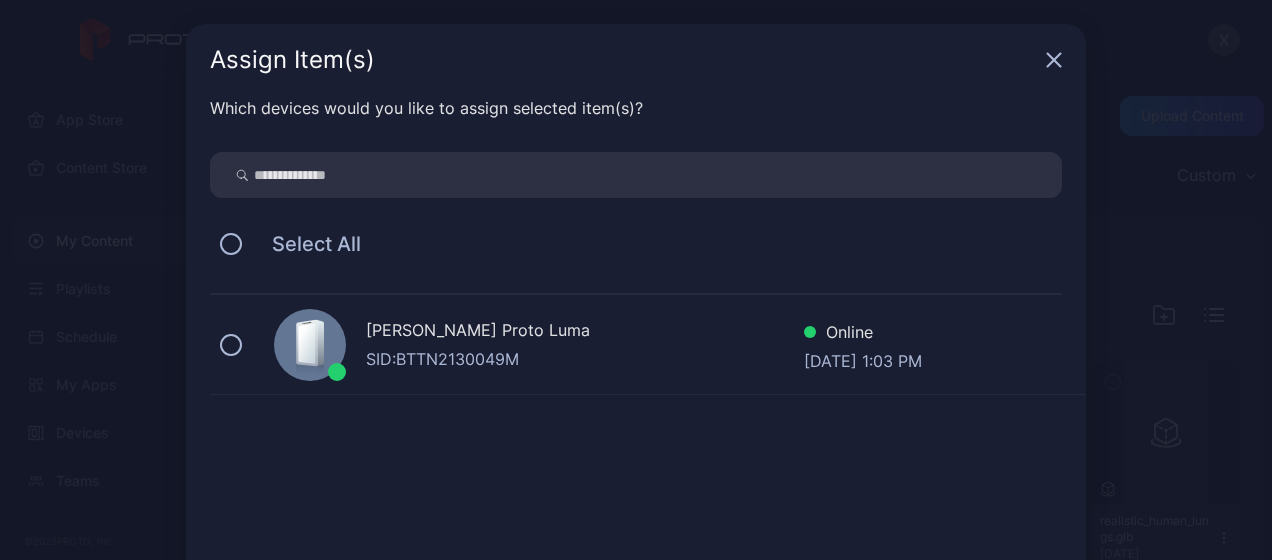 click on "SID:  BTTN2130049M" at bounding box center [585, 359] 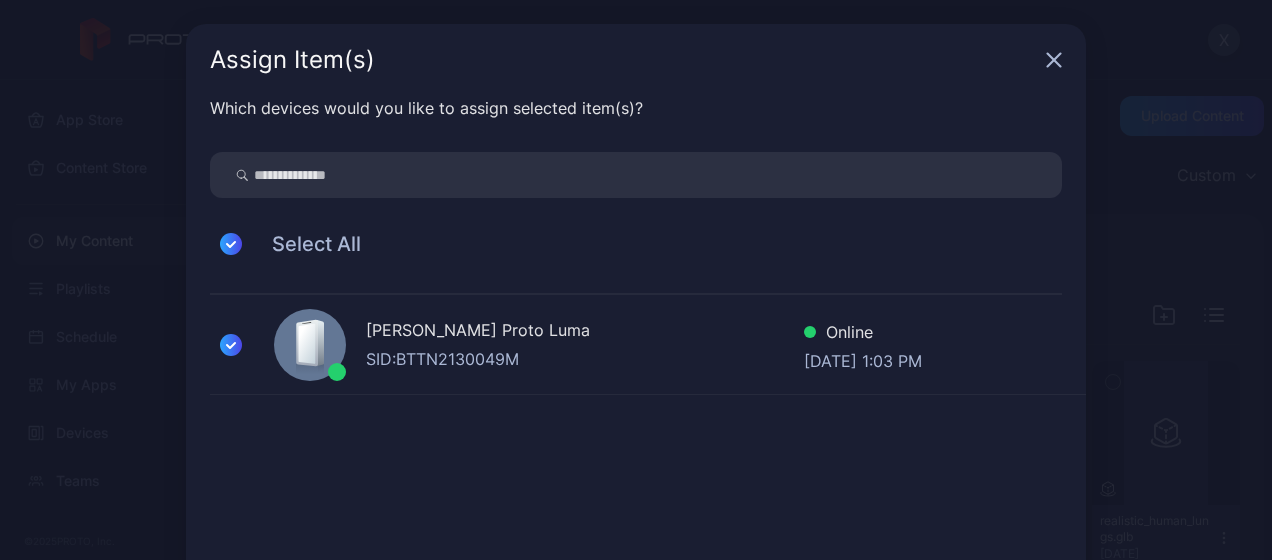scroll, scrollTop: 132, scrollLeft: 0, axis: vertical 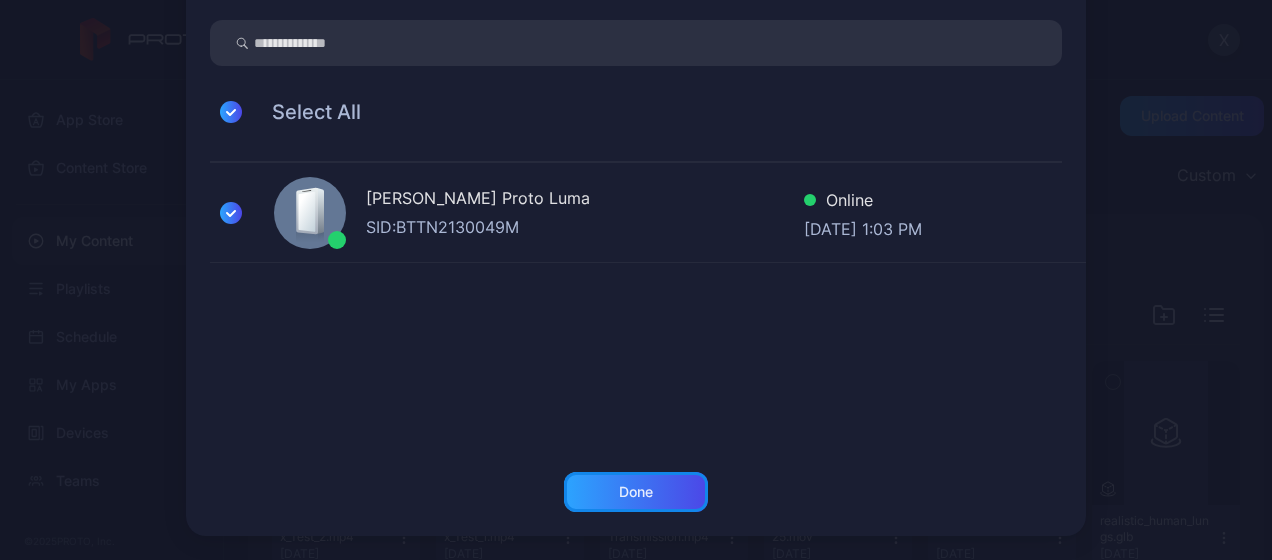 click on "Done" at bounding box center [636, 492] 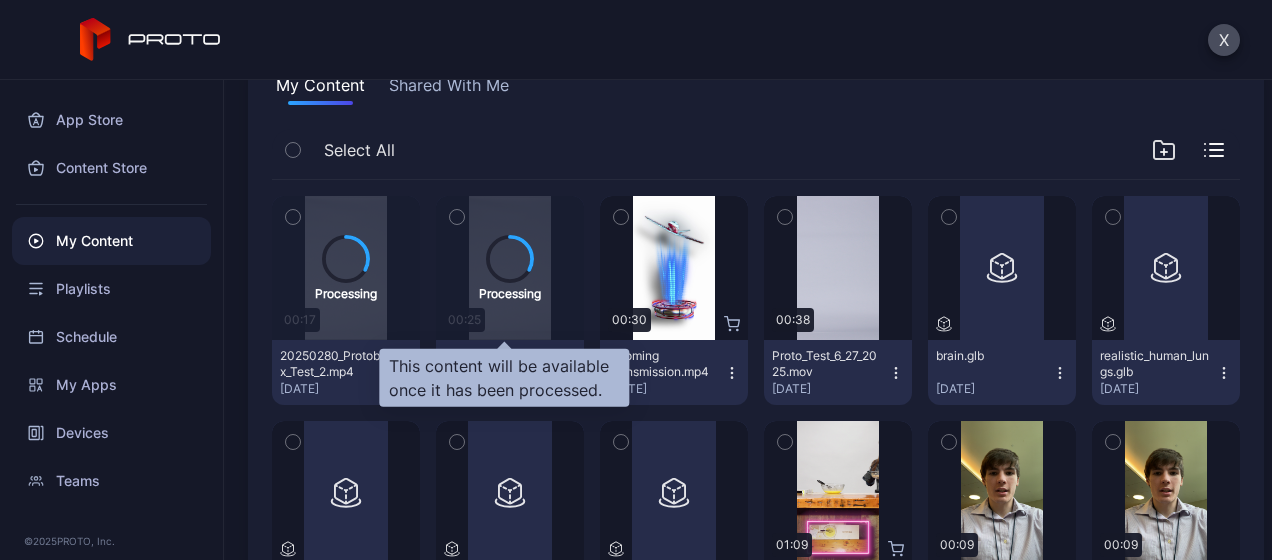 scroll, scrollTop: 166, scrollLeft: 0, axis: vertical 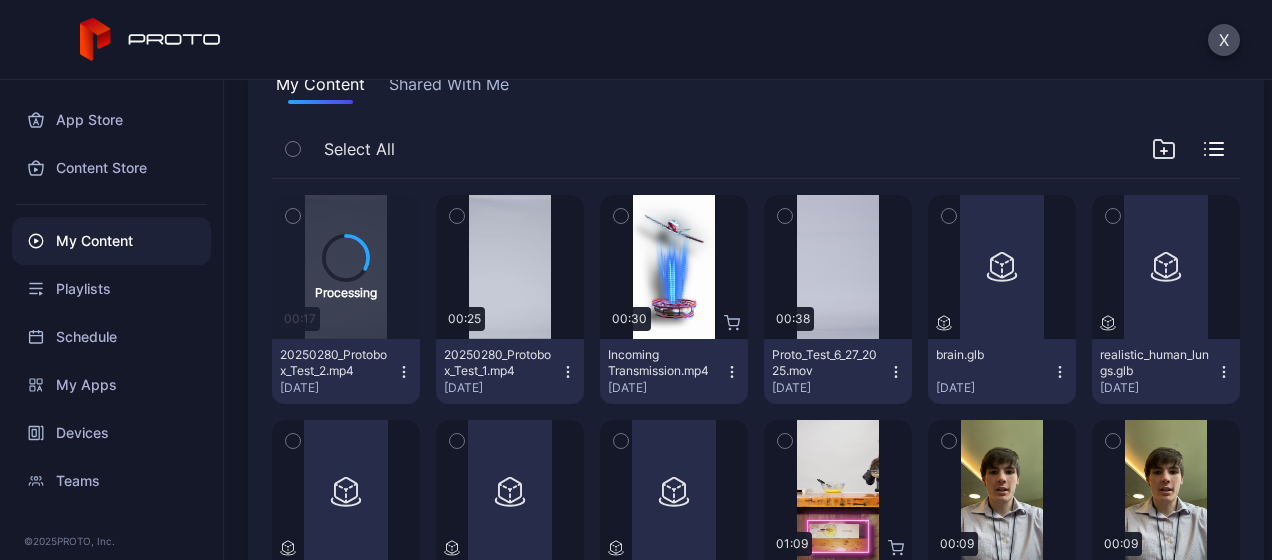click 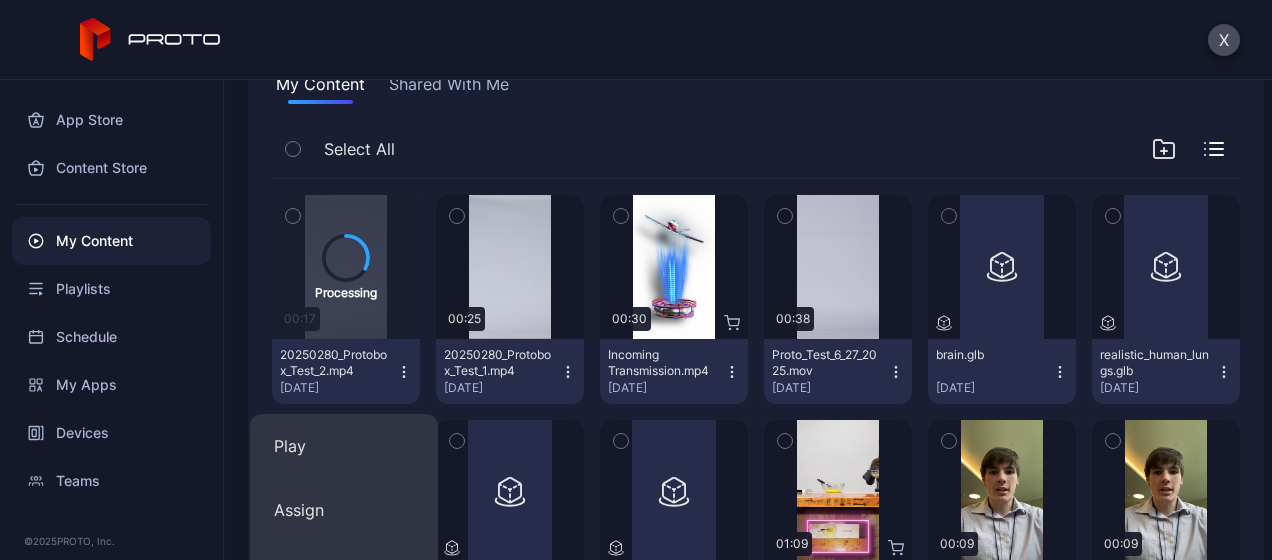 drag, startPoint x: 386, startPoint y: 424, endPoint x: 480, endPoint y: 257, distance: 191.63768 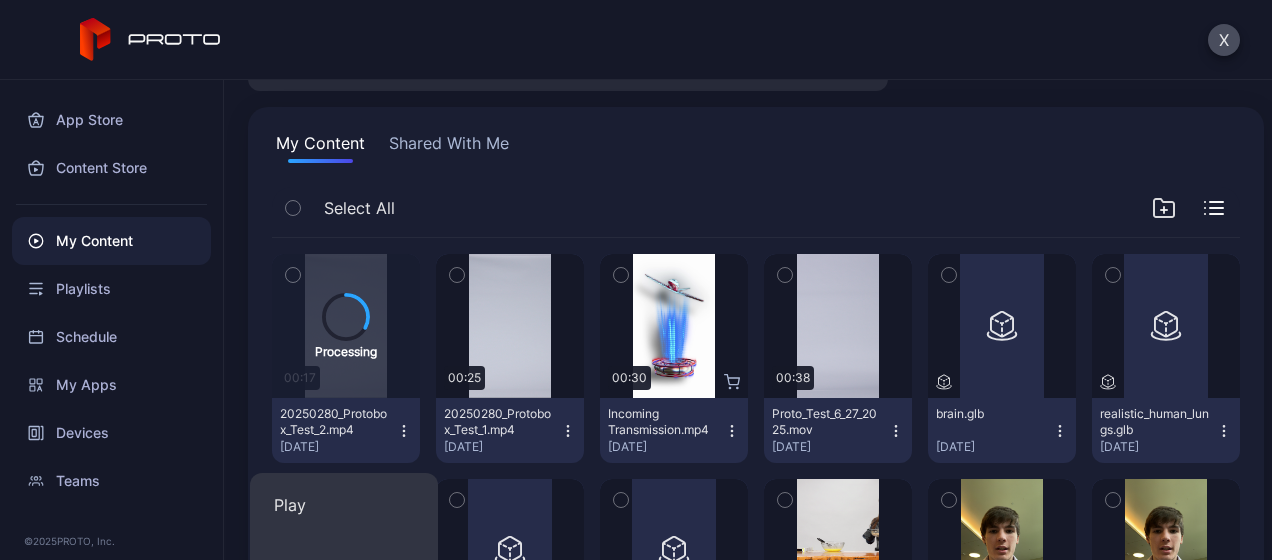 scroll, scrollTop: 105, scrollLeft: 0, axis: vertical 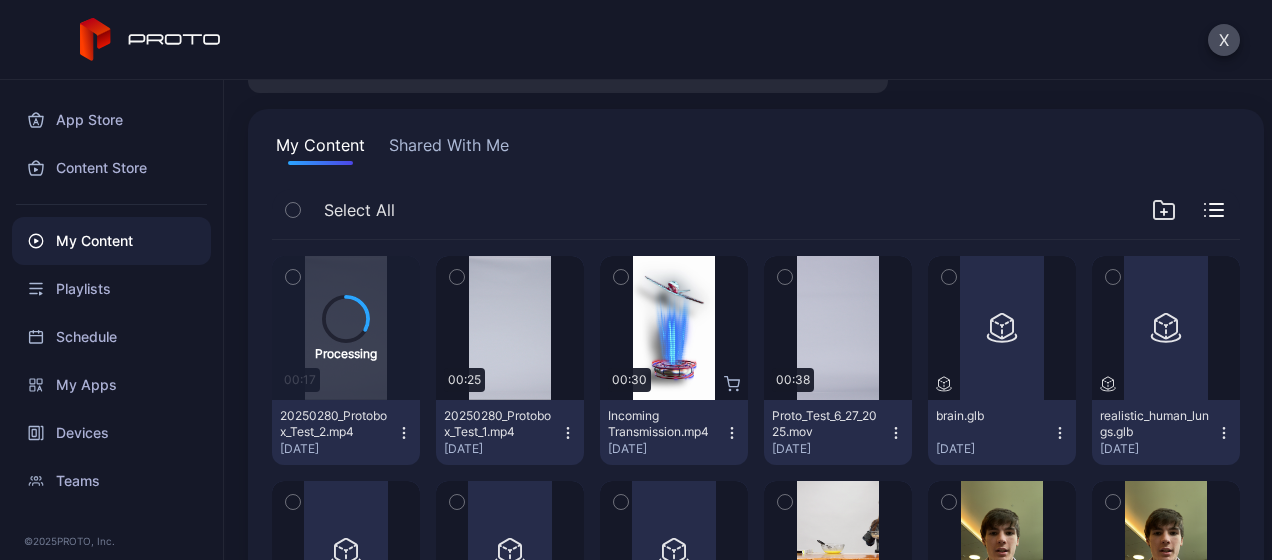 click on "My Content Shared With Me Select All Processing 00:17 20250280_Protobox_Test_2.mp4 [DATE] Preview 00:25 20250280_Protobox_Test_1.mp4 [DATE] Preview 00:30 Incoming Transmission.mp4 [DATE] Preview 00:38 Proto_Test_6_27_2025.mov [DATE] Preview brain.glb [DATE] Preview realistic_human_lungs.glb [DATE] Preview jerry_-_tom_and_jerry.glb [DATE] Preview boring_commercialoffice_two-story_building.glb [DATE] Preview qantas_airbus_a330-303.glb [DATE] Preview 01:09 Cooking Show.mp4 [DATE] Preview 00:09 [Spanish] video.mov [DATE] Preview 00:09 video.mov [DATE] Preview 00:04 [Japanese] video(1).mov [DATE] Preview 00:04 video(1).mov [DATE] Preview 02:50 [PERSON_NAME] Believes in Proto.mp4 [DATE] Preview 00:29 Liminal Space.mp4 [DATE] Preview 02:00 Balloon Animals.mp4 [DATE] Preview 00:24 Christmas Tree.mp4 [DATE] Preview 00:48 [PERSON_NAME] Facing Off.mp4 [DATE] Preview 00:40 Samurai Armor.mp4 [DATE] Preview" at bounding box center [756, 757] 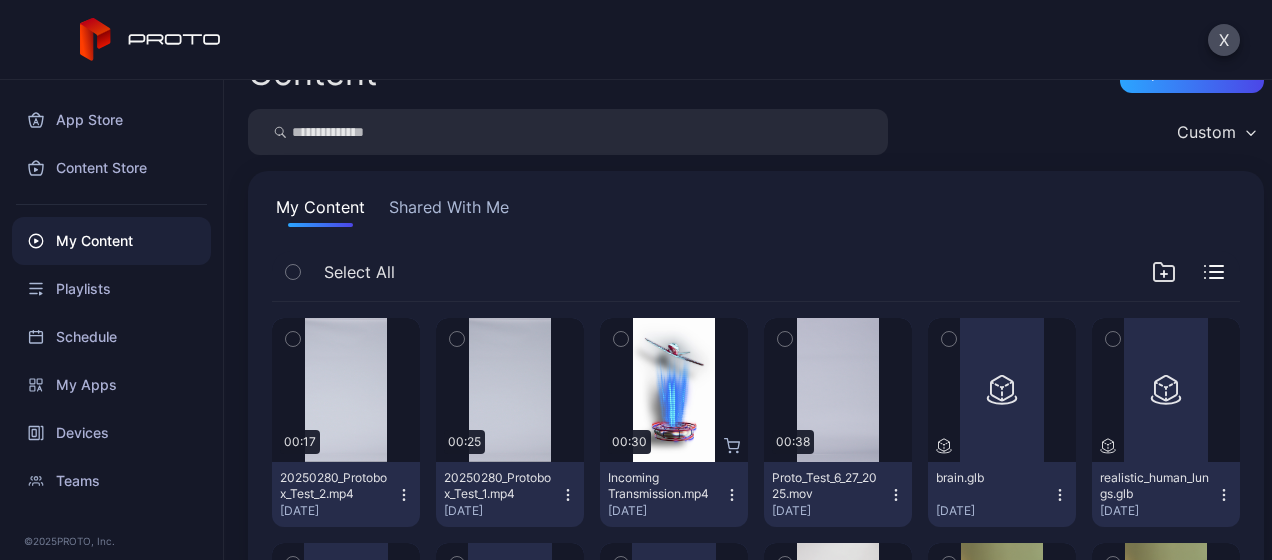 scroll, scrollTop: 0, scrollLeft: 0, axis: both 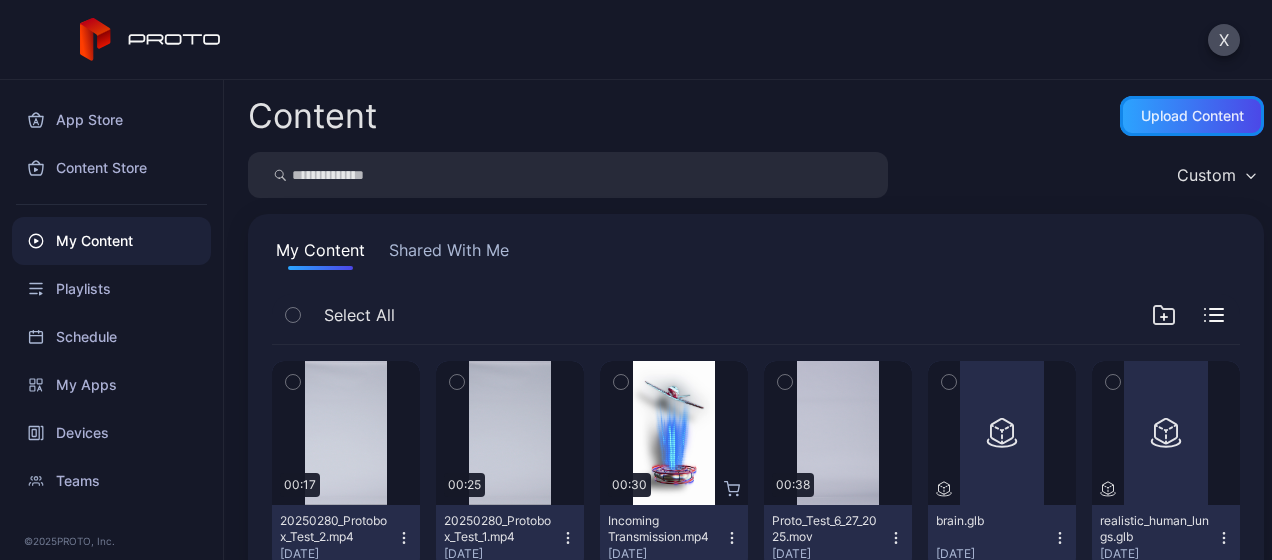 click on "Upload Content" at bounding box center [1192, 116] 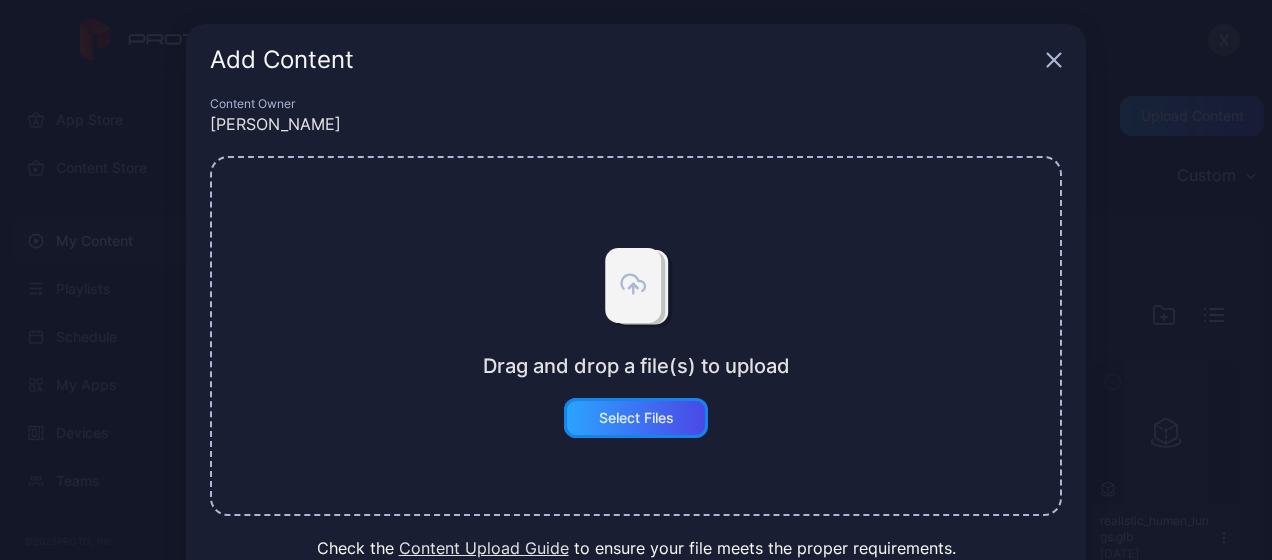 click on "Select Files" at bounding box center [636, 418] 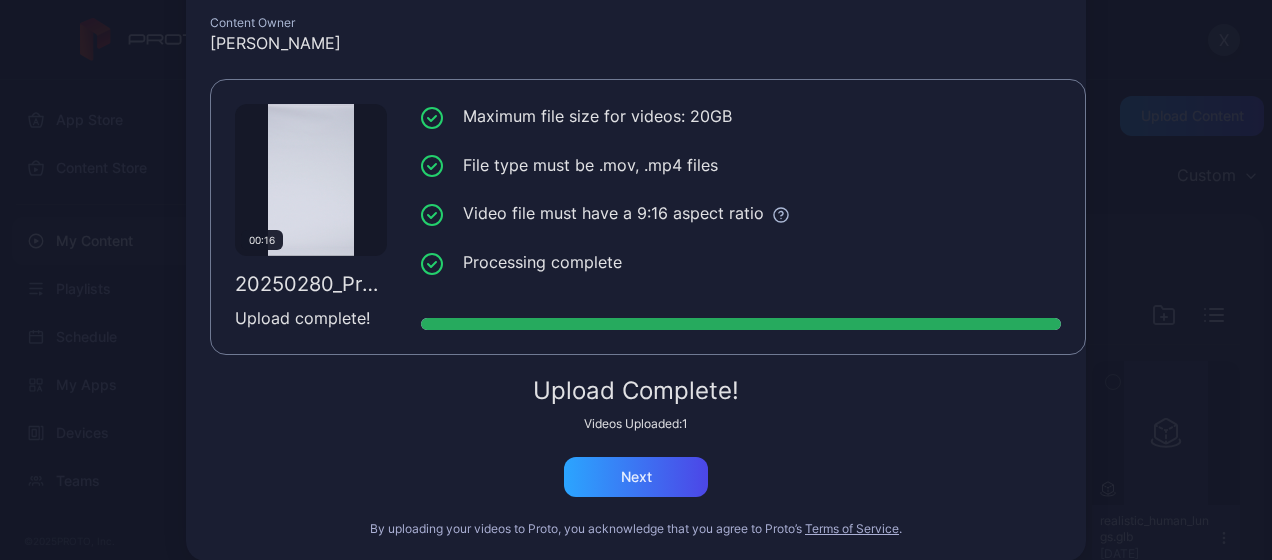 scroll, scrollTop: 99, scrollLeft: 0, axis: vertical 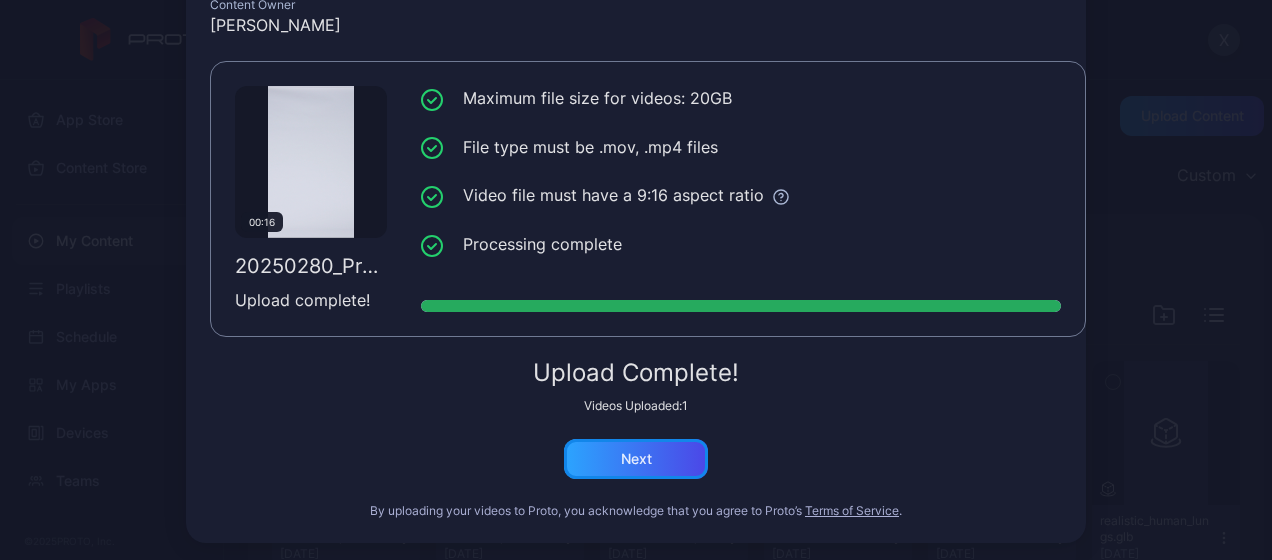 click on "Next" at bounding box center (636, 459) 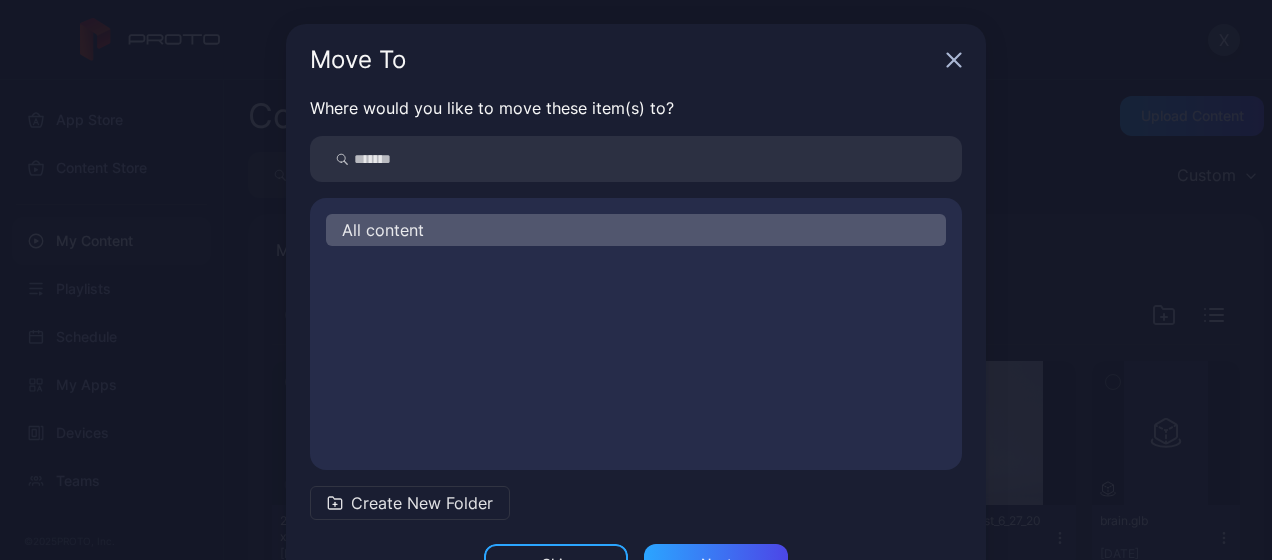 scroll, scrollTop: 72, scrollLeft: 0, axis: vertical 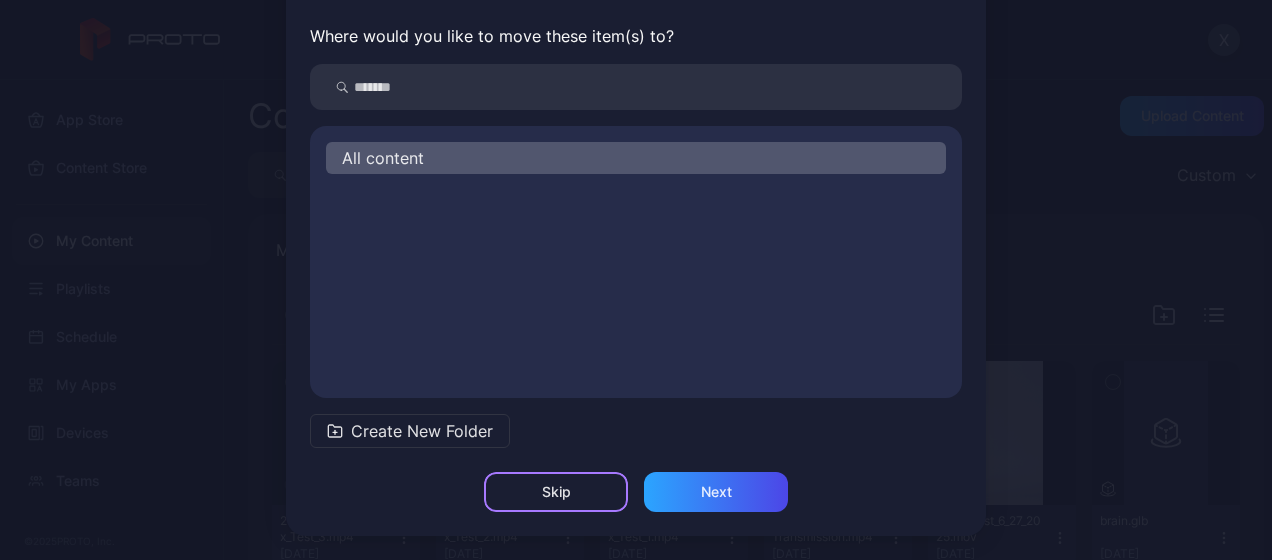 click on "Skip" at bounding box center [556, 492] 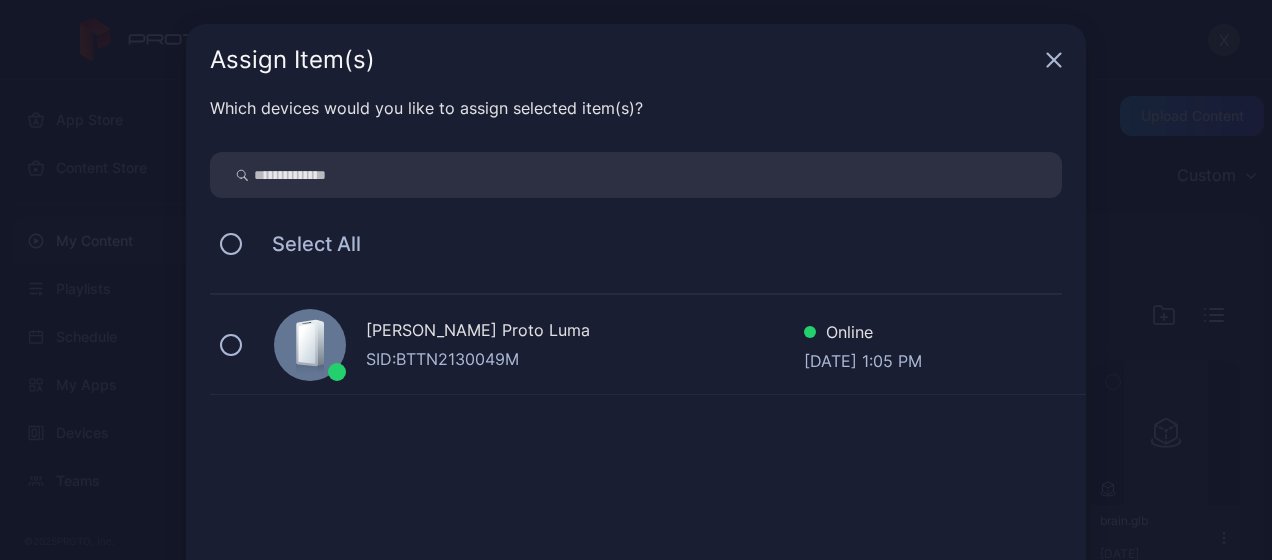 click on "[PERSON_NAME] Proto Luma" at bounding box center [585, 332] 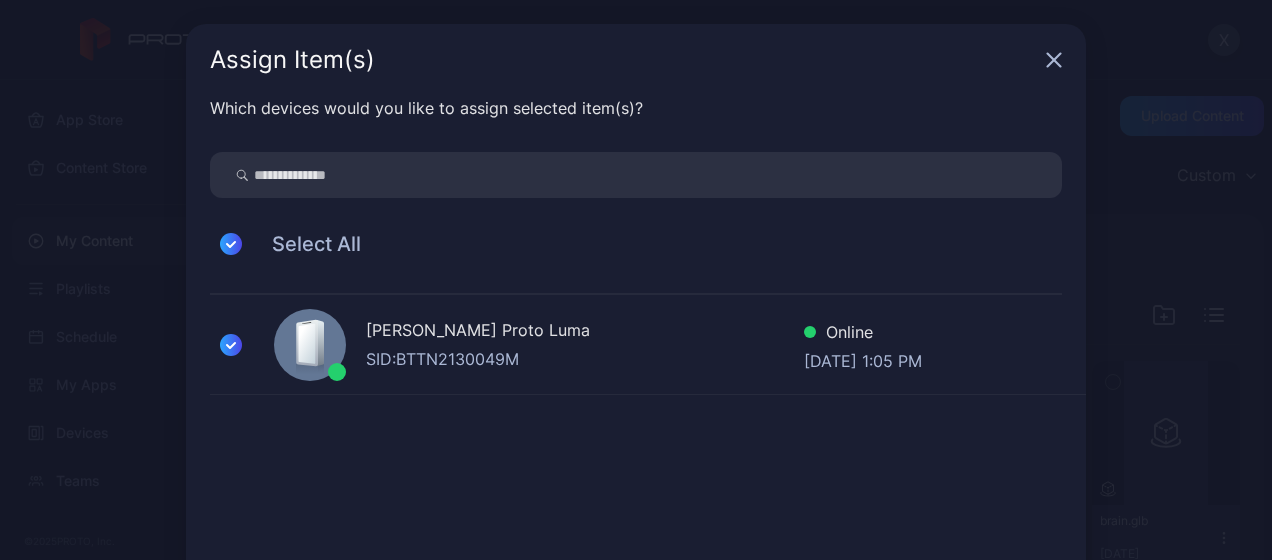 scroll, scrollTop: 132, scrollLeft: 0, axis: vertical 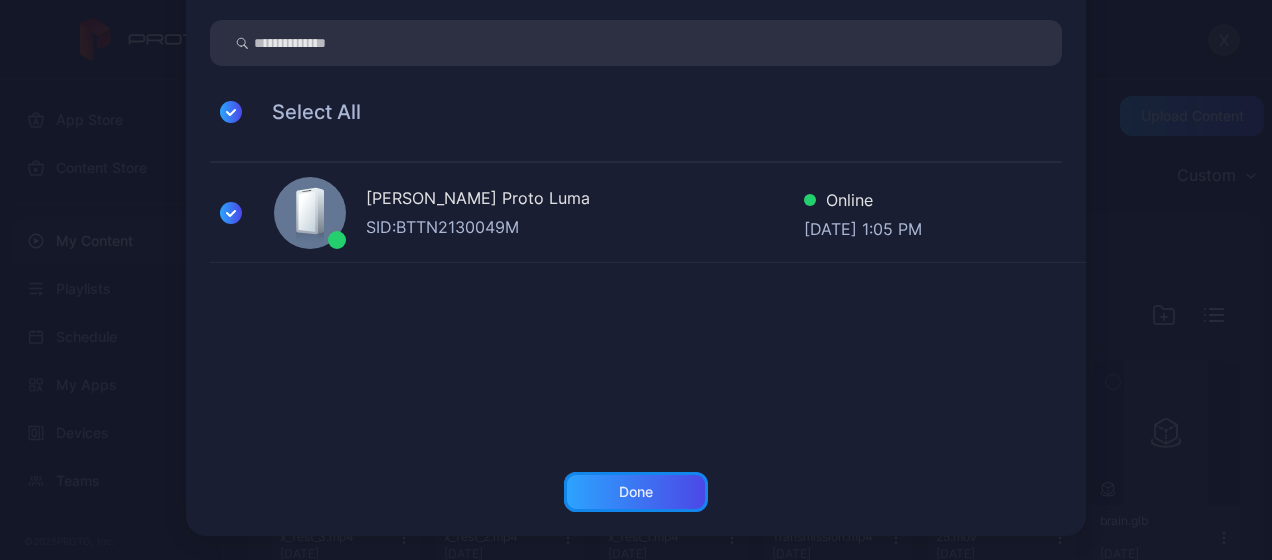 click on "Done" at bounding box center (636, 492) 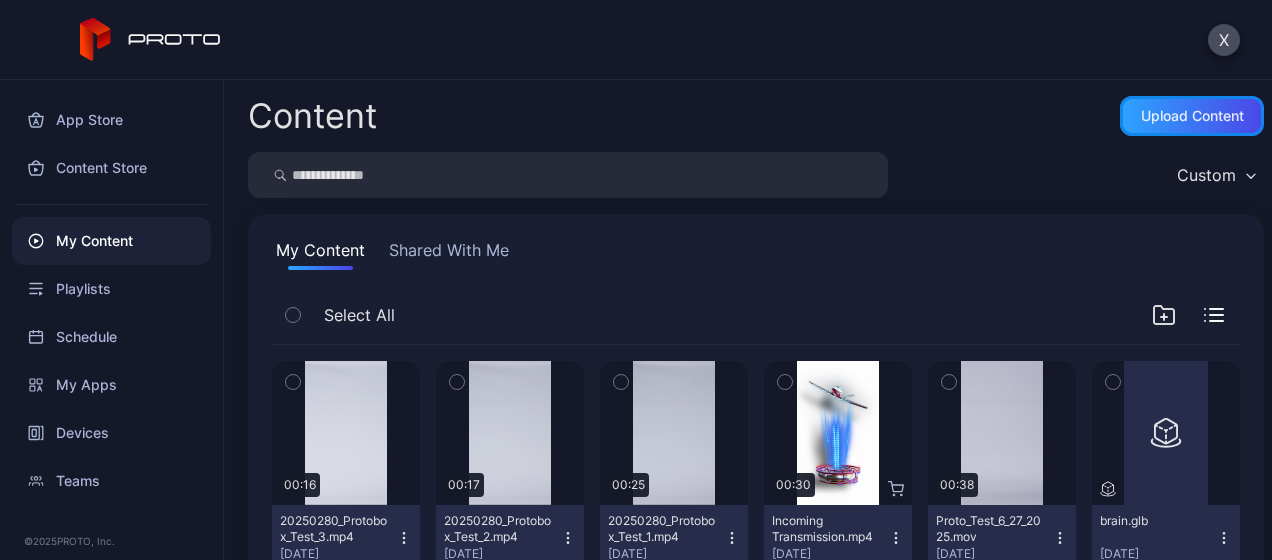 click on "Upload Content" at bounding box center (1192, 116) 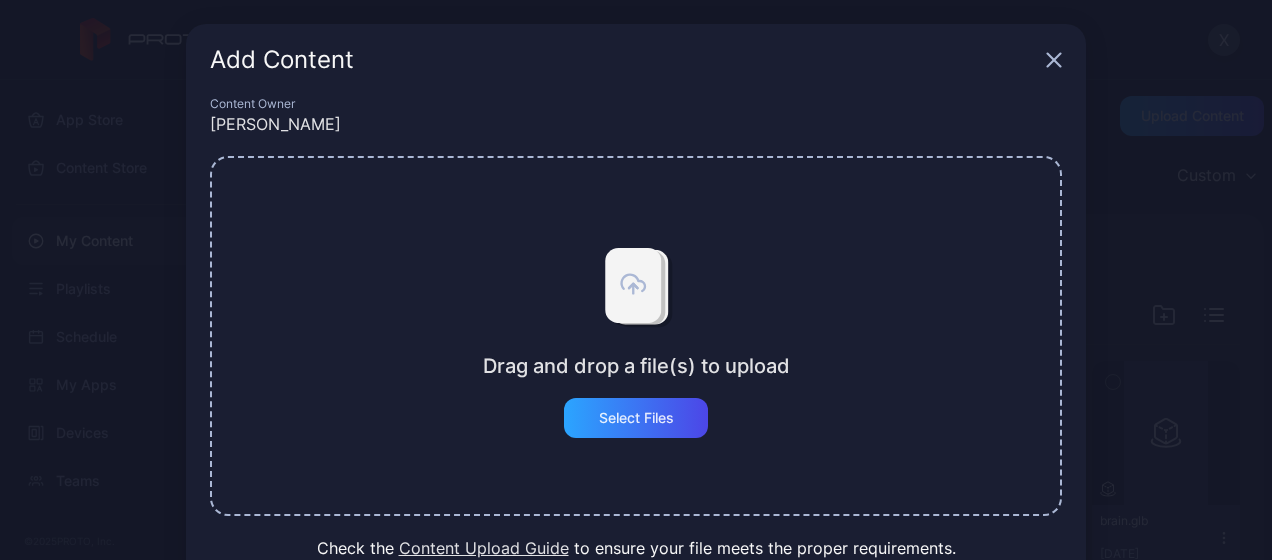 click on "Drag and drop a file(s) to upload Select Files" at bounding box center [636, 336] 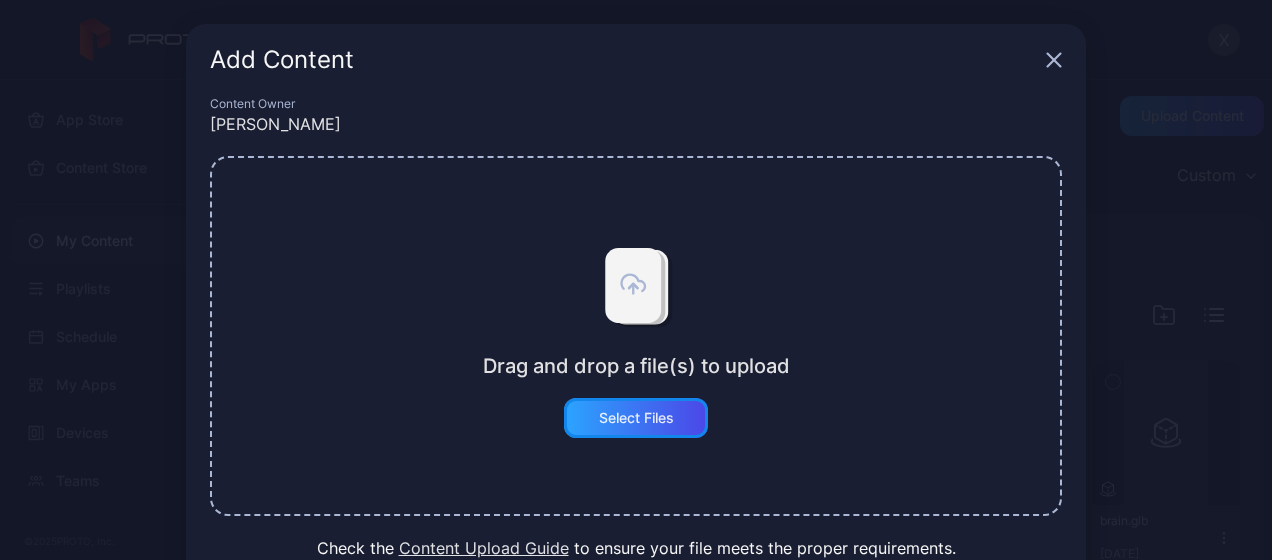 click on "Select Files" at bounding box center [636, 418] 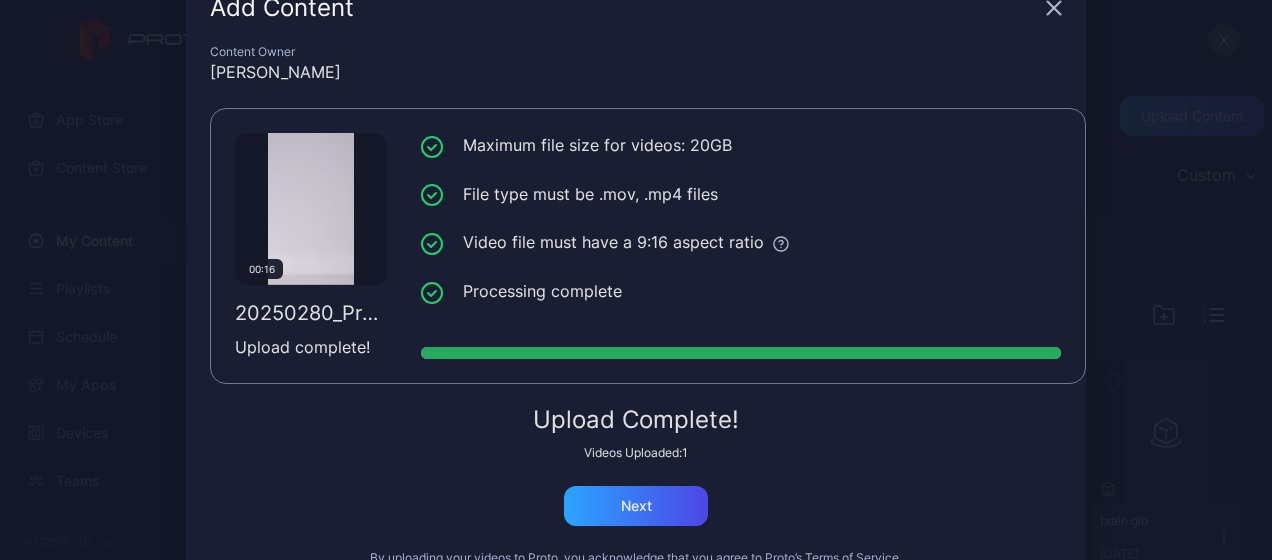 scroll, scrollTop: 59, scrollLeft: 0, axis: vertical 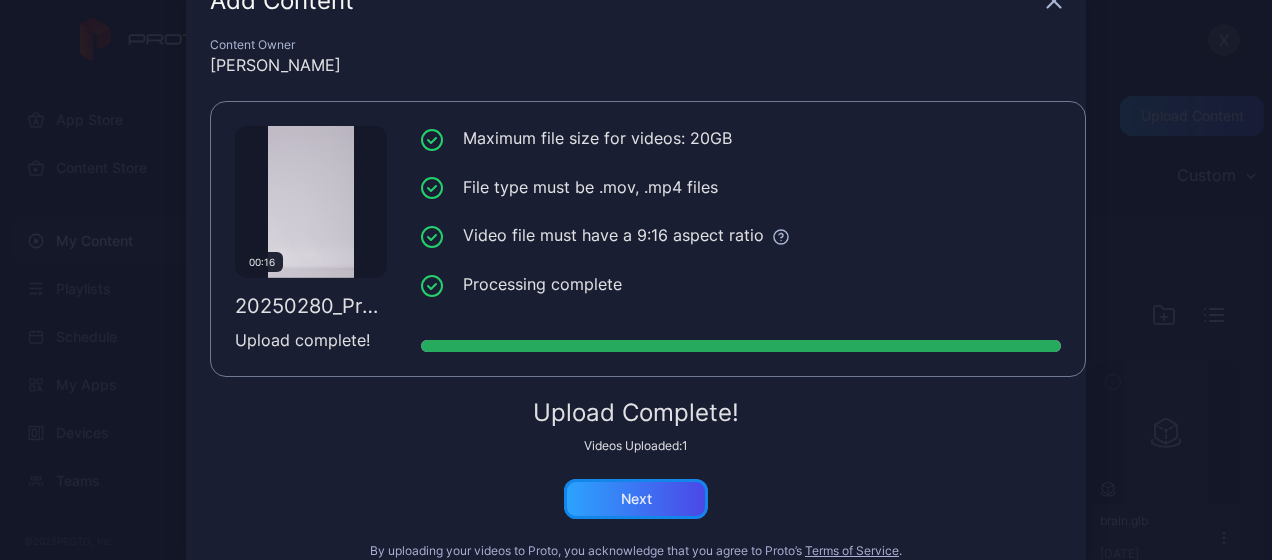 click on "Next" at bounding box center (636, 499) 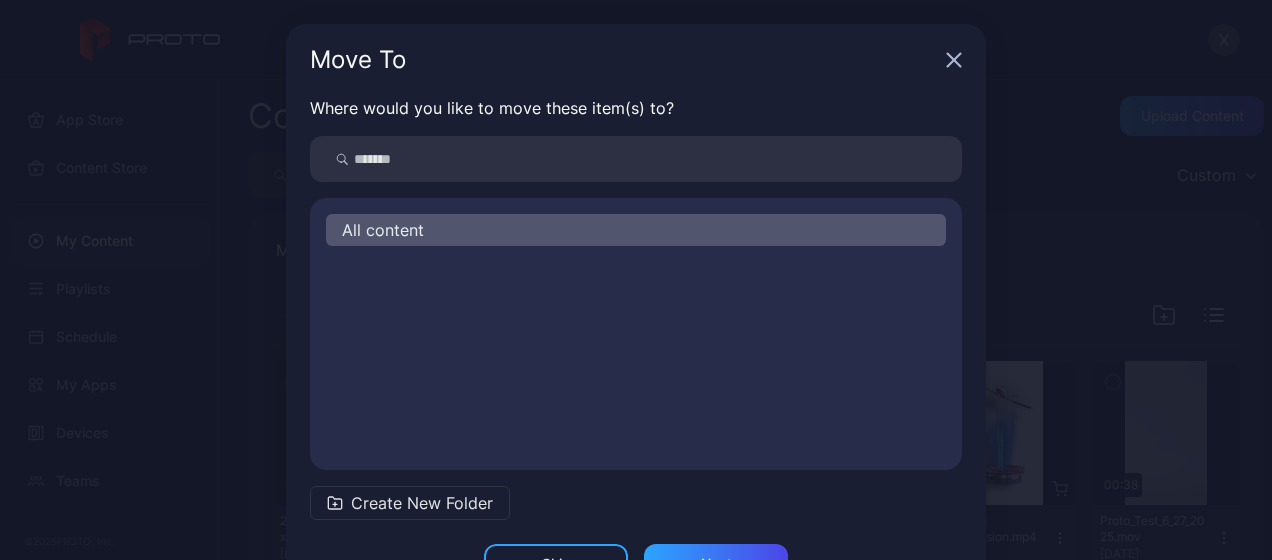 scroll, scrollTop: 72, scrollLeft: 0, axis: vertical 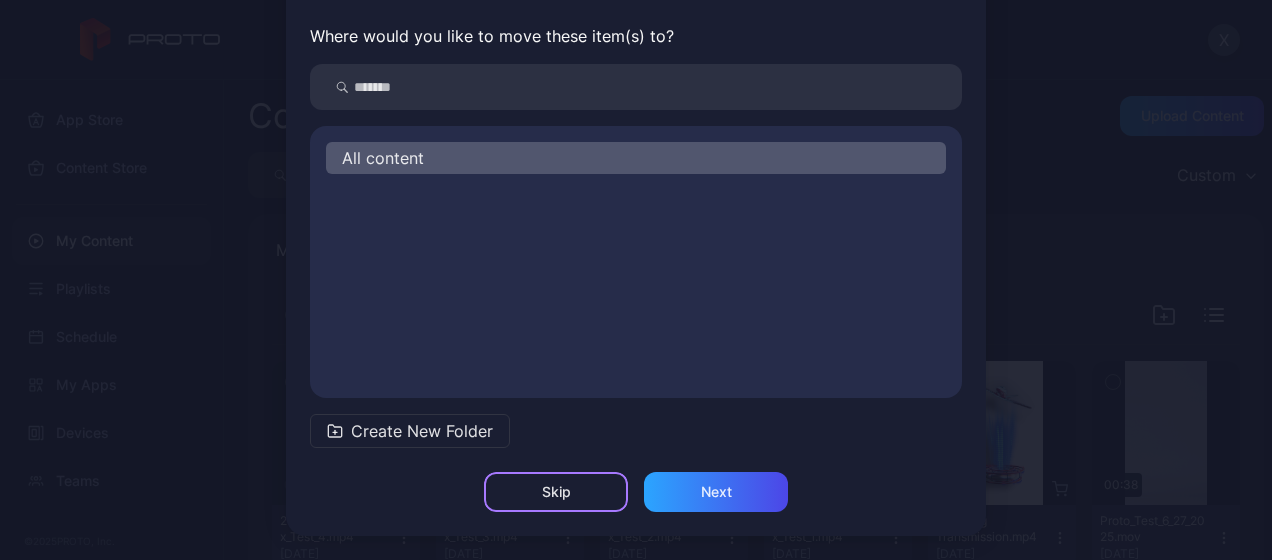 click on "Skip" at bounding box center (556, 492) 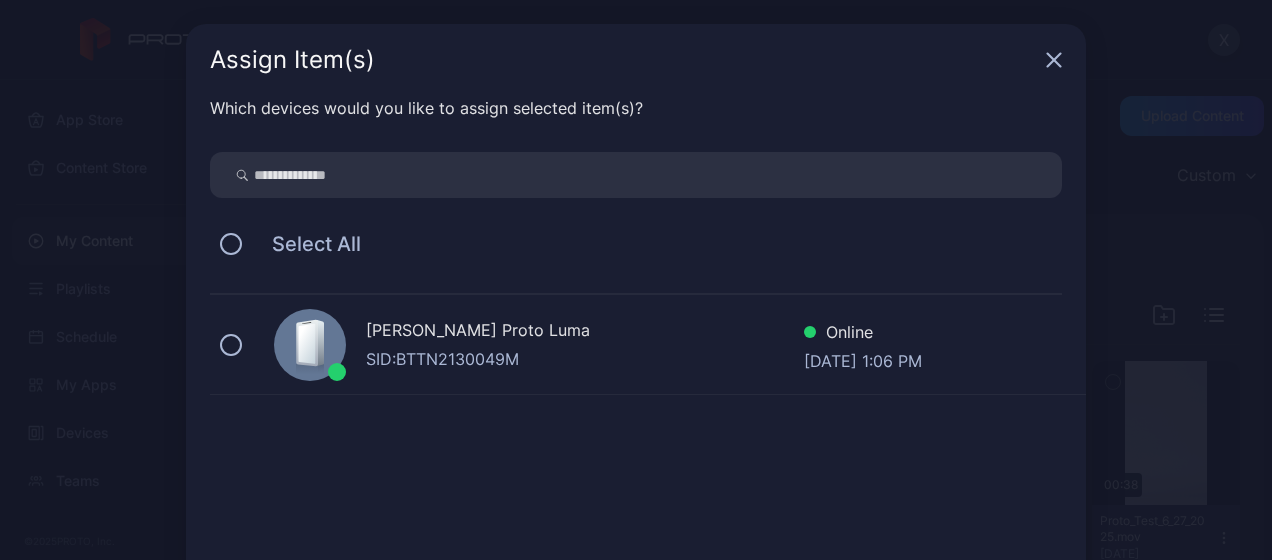 click on "[PERSON_NAME] Proto [PERSON_NAME]:  BTTN2130049M Online [DATE] 1:06 PM" at bounding box center (648, 345) 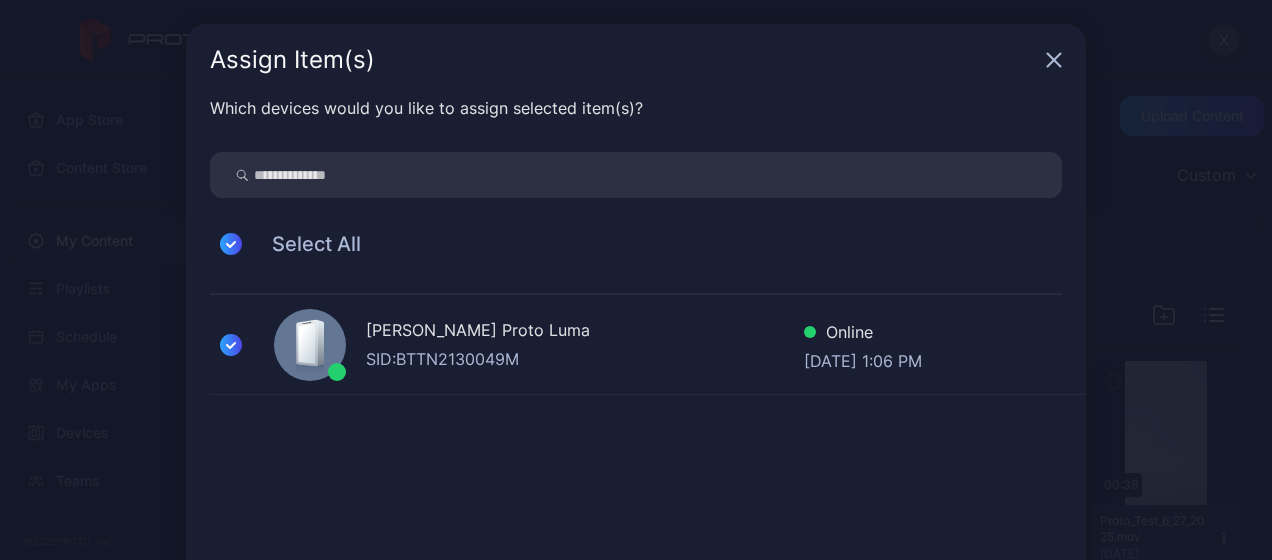 scroll, scrollTop: 132, scrollLeft: 0, axis: vertical 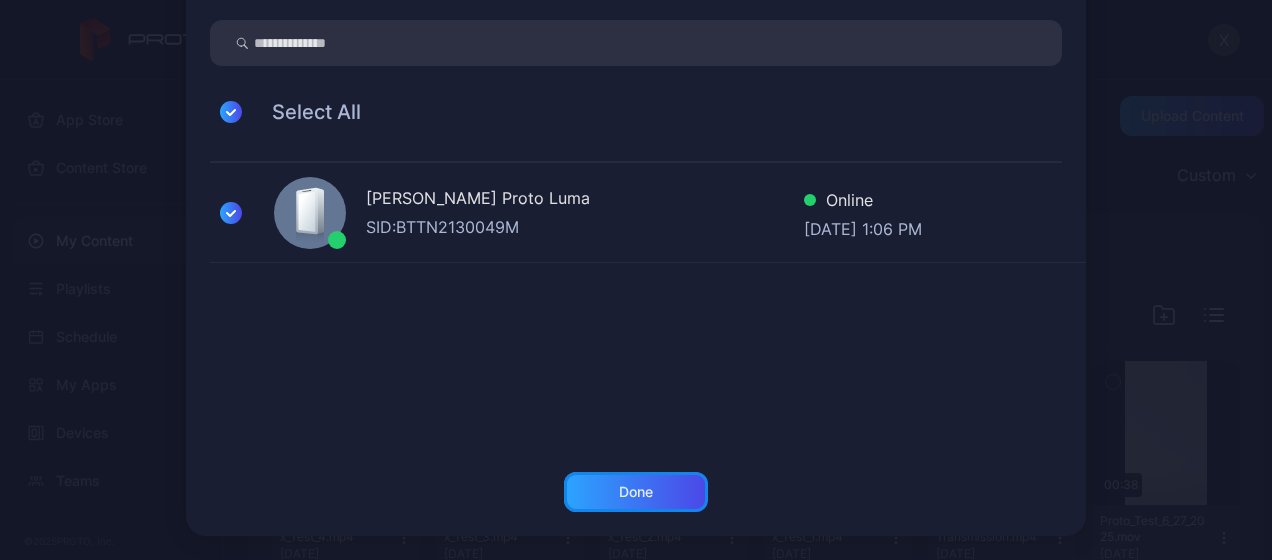 click on "Done" at bounding box center (636, 492) 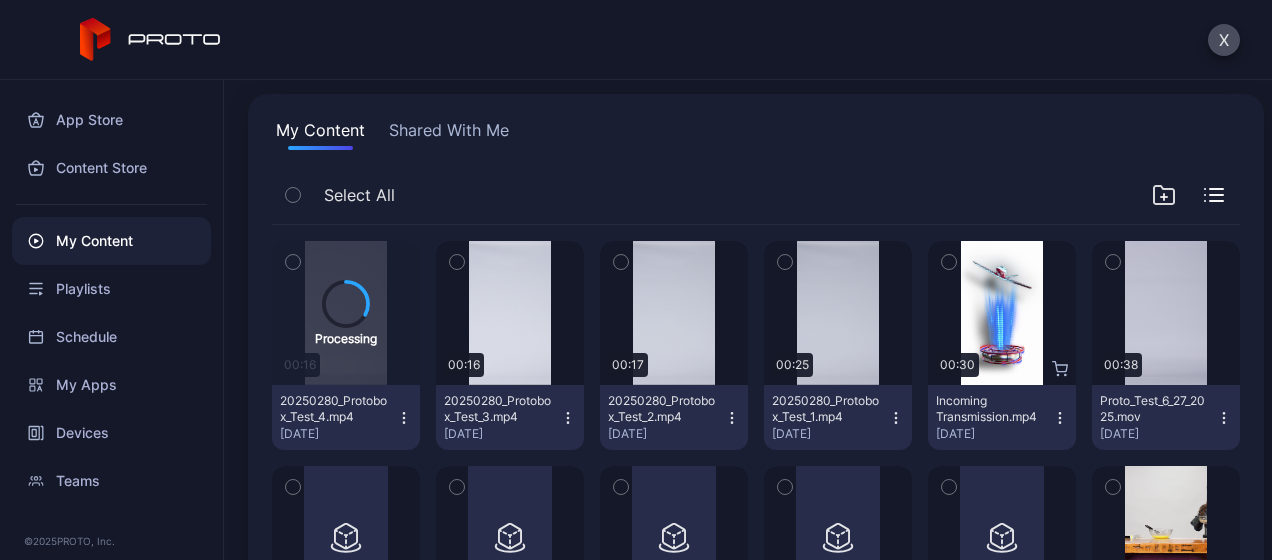 scroll, scrollTop: 0, scrollLeft: 0, axis: both 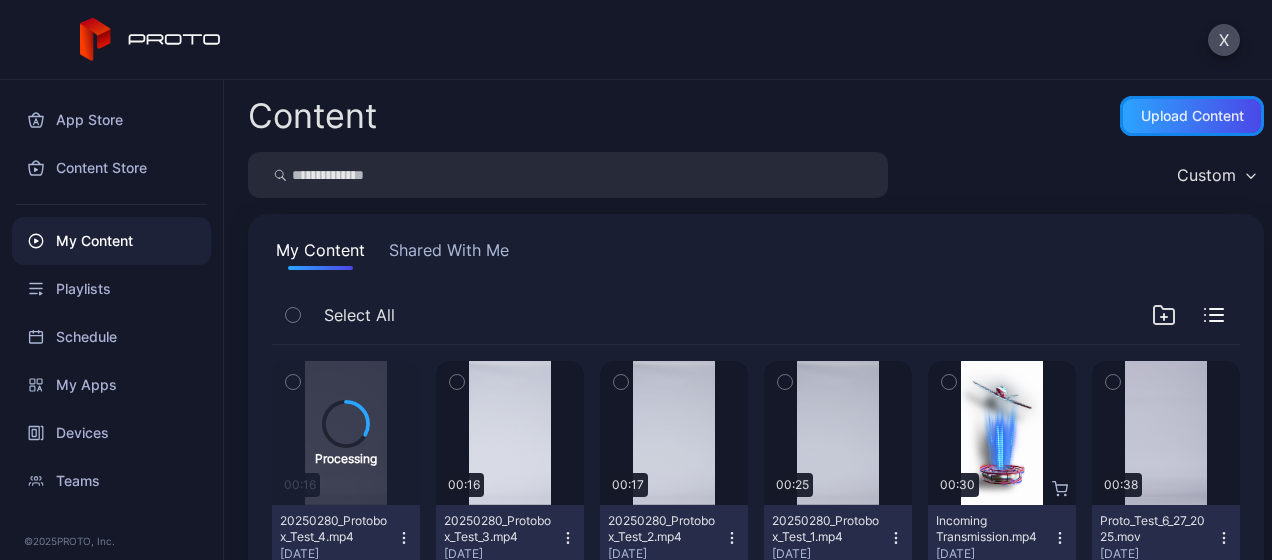 click on "Upload Content" at bounding box center [1192, 116] 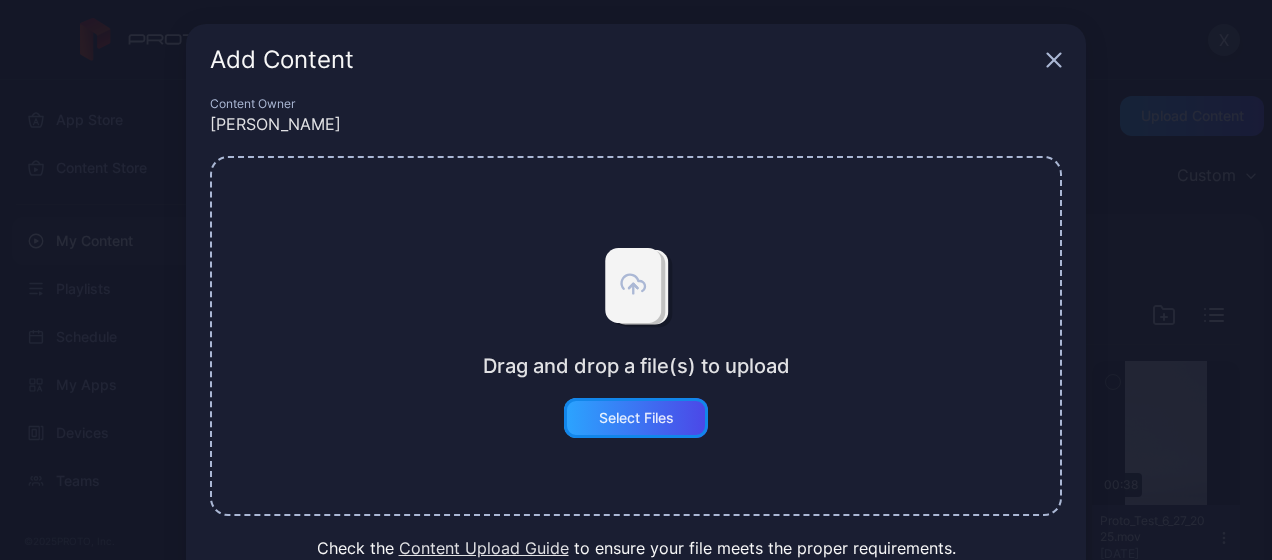 click on "Select Files" at bounding box center (636, 418) 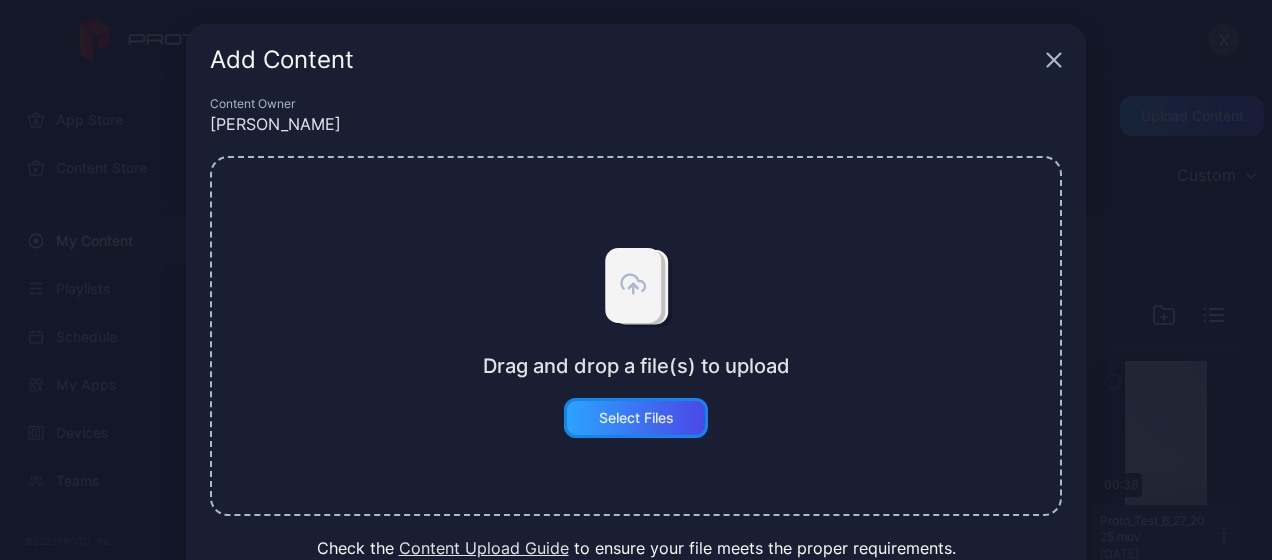 click on "Select Files" at bounding box center (636, 418) 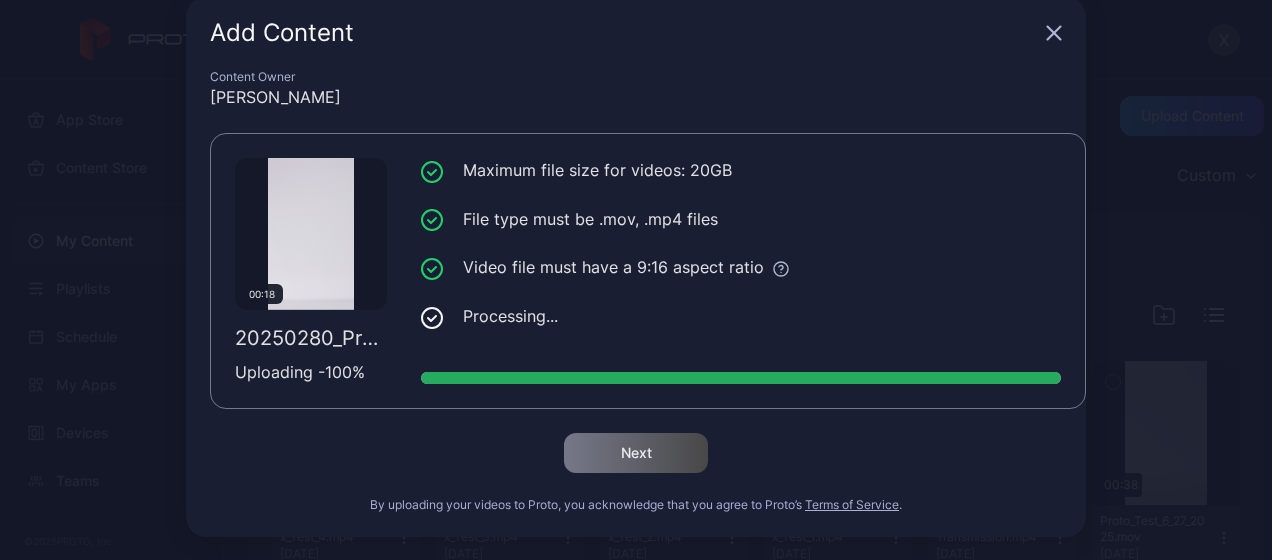scroll, scrollTop: 84, scrollLeft: 0, axis: vertical 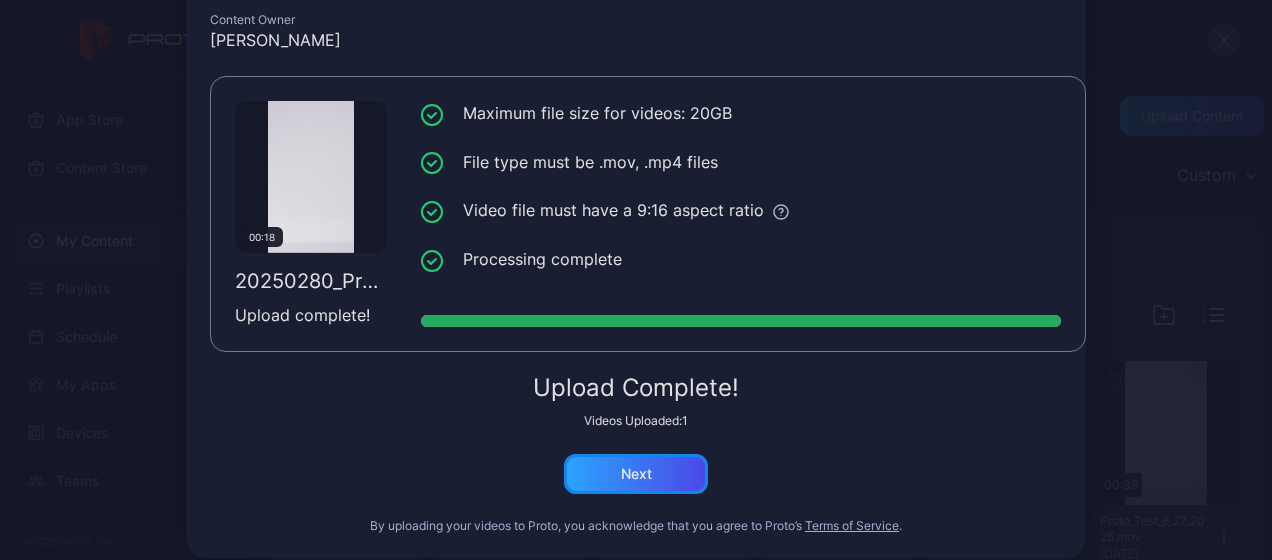 click on "Next" at bounding box center (636, 474) 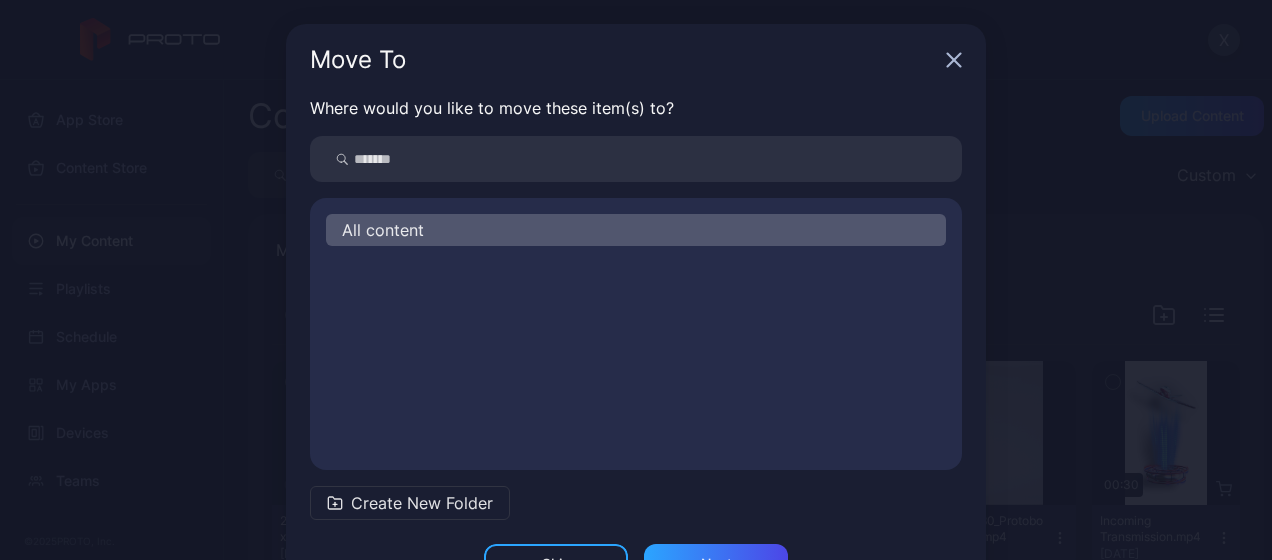 scroll, scrollTop: 72, scrollLeft: 0, axis: vertical 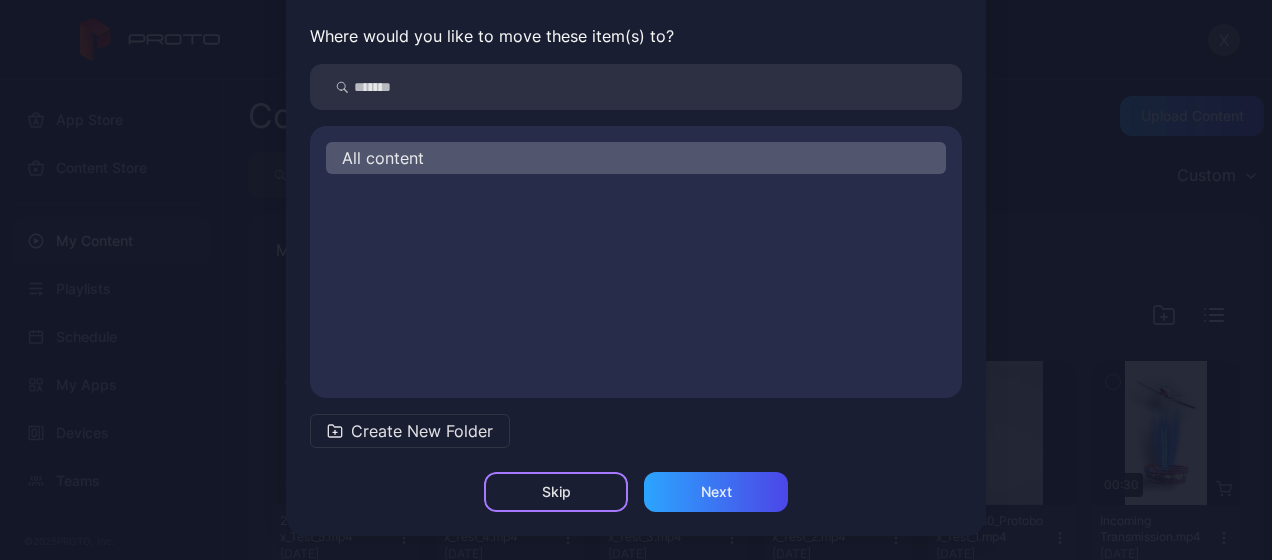 click on "Skip" at bounding box center [556, 492] 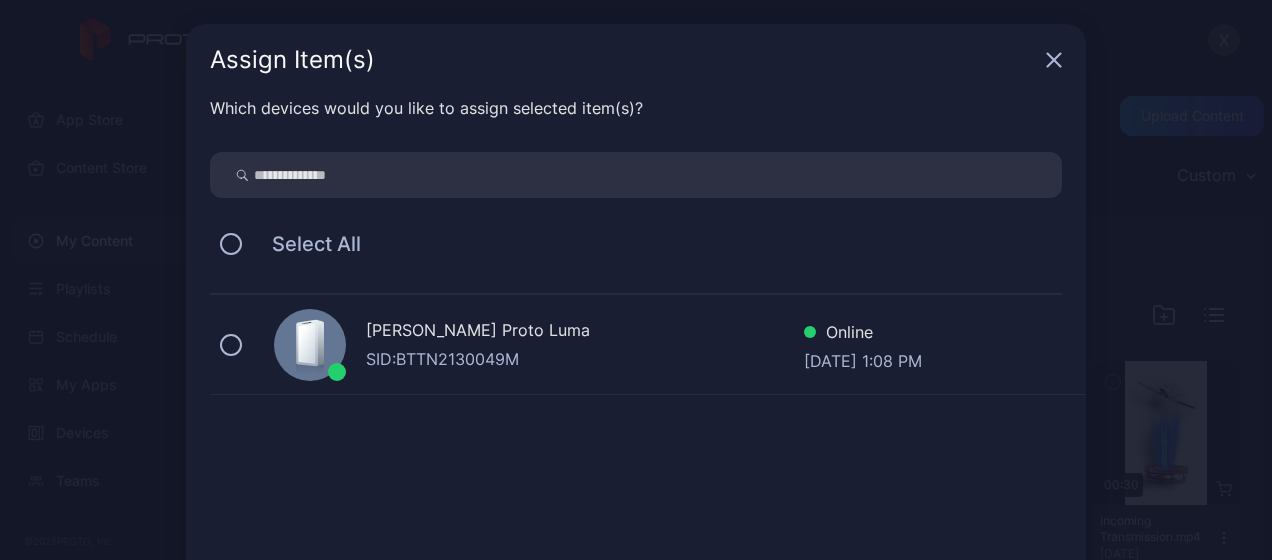 click on "[PERSON_NAME] Proto Luma" at bounding box center [585, 332] 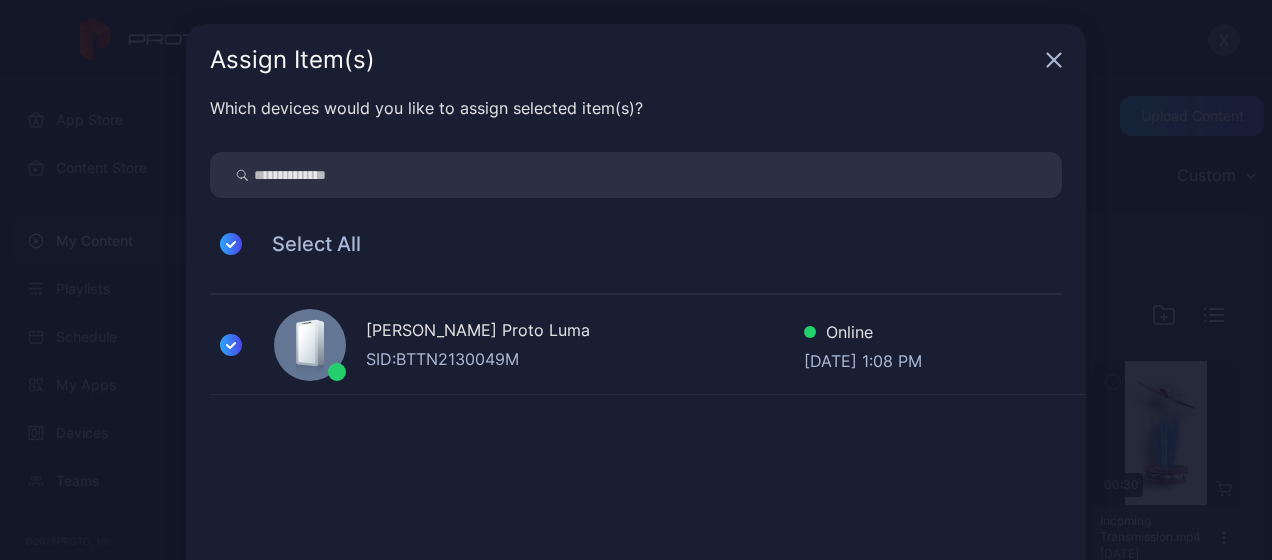 scroll, scrollTop: 132, scrollLeft: 0, axis: vertical 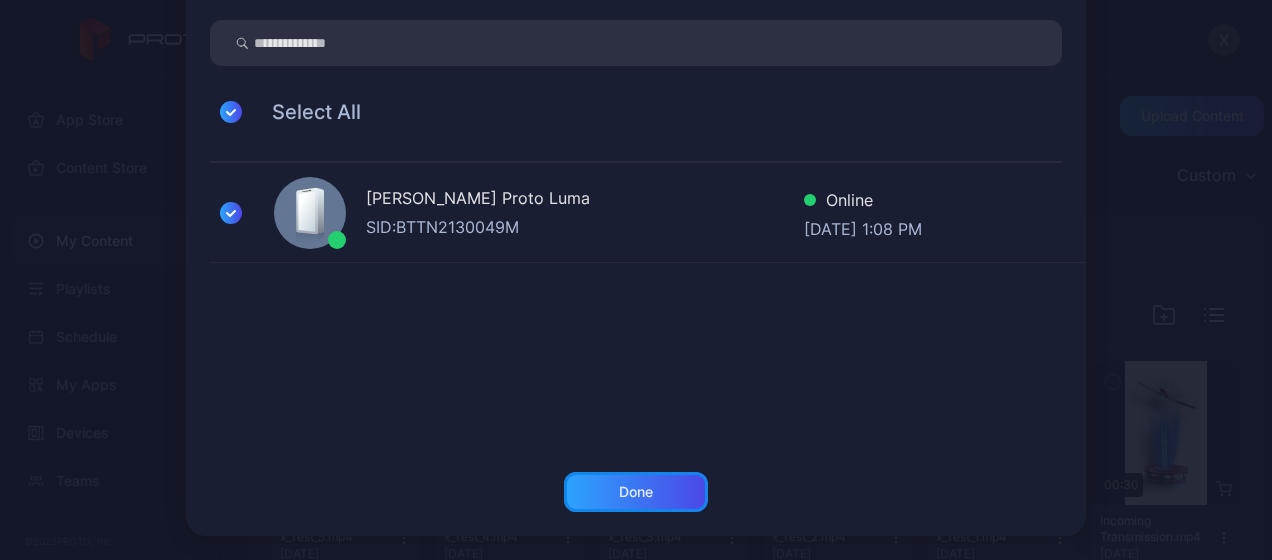 click on "Done" at bounding box center [636, 492] 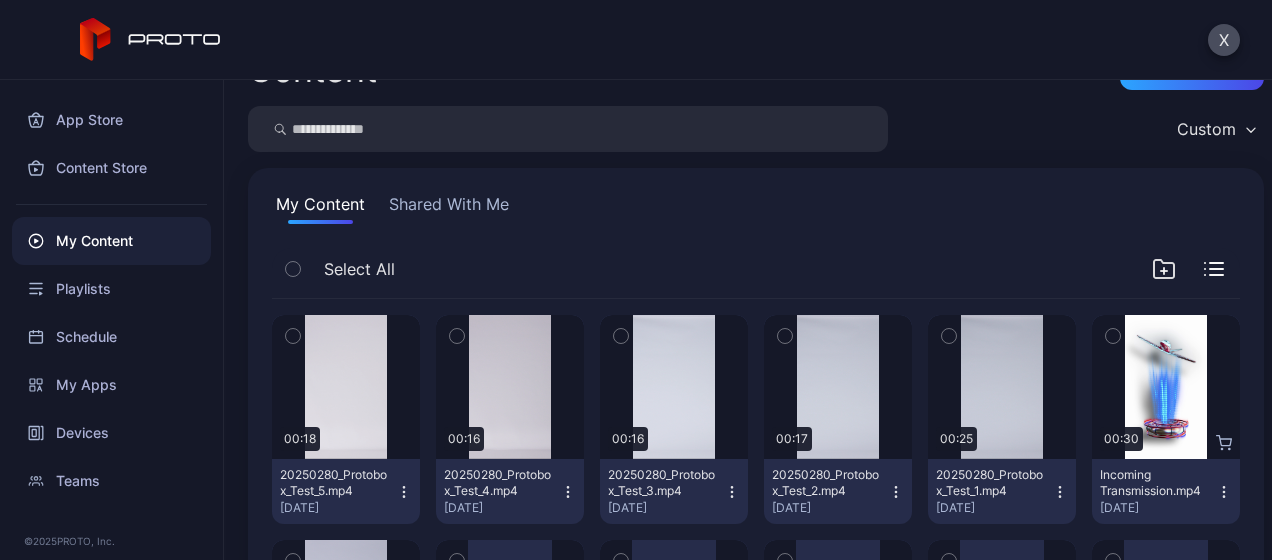 scroll, scrollTop: 0, scrollLeft: 0, axis: both 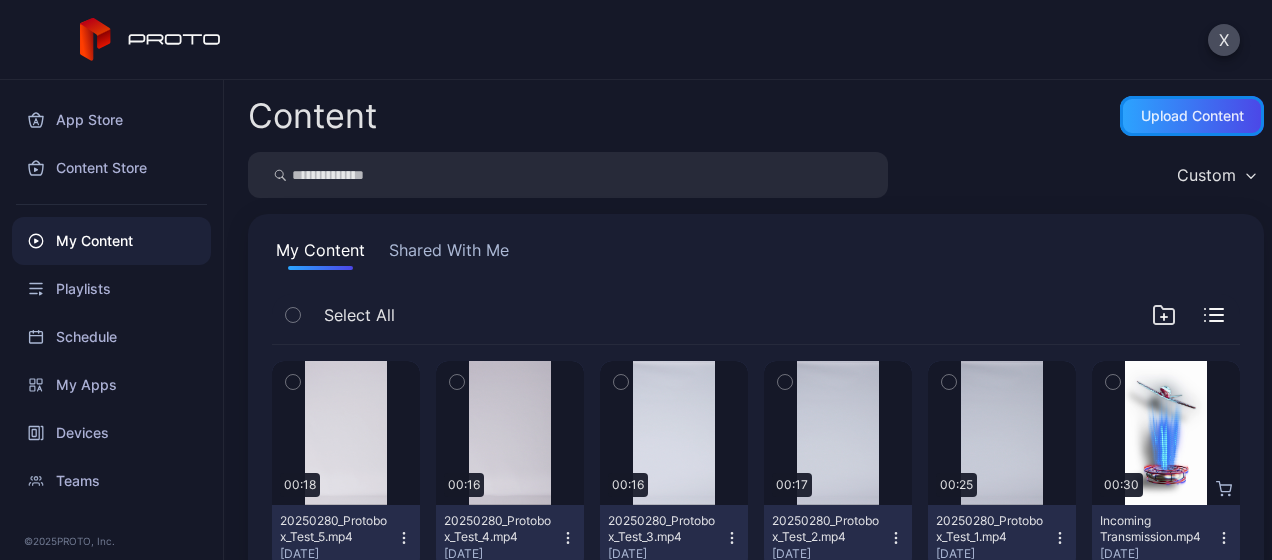 click on "Upload Content" at bounding box center [1192, 116] 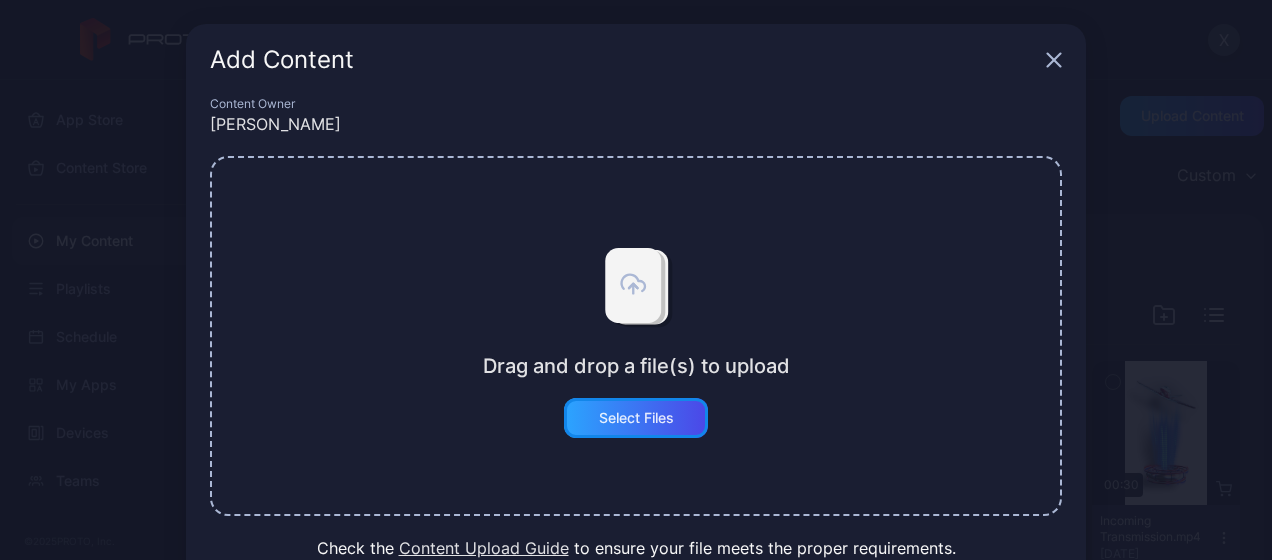 click on "Select Files" at bounding box center (636, 418) 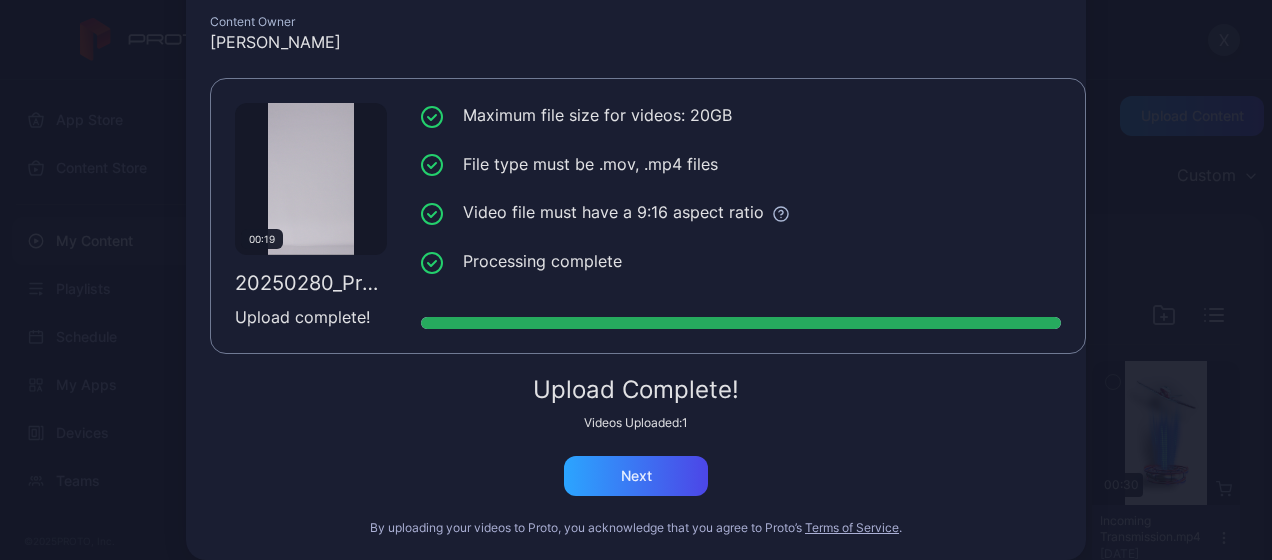 scroll, scrollTop: 83, scrollLeft: 0, axis: vertical 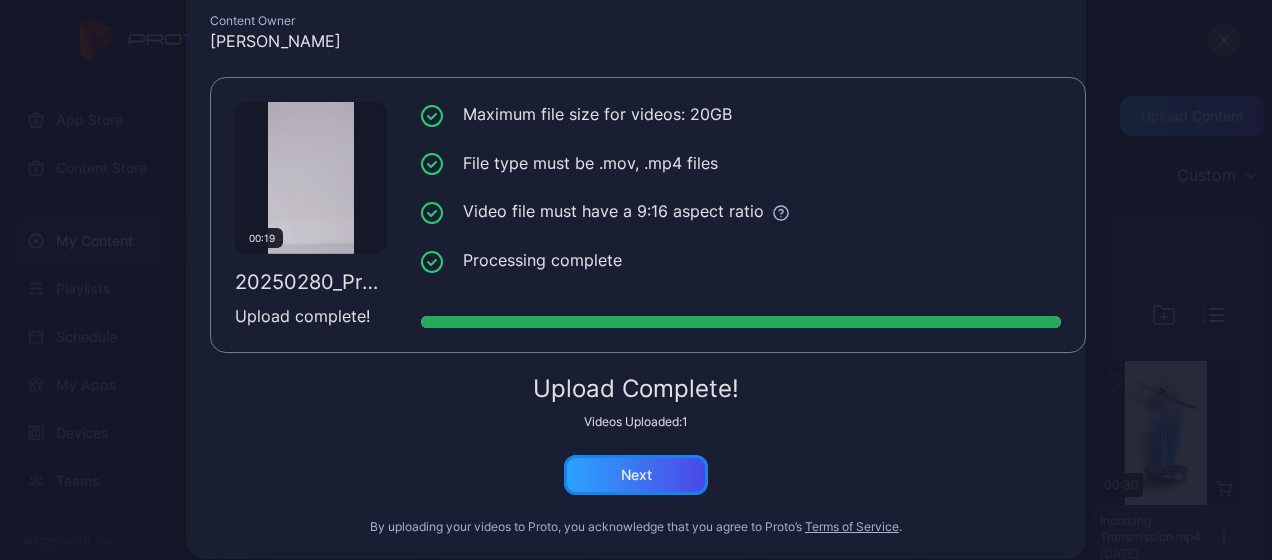 click on "Next" at bounding box center (636, 475) 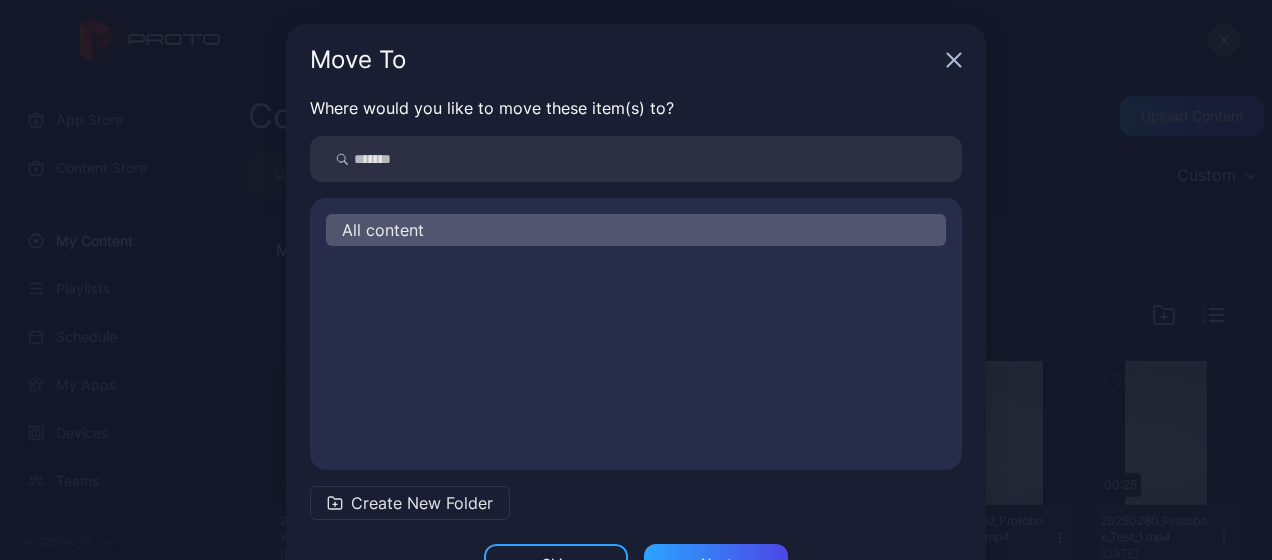 scroll, scrollTop: 72, scrollLeft: 0, axis: vertical 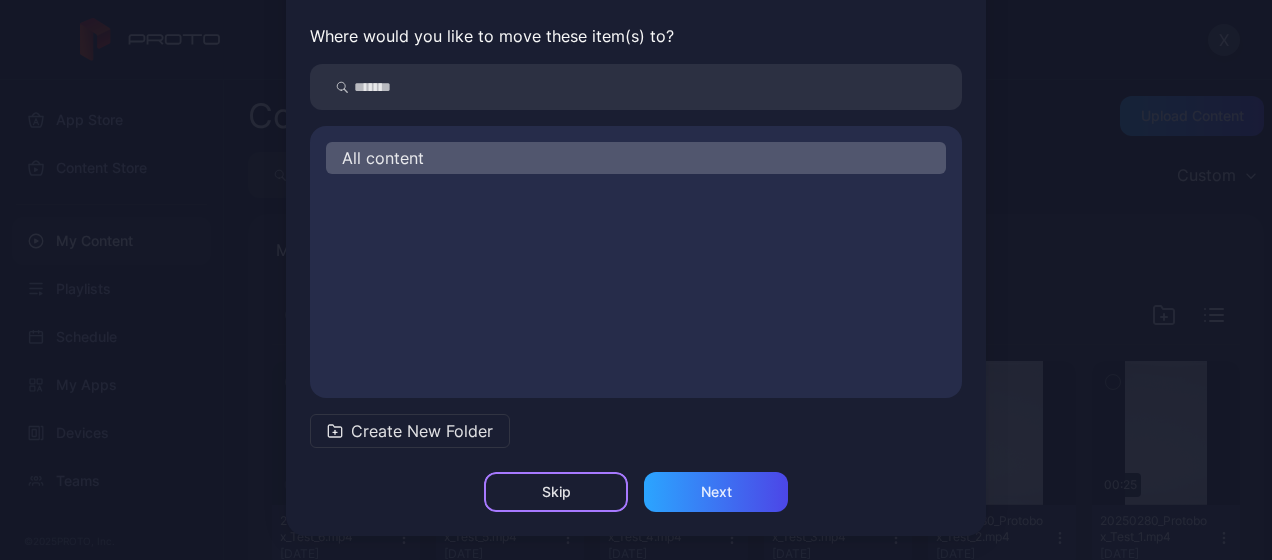 click on "Skip" at bounding box center [556, 492] 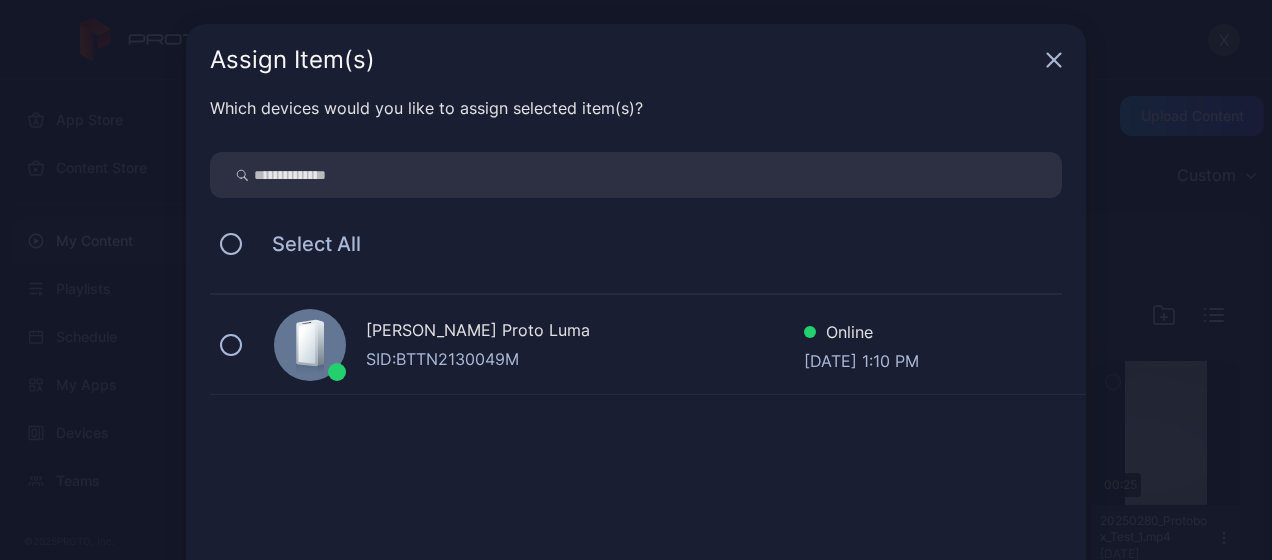 click on "SID:  BTTN2130049M" at bounding box center (585, 359) 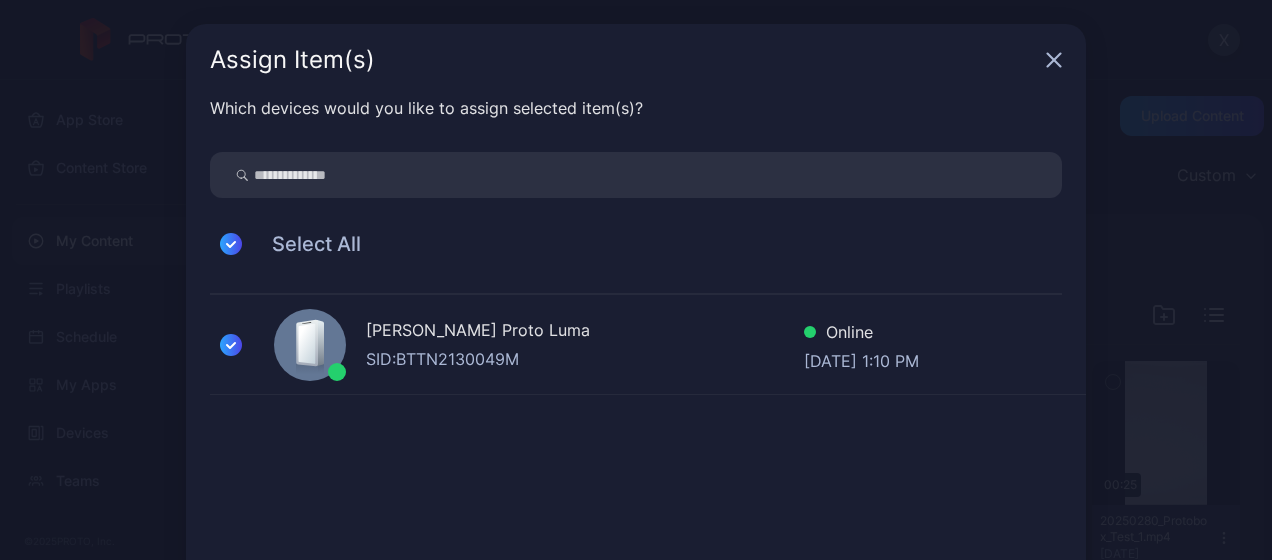 scroll, scrollTop: 132, scrollLeft: 0, axis: vertical 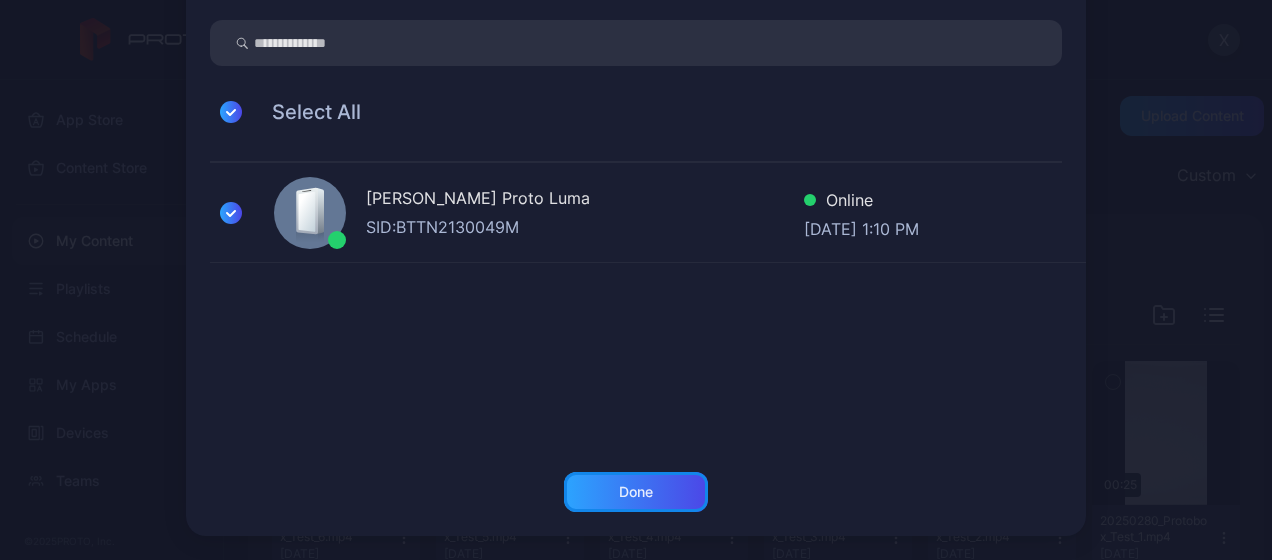 click on "Done" at bounding box center (636, 492) 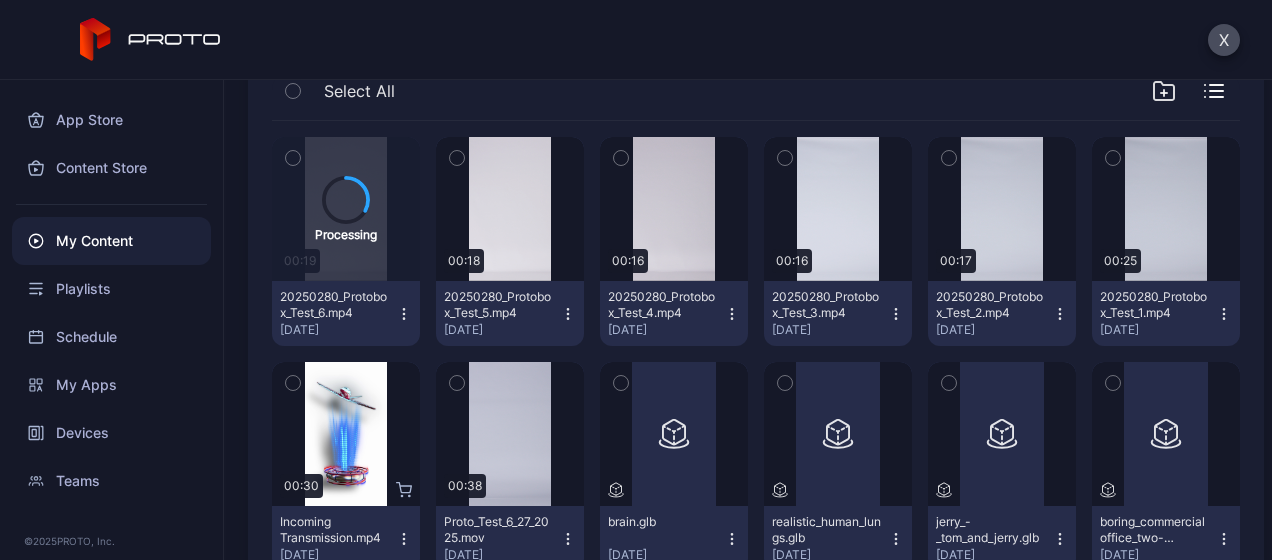 scroll, scrollTop: 0, scrollLeft: 0, axis: both 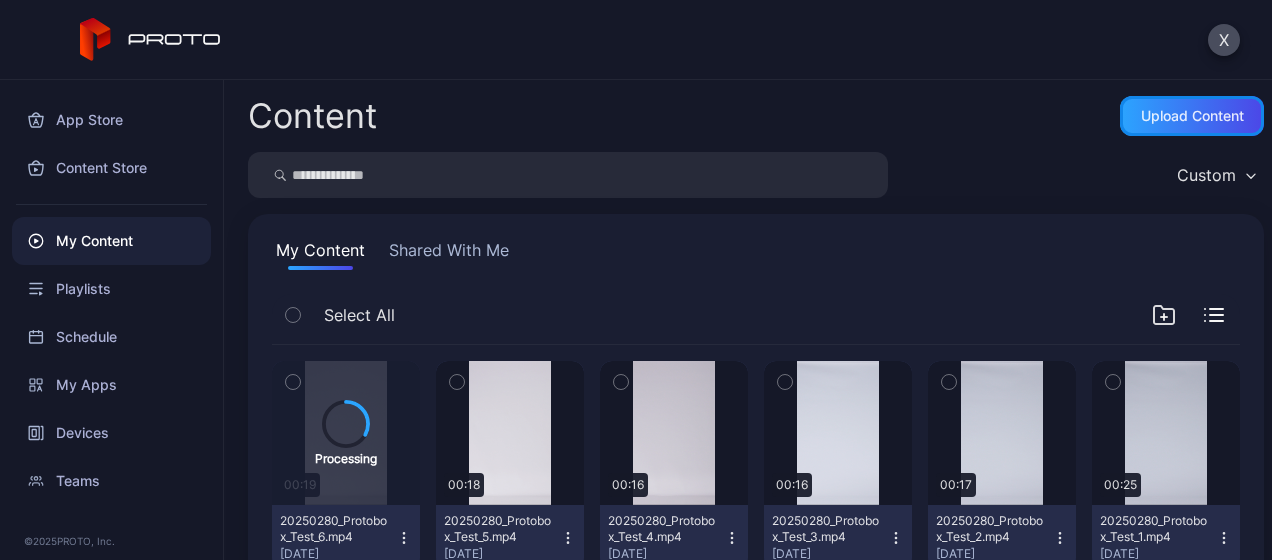 click on "Upload Content" at bounding box center [1192, 116] 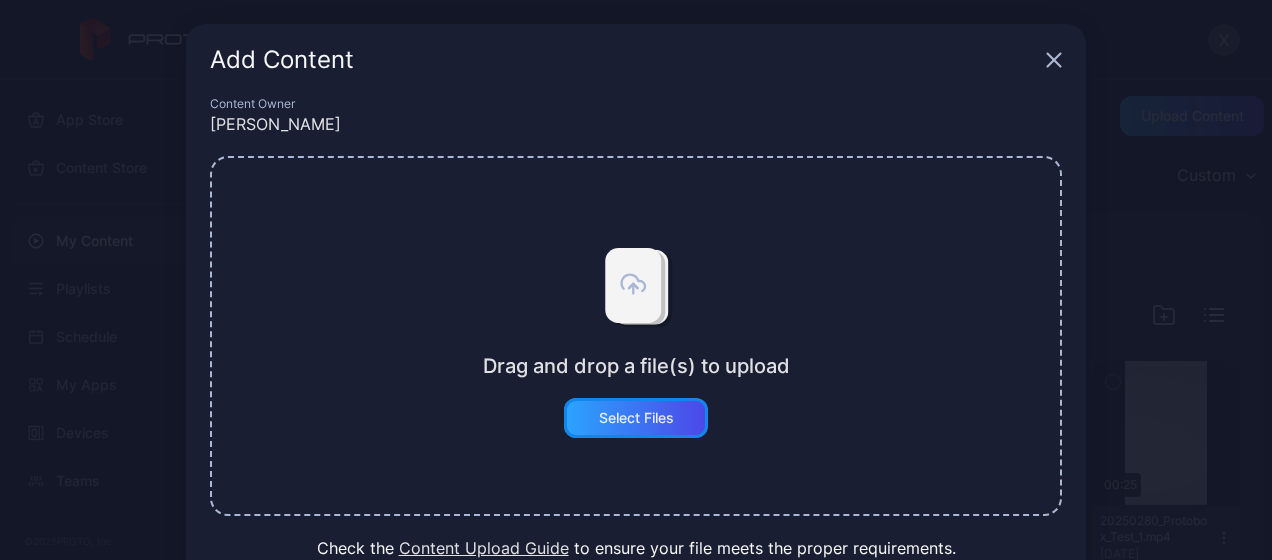 click on "Select Files" at bounding box center [636, 418] 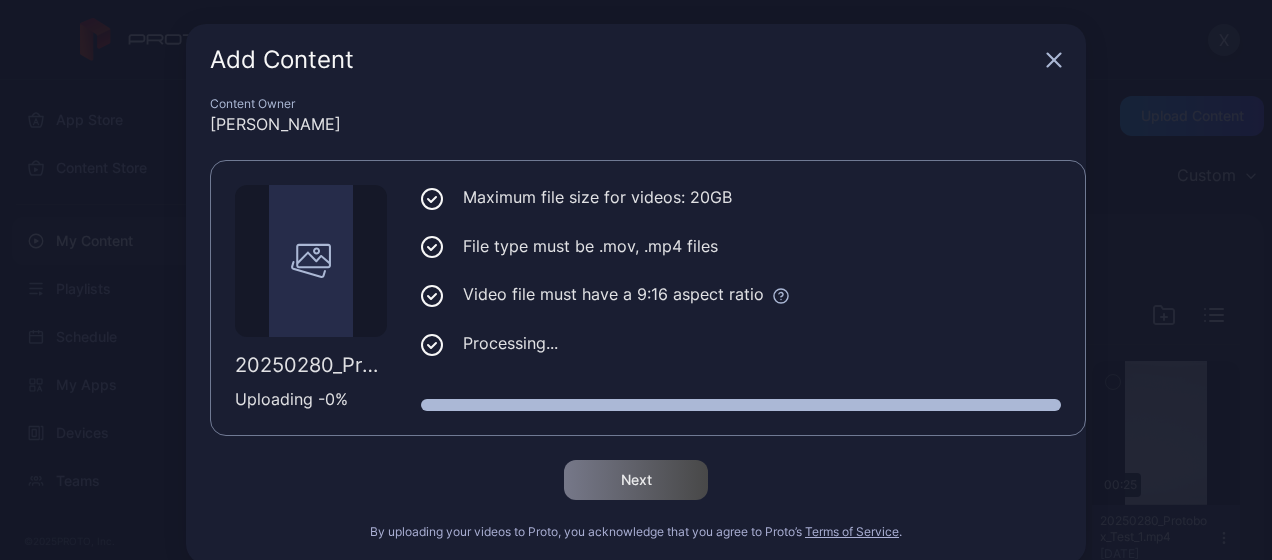 scroll, scrollTop: 27, scrollLeft: 0, axis: vertical 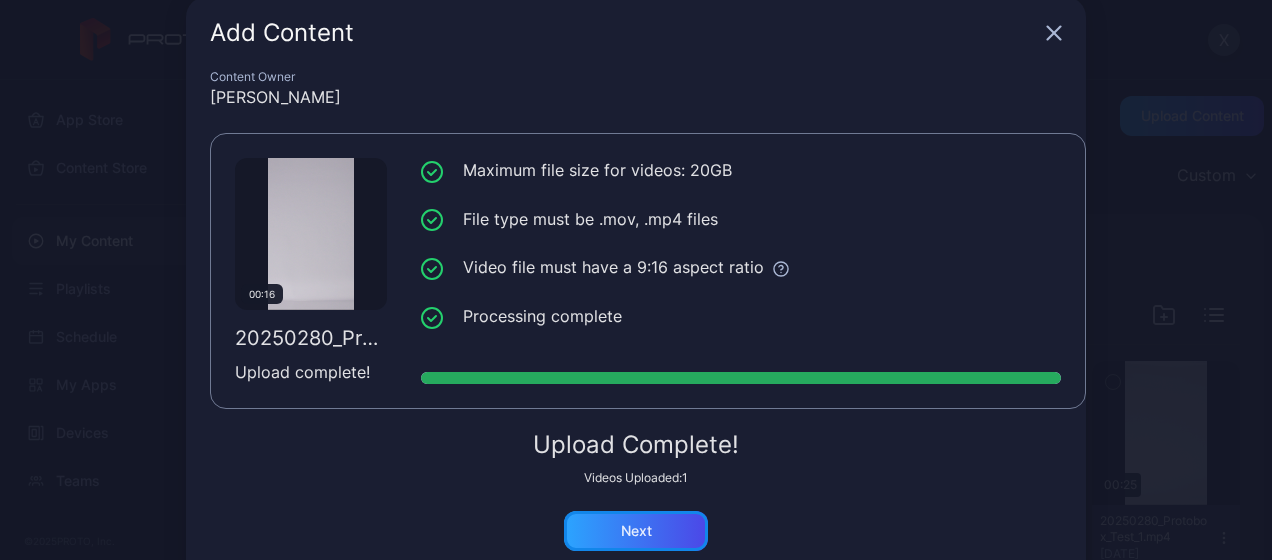 click on "Next" at bounding box center (636, 531) 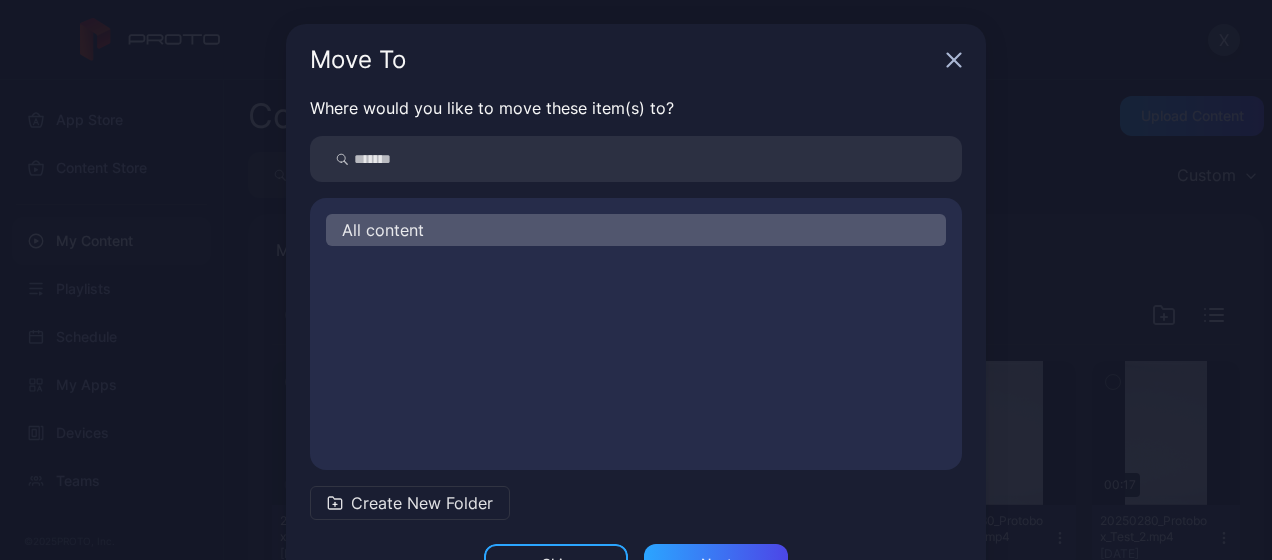 scroll, scrollTop: 72, scrollLeft: 0, axis: vertical 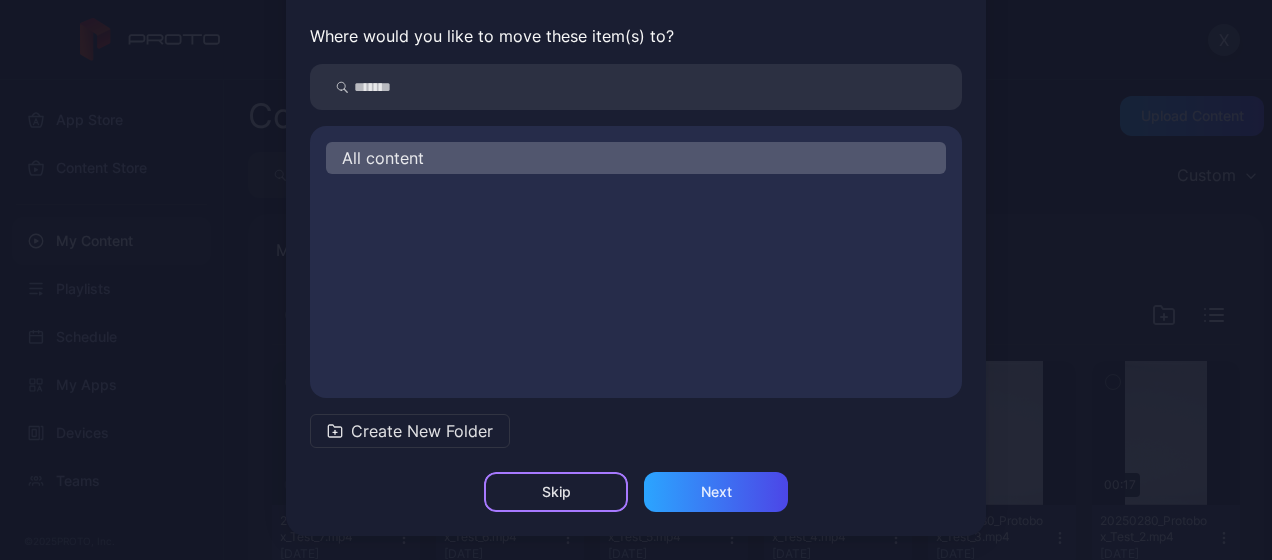 click on "Skip" at bounding box center [556, 492] 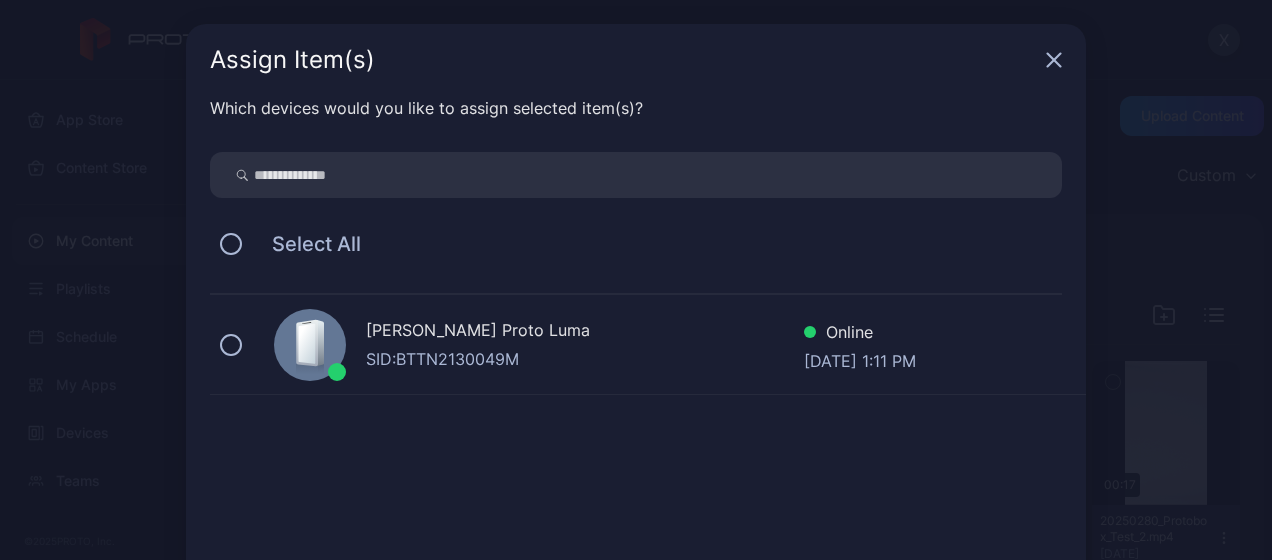 click on "SID:  BTTN2130049M" at bounding box center (585, 359) 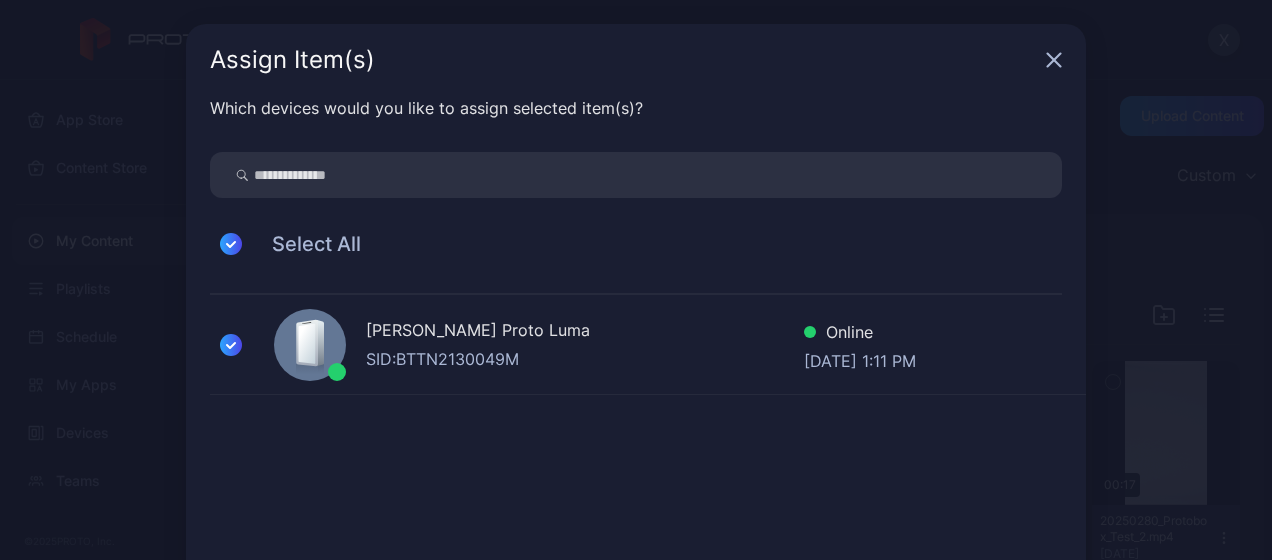 scroll, scrollTop: 132, scrollLeft: 0, axis: vertical 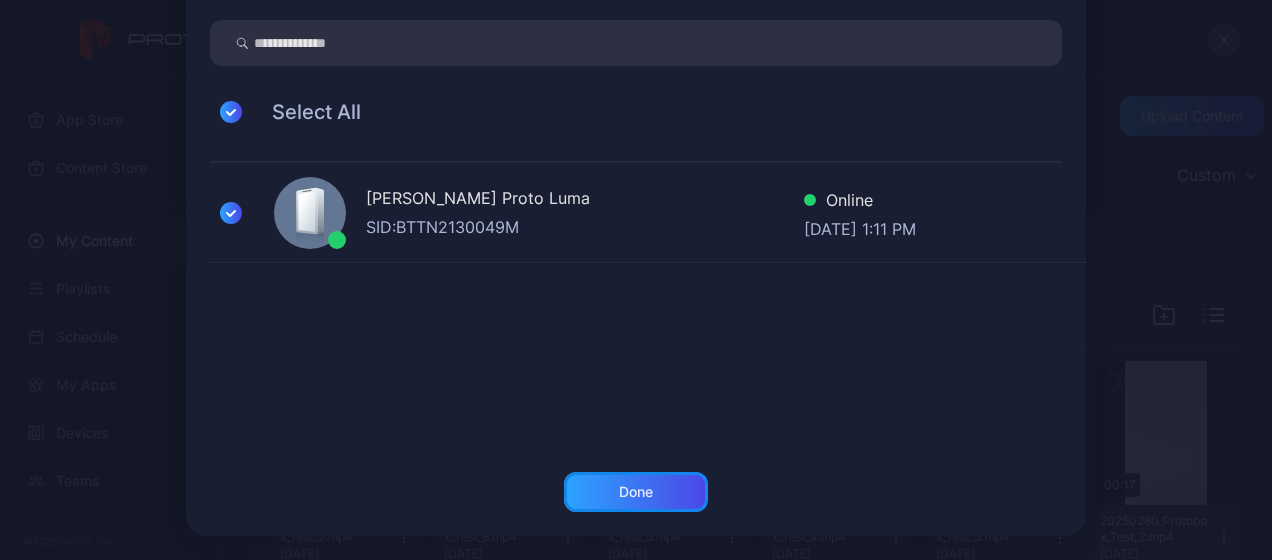 click on "Done" at bounding box center (636, 492) 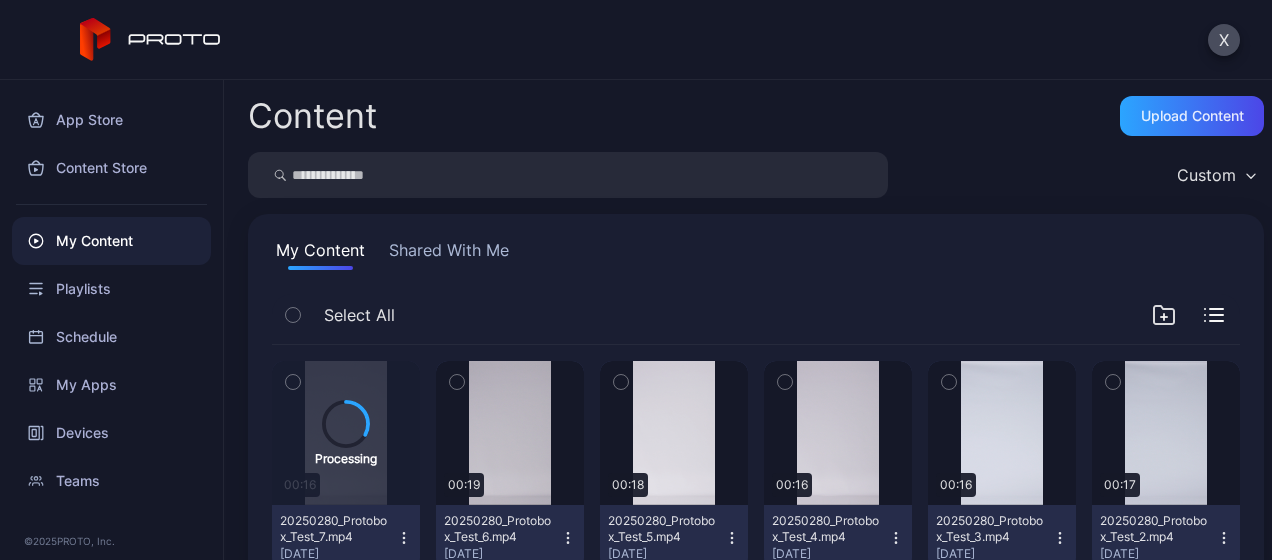 scroll, scrollTop: 44, scrollLeft: 0, axis: vertical 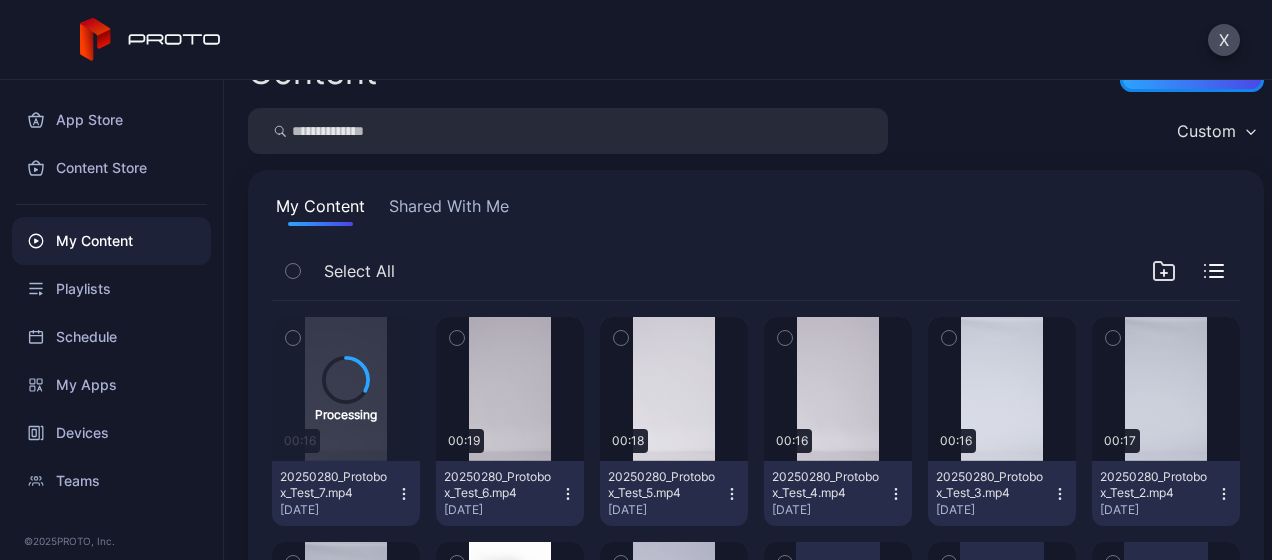 click on "Upload Content" at bounding box center [1192, 72] 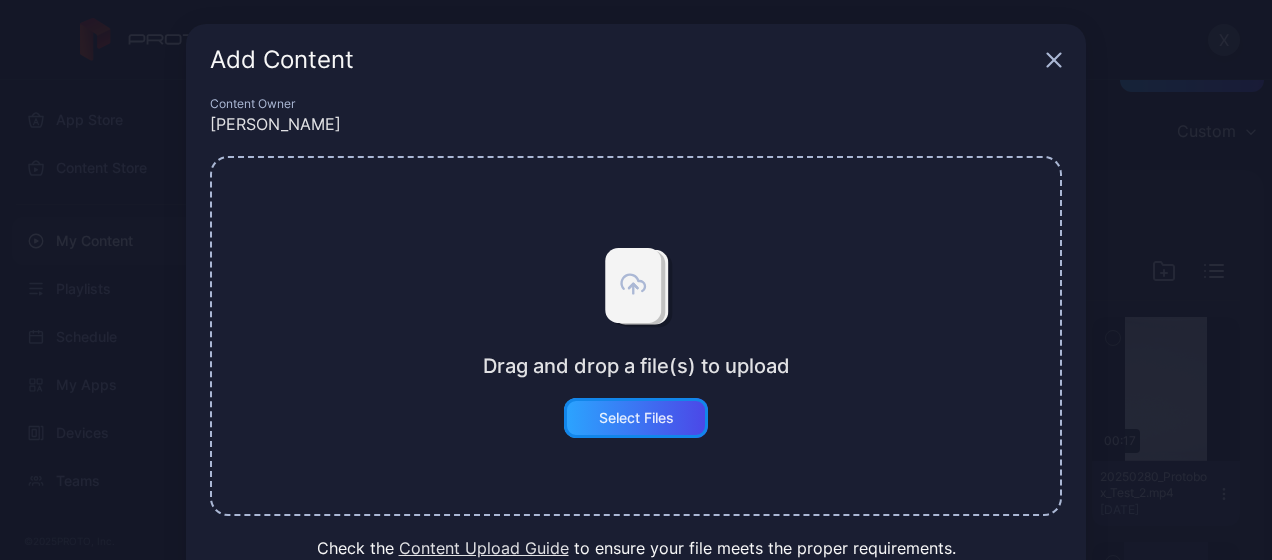 click on "Select Files" at bounding box center (636, 418) 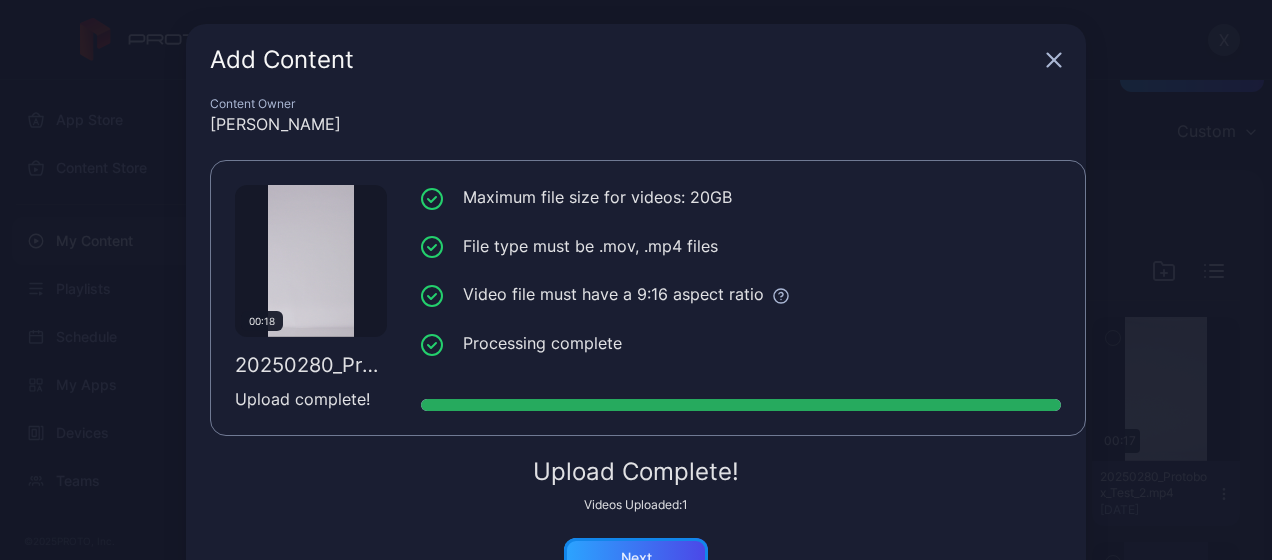 click on "Next" at bounding box center (636, 558) 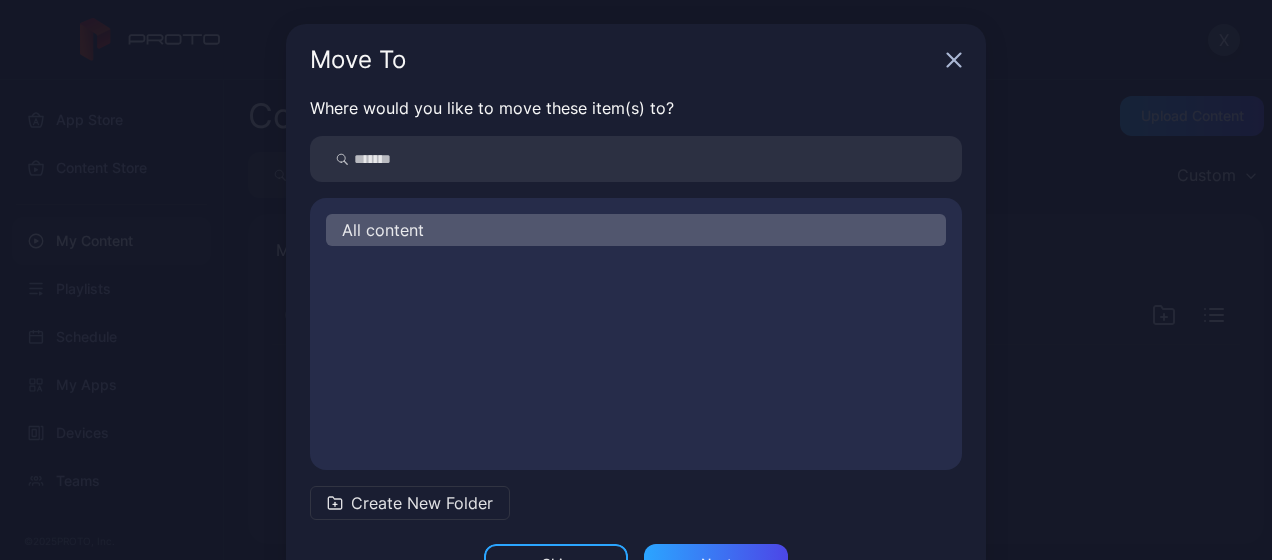 scroll, scrollTop: 0, scrollLeft: 0, axis: both 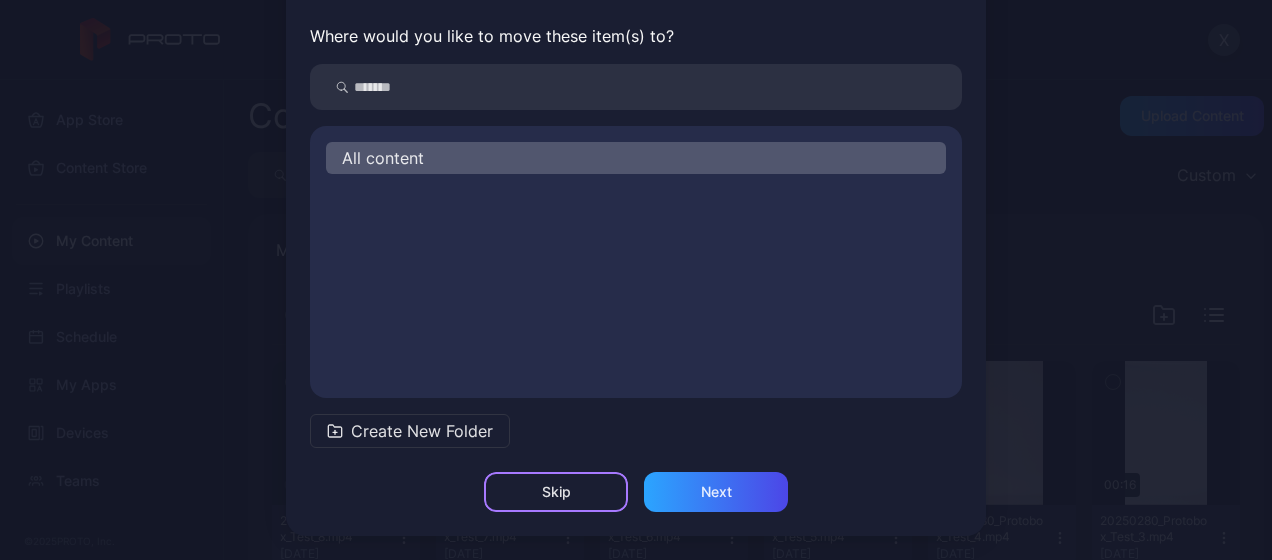 click on "Skip" at bounding box center [556, 492] 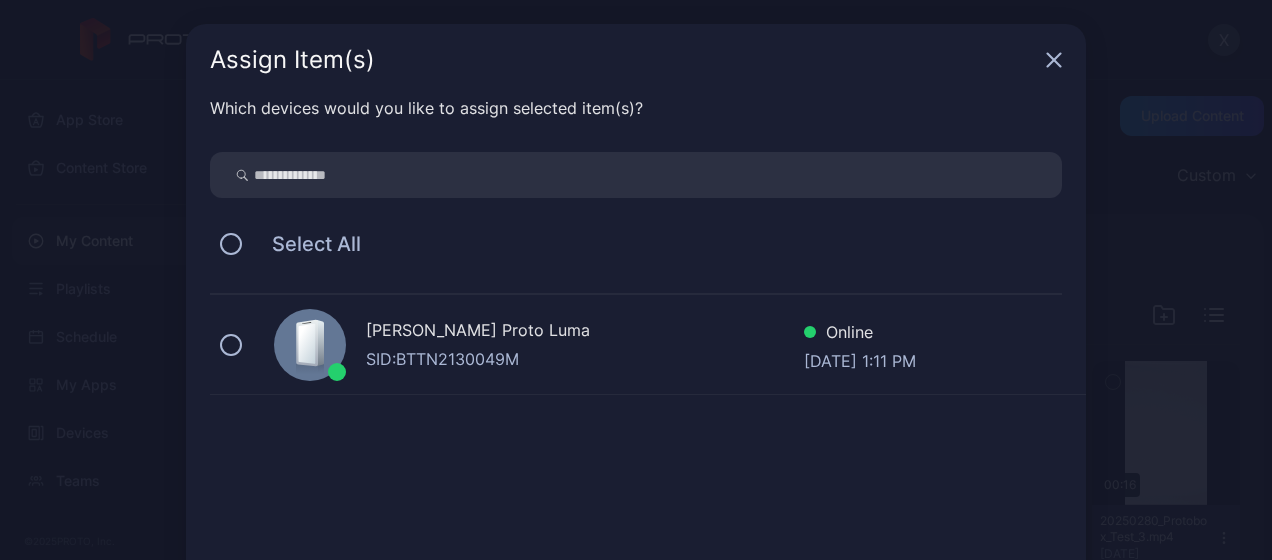 click on "[PERSON_NAME] Proto Luma" at bounding box center (585, 332) 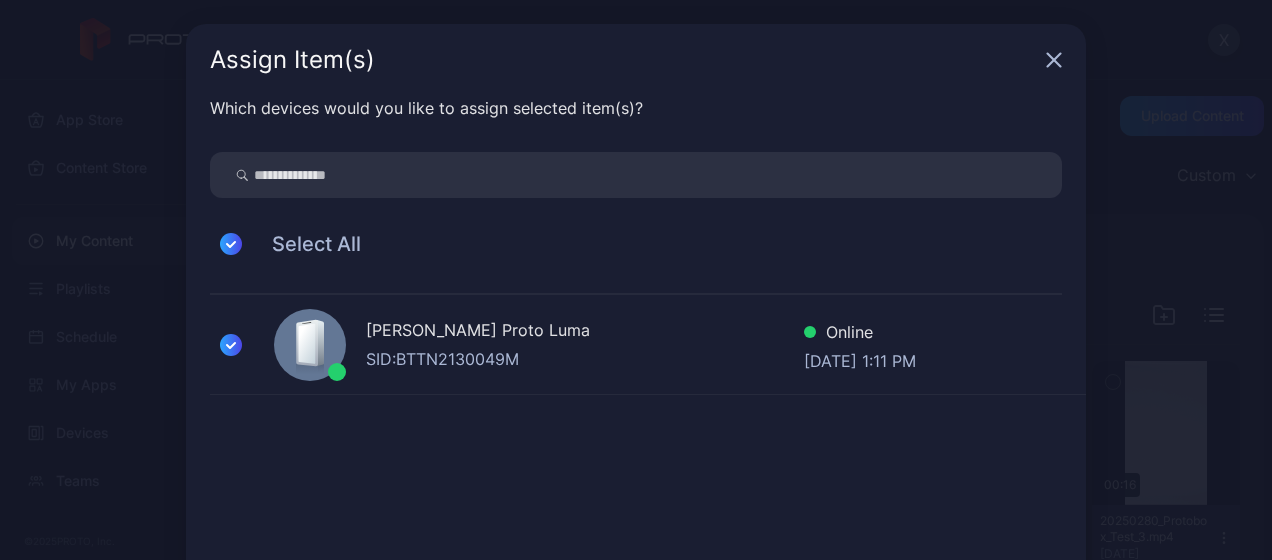 scroll, scrollTop: 132, scrollLeft: 0, axis: vertical 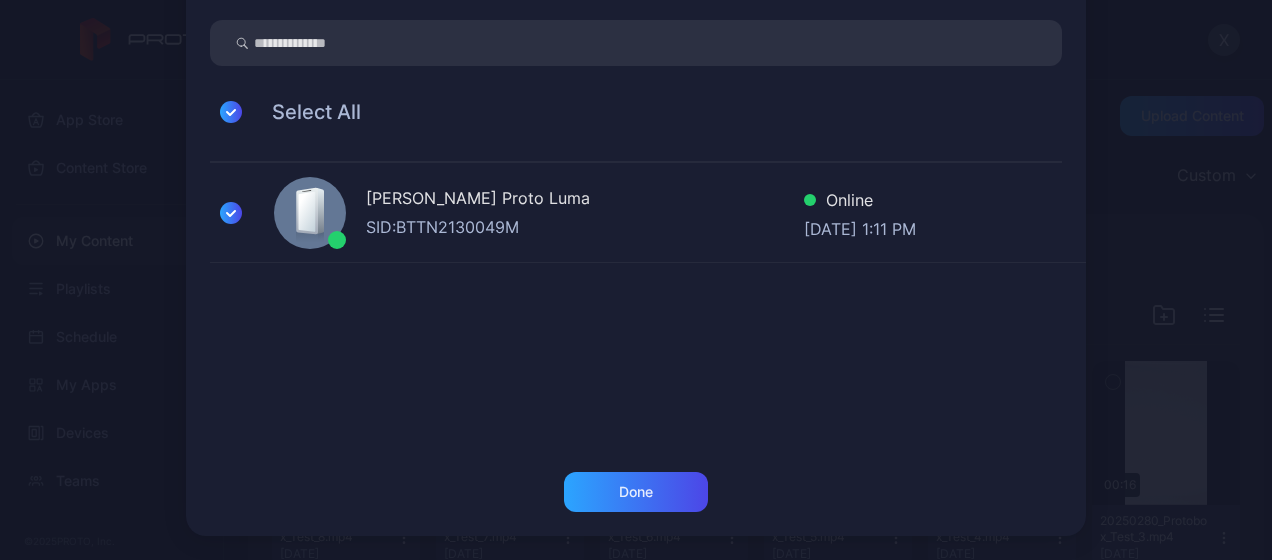 click on "Which devices would you like to assign selected item(s)? Select All [PERSON_NAME] Proto [PERSON_NAME]:  BTTN2130049M Online [DATE] 1:11 PM" at bounding box center (636, 218) 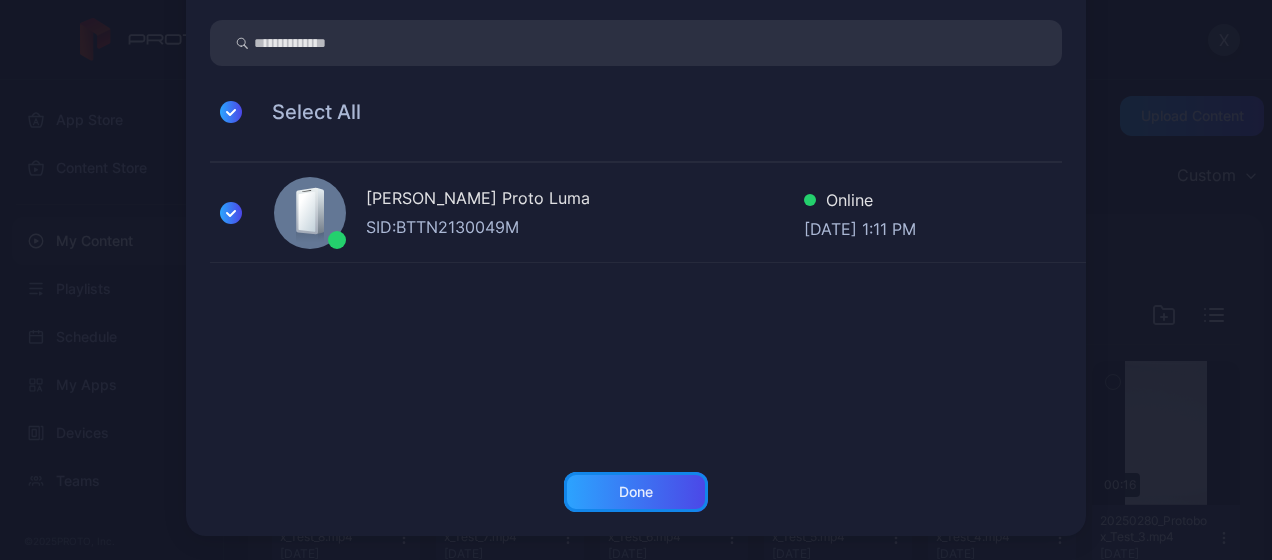 click on "Done" at bounding box center [636, 492] 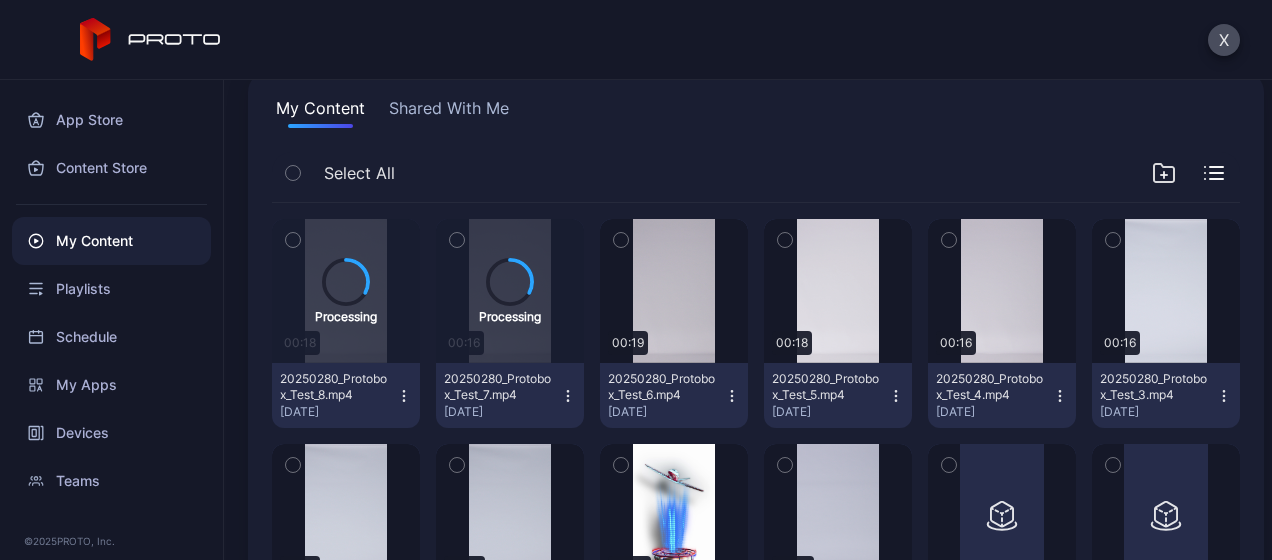 scroll, scrollTop: 0, scrollLeft: 0, axis: both 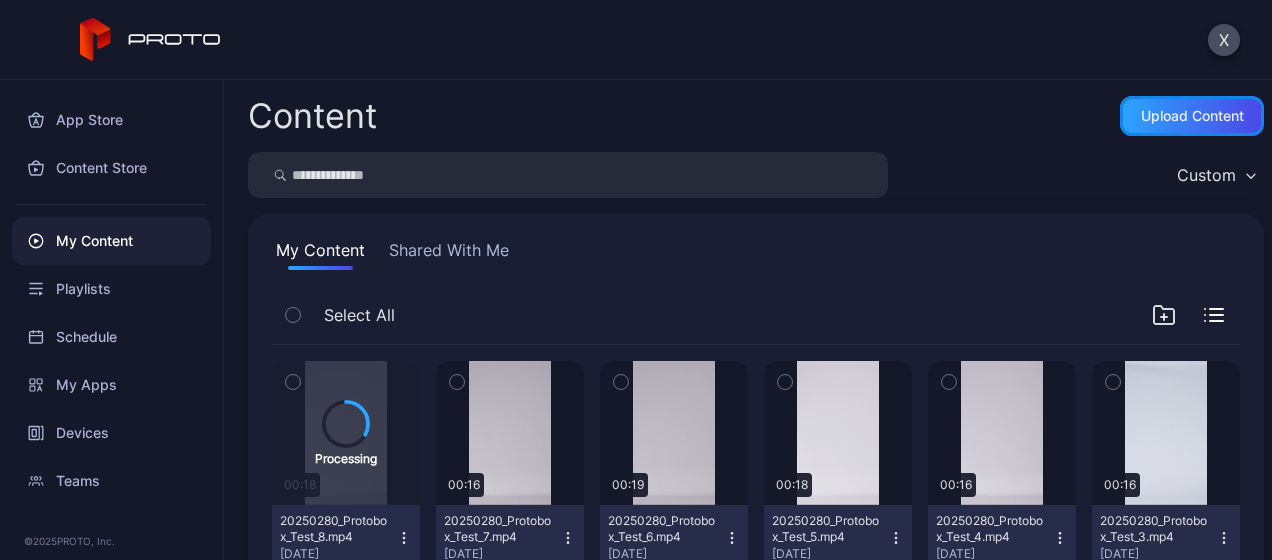 click on "Upload Content" at bounding box center (1192, 116) 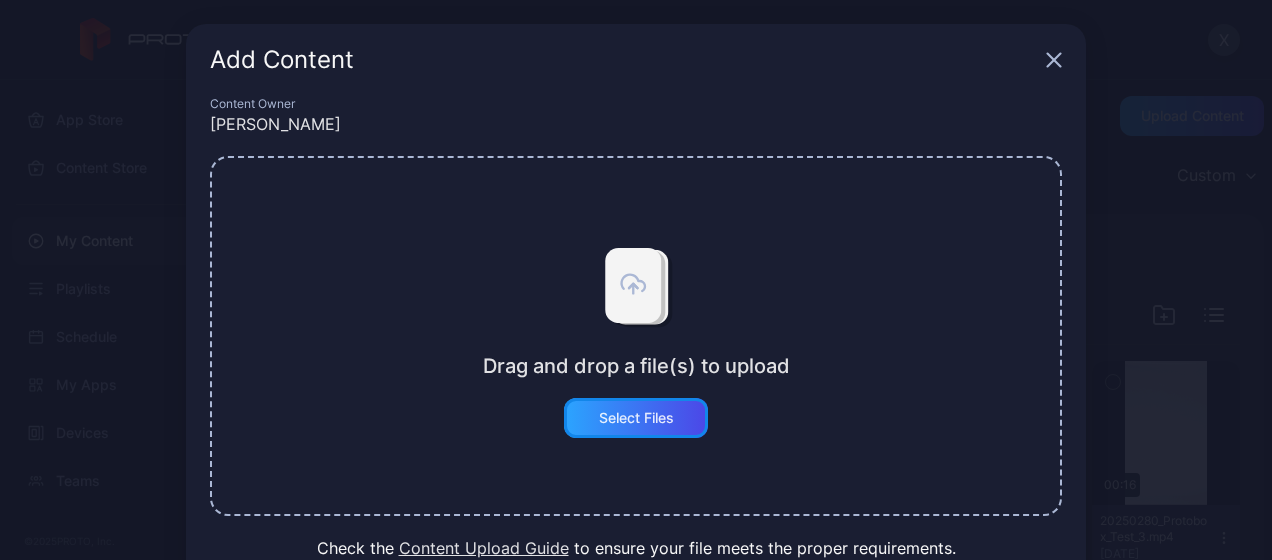 click on "Select Files" at bounding box center (636, 418) 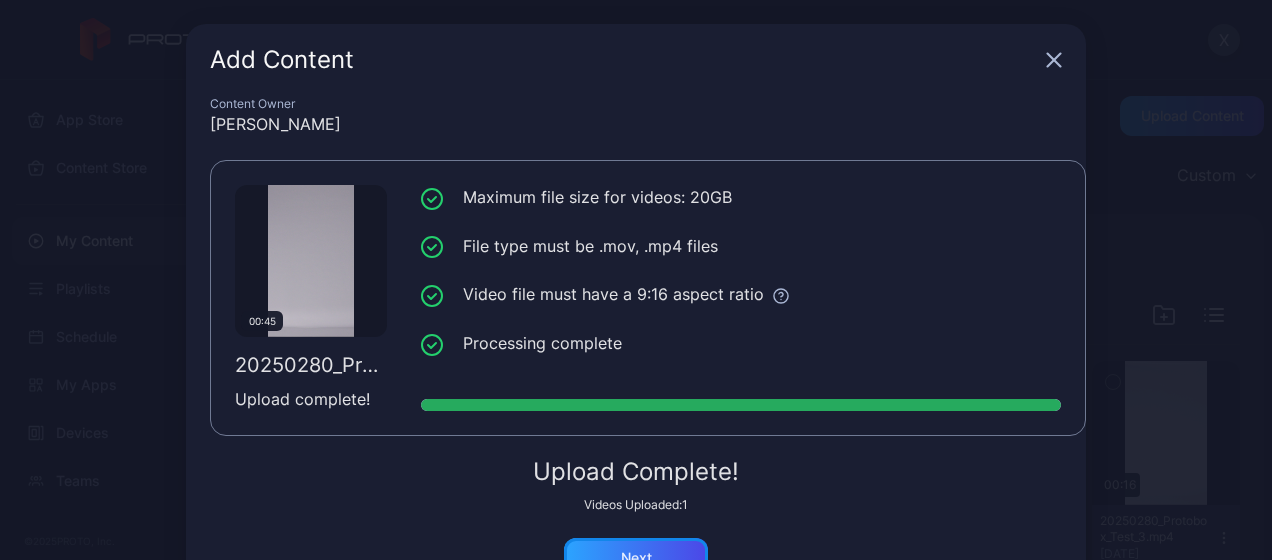 click on "Next" at bounding box center (636, 558) 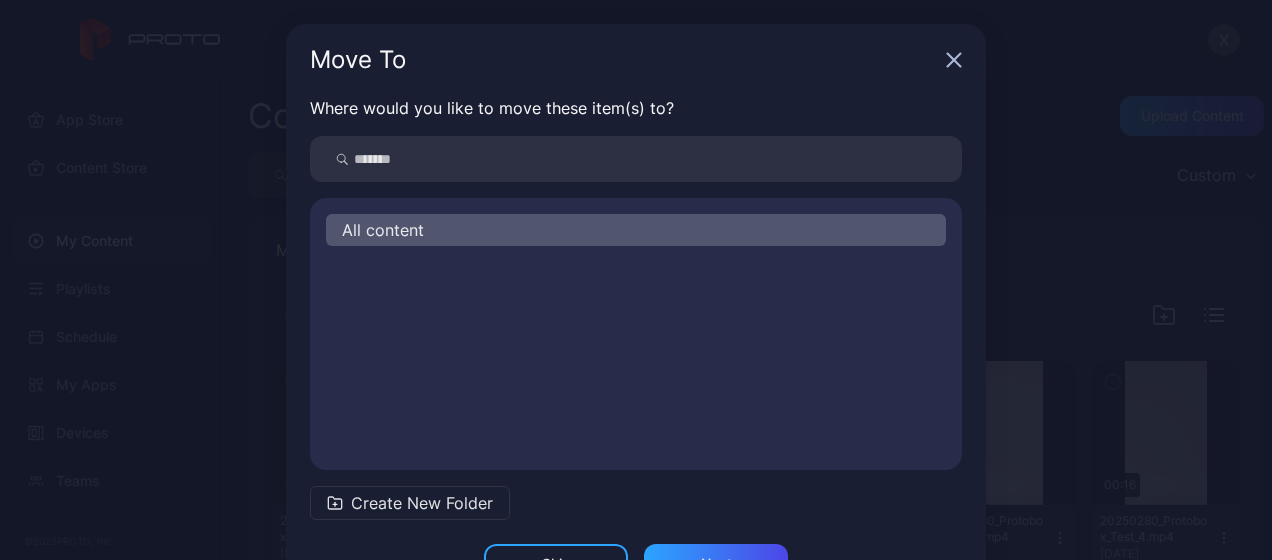 scroll, scrollTop: 72, scrollLeft: 0, axis: vertical 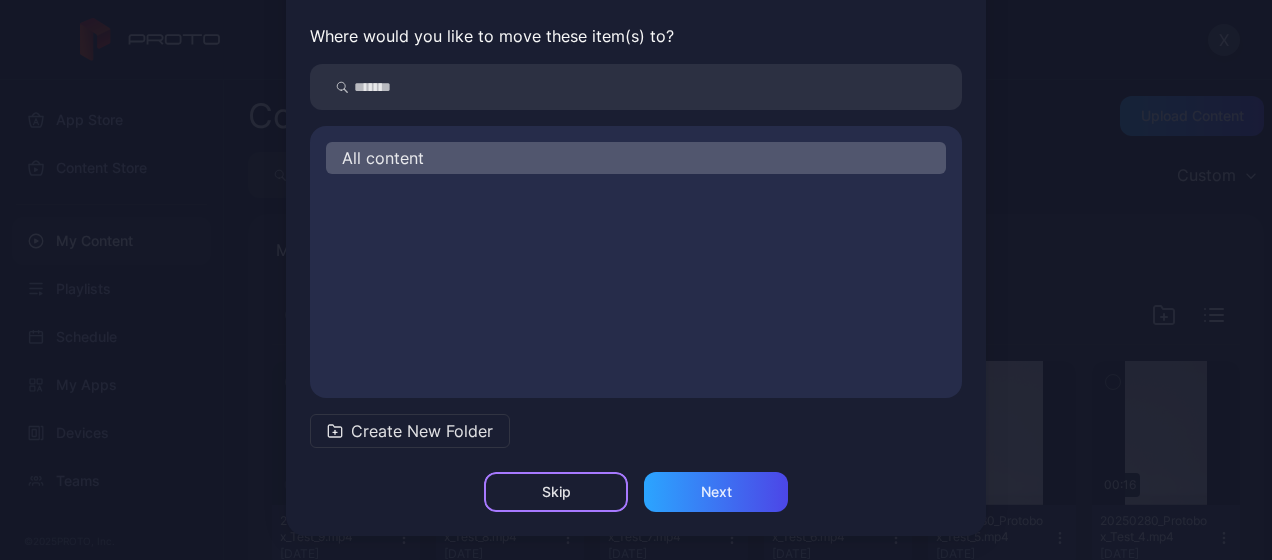 click on "Skip" at bounding box center [556, 492] 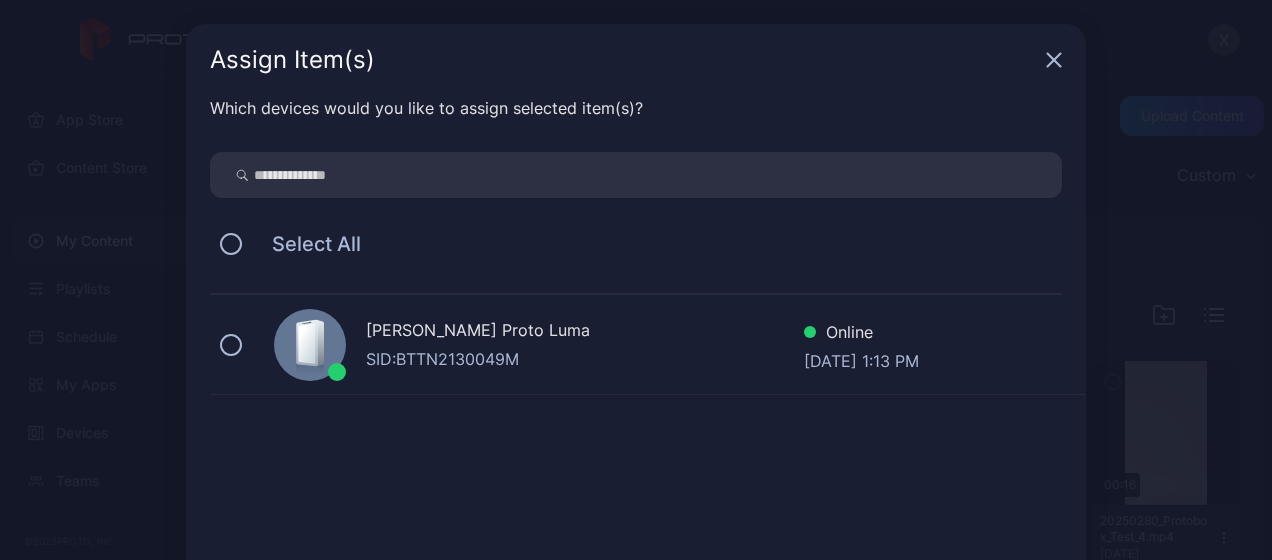 click on "[PERSON_NAME] Proto Luma" at bounding box center [585, 332] 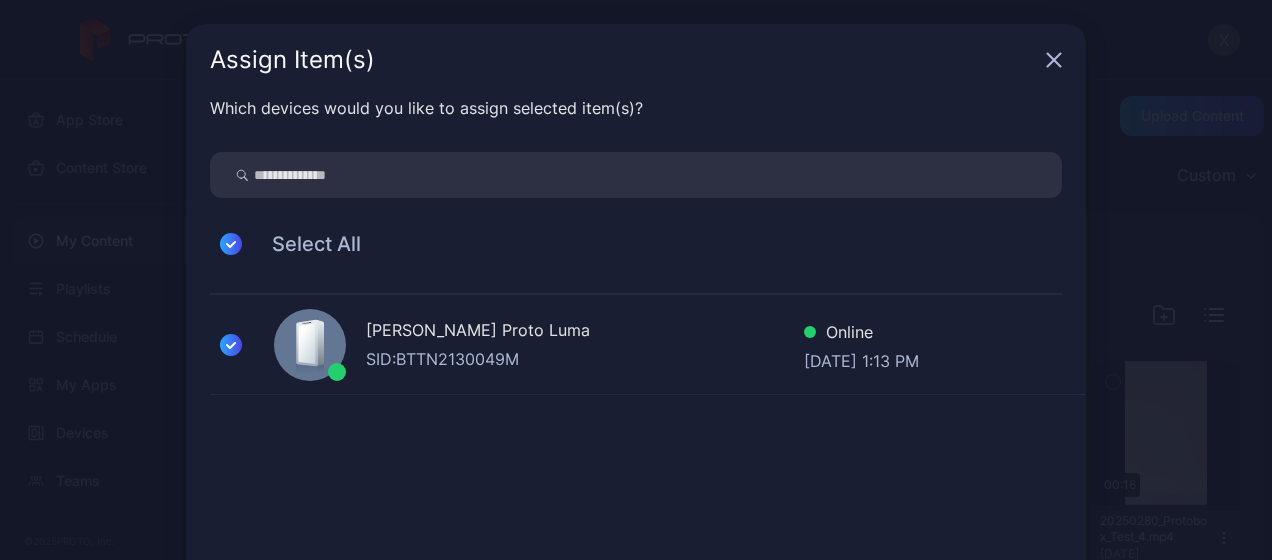 scroll, scrollTop: 132, scrollLeft: 0, axis: vertical 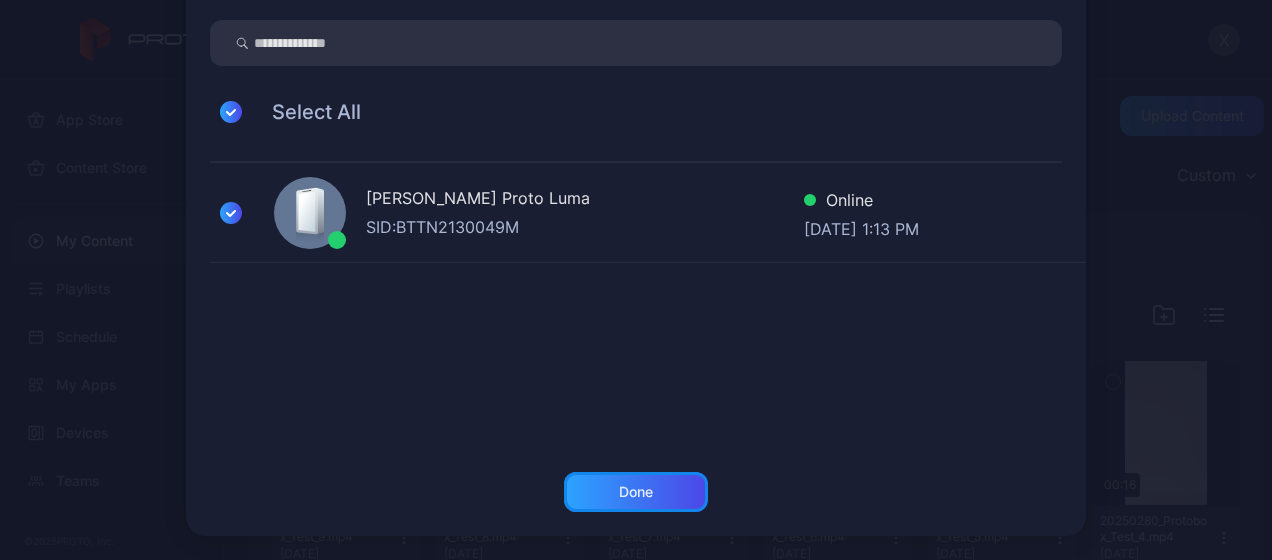 click on "Done" at bounding box center (636, 492) 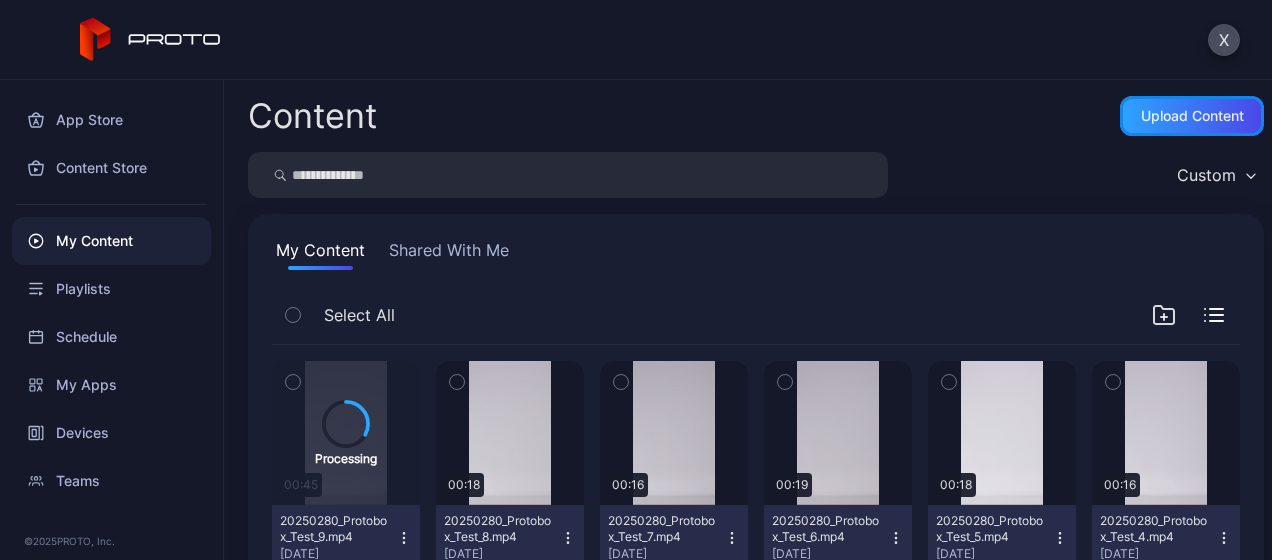 click on "Upload Content" at bounding box center [1192, 116] 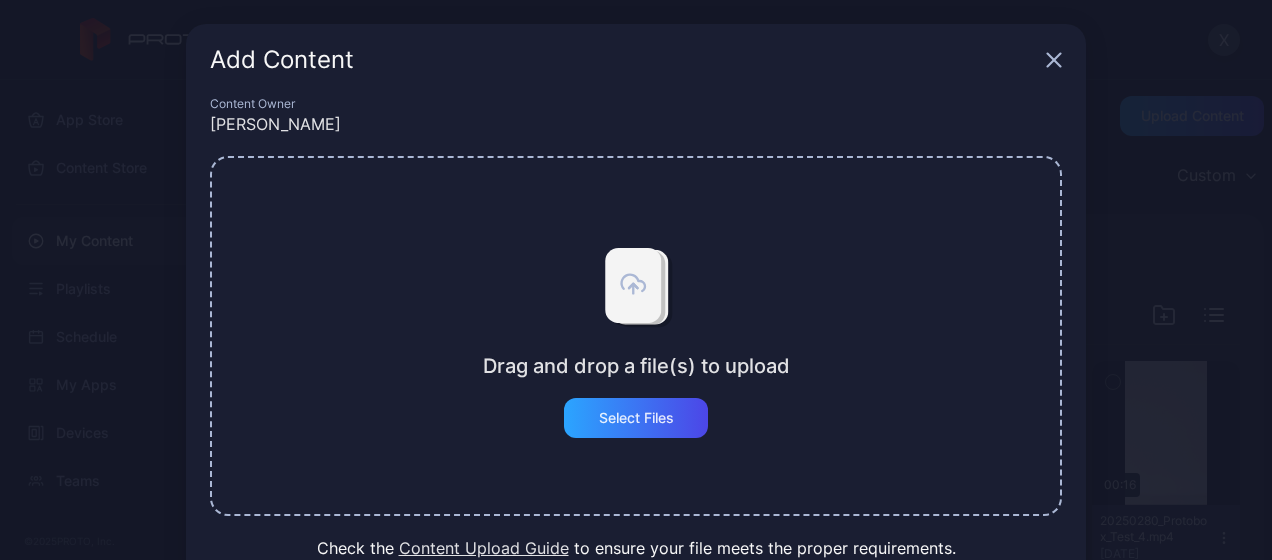 click on "Drag and drop a file(s) to upload Select Files" at bounding box center (636, 336) 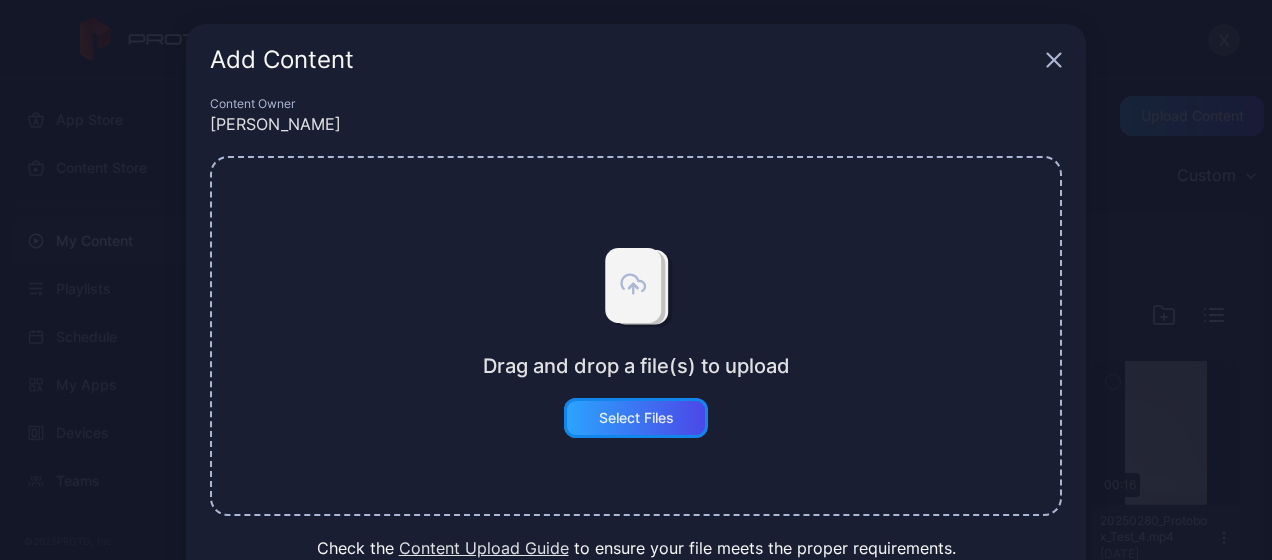 click on "Select Files" at bounding box center (636, 418) 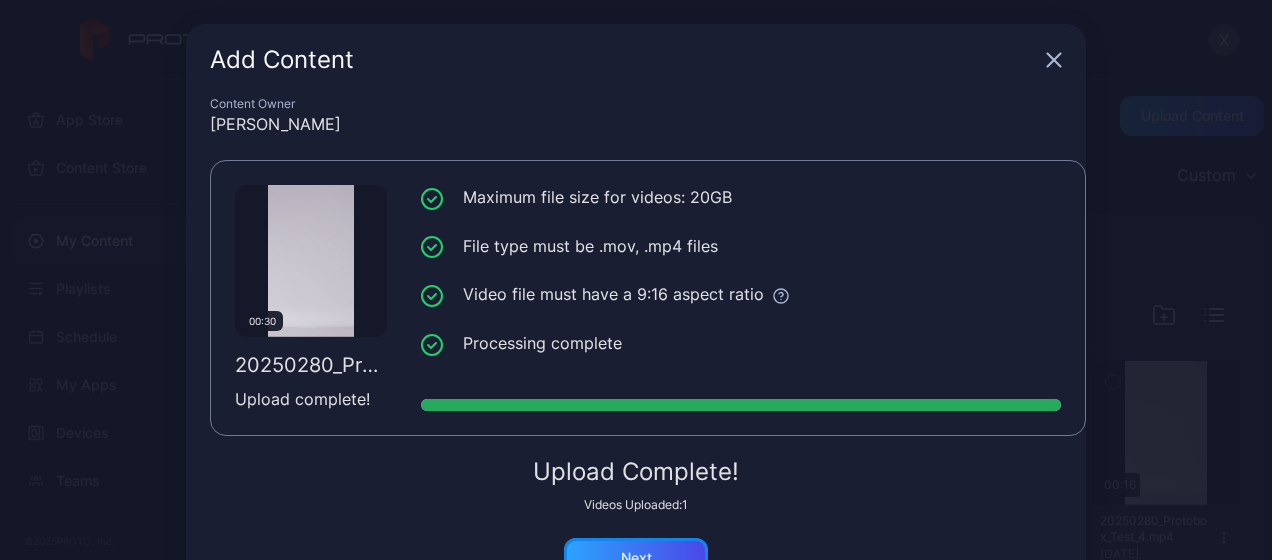 click on "Next" at bounding box center [636, 558] 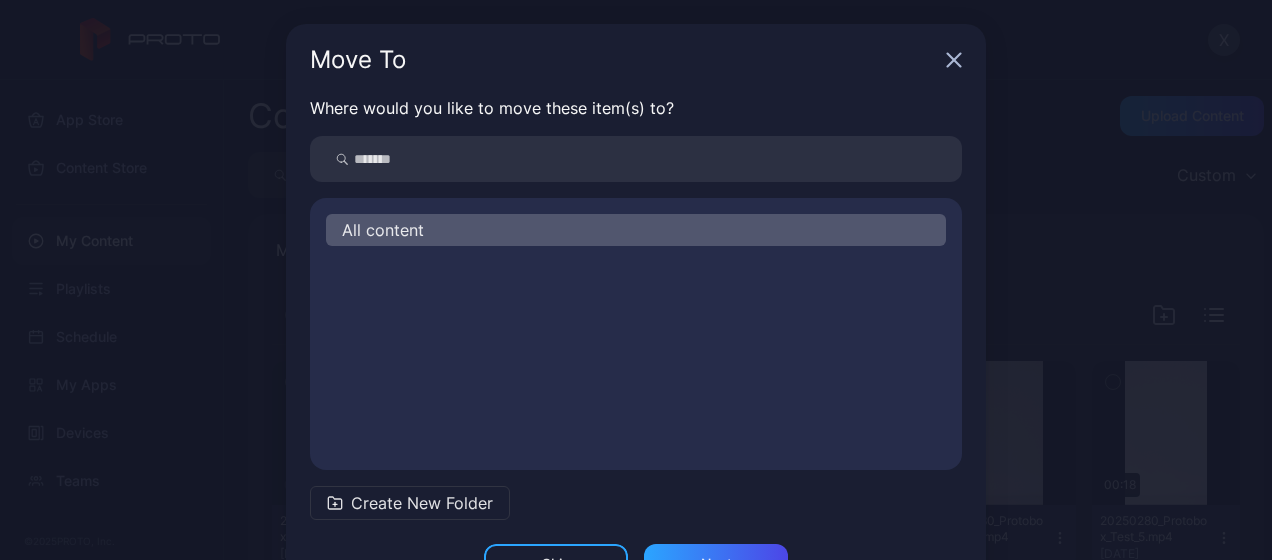 scroll, scrollTop: 72, scrollLeft: 0, axis: vertical 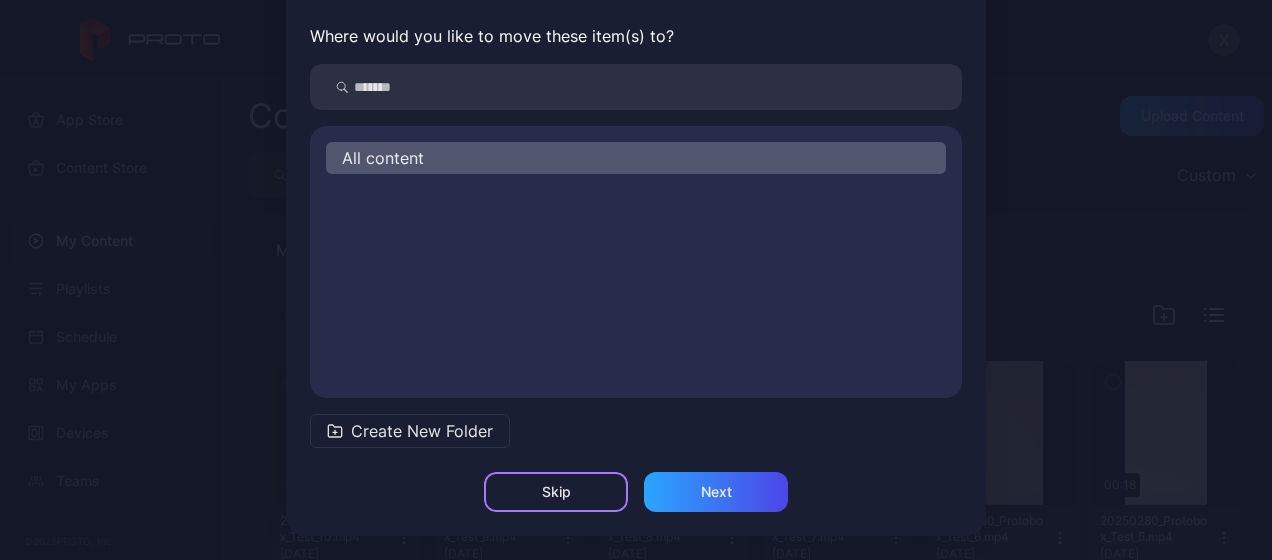 click on "Skip" at bounding box center [556, 492] 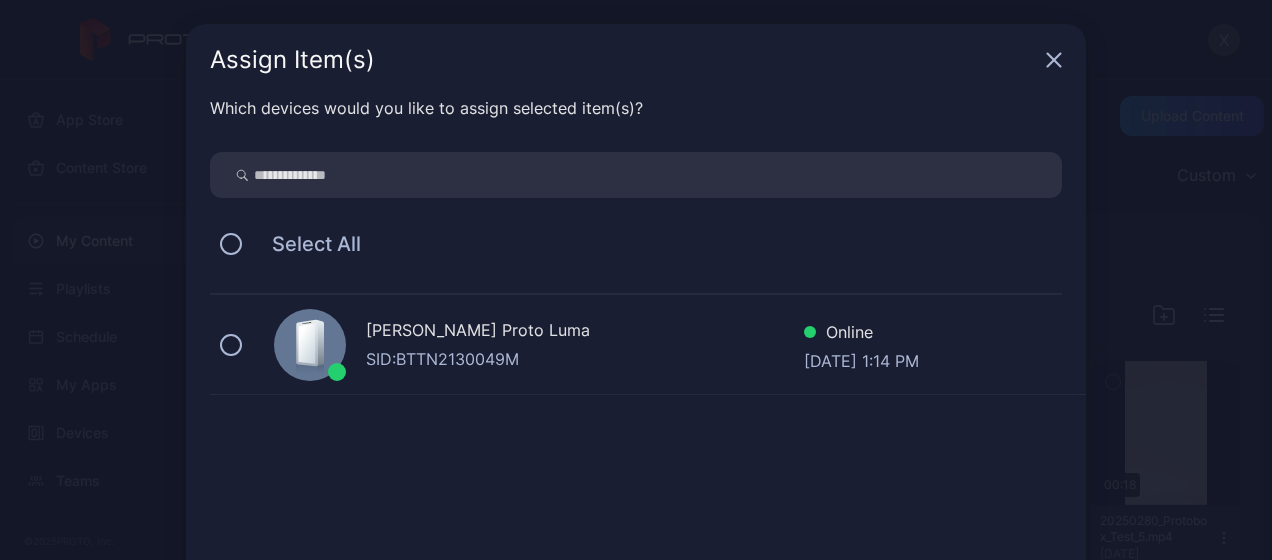 click on "SID:  BTTN2130049M" at bounding box center [585, 359] 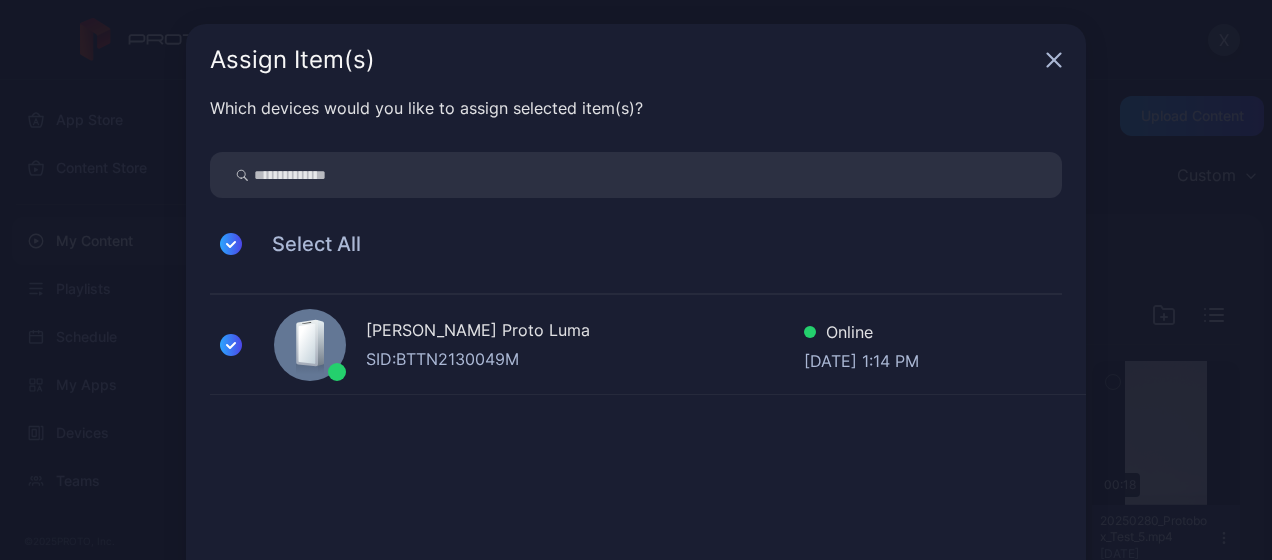 scroll, scrollTop: 132, scrollLeft: 0, axis: vertical 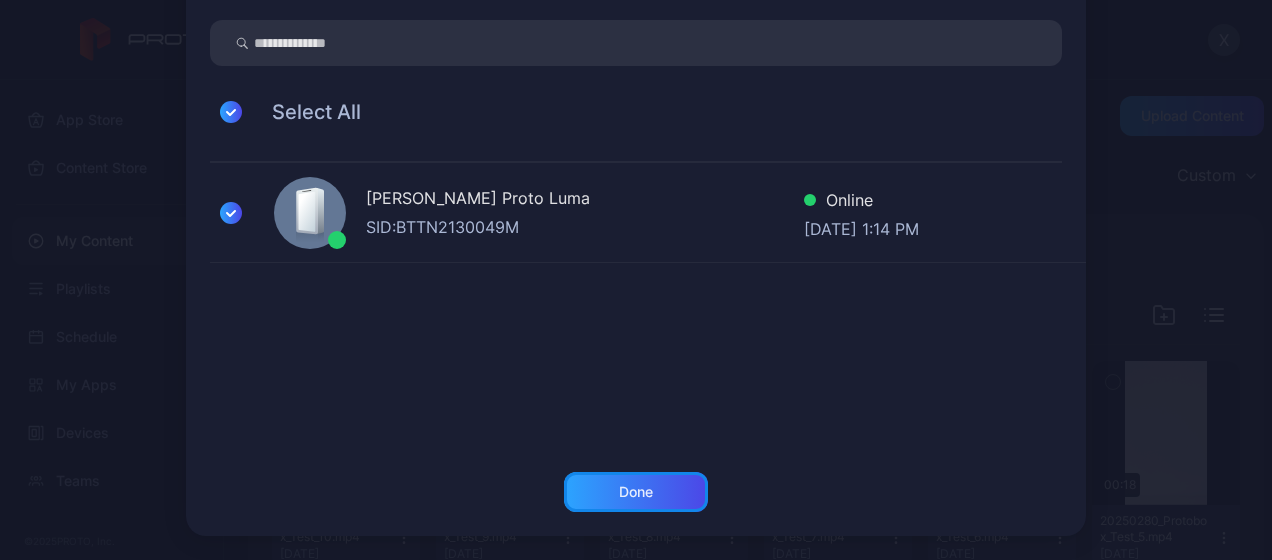 click on "Done" at bounding box center (636, 492) 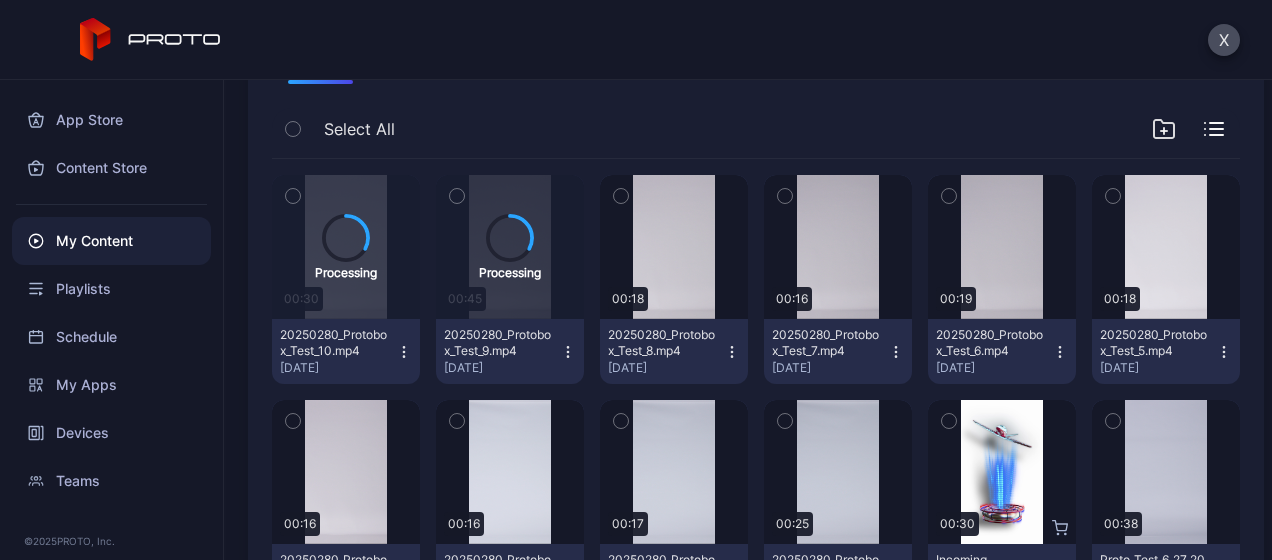 scroll, scrollTop: 0, scrollLeft: 0, axis: both 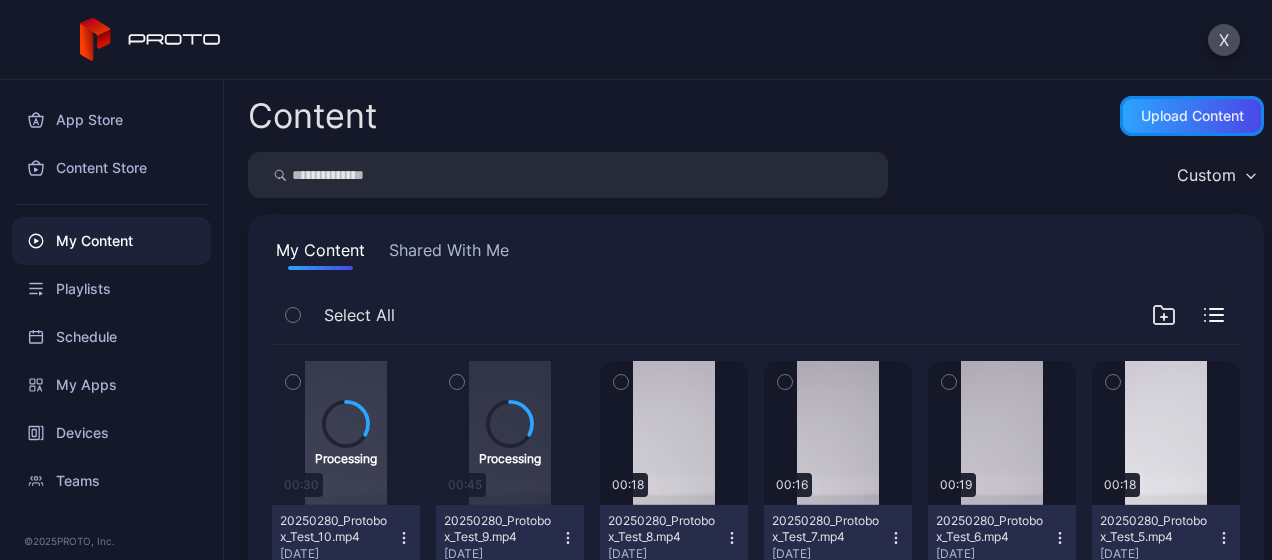 click on "Upload Content" at bounding box center [1192, 116] 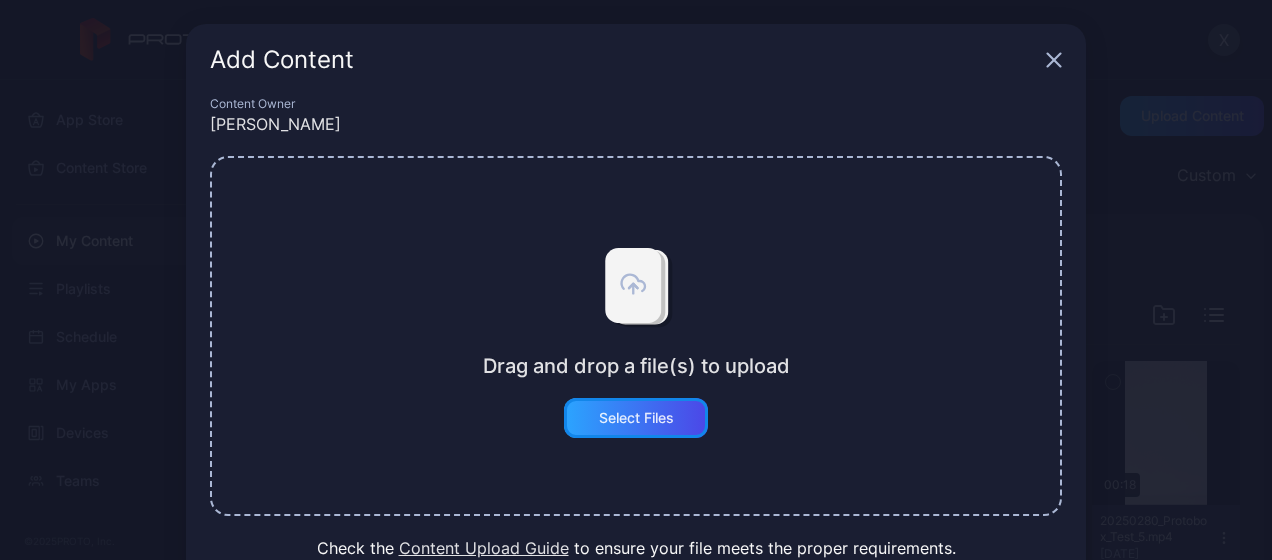 click on "Select Files" at bounding box center (636, 418) 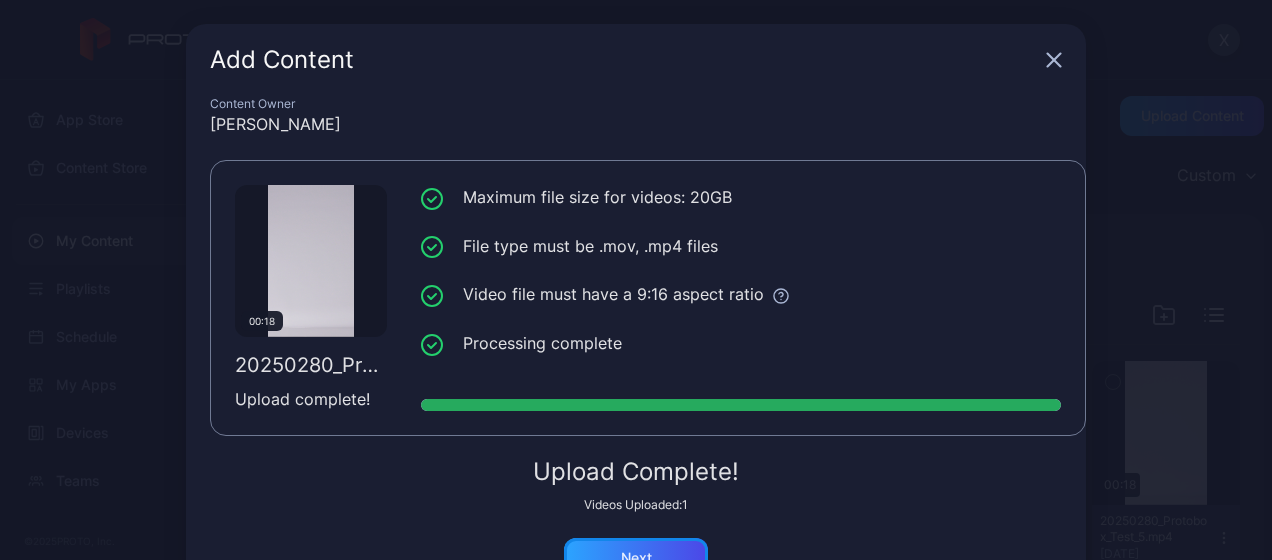 click on "Next" at bounding box center [636, 558] 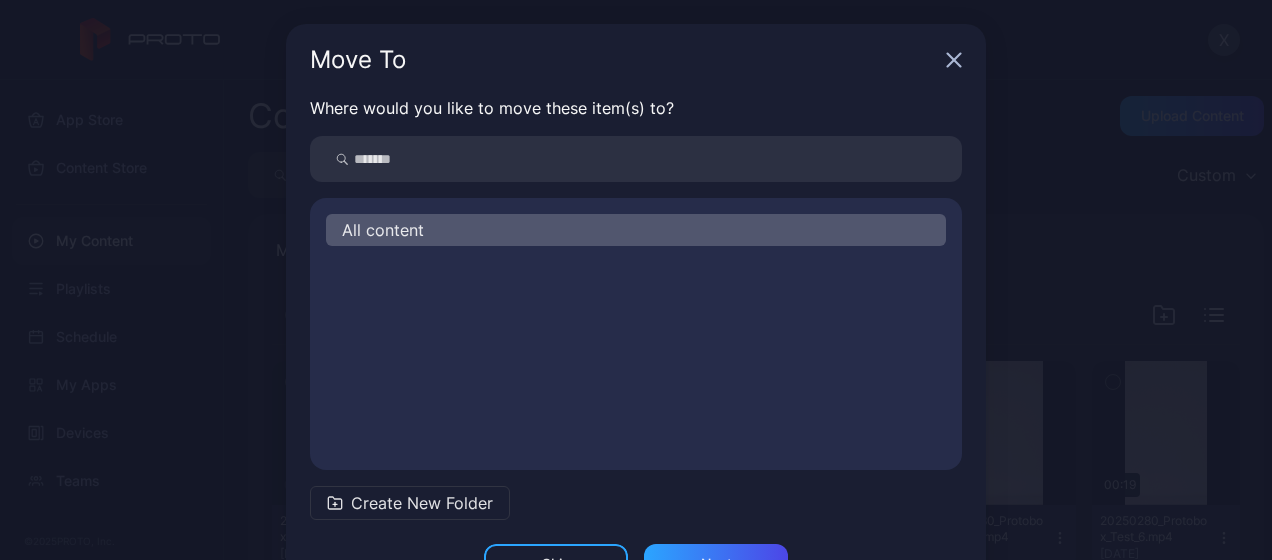 scroll, scrollTop: 72, scrollLeft: 0, axis: vertical 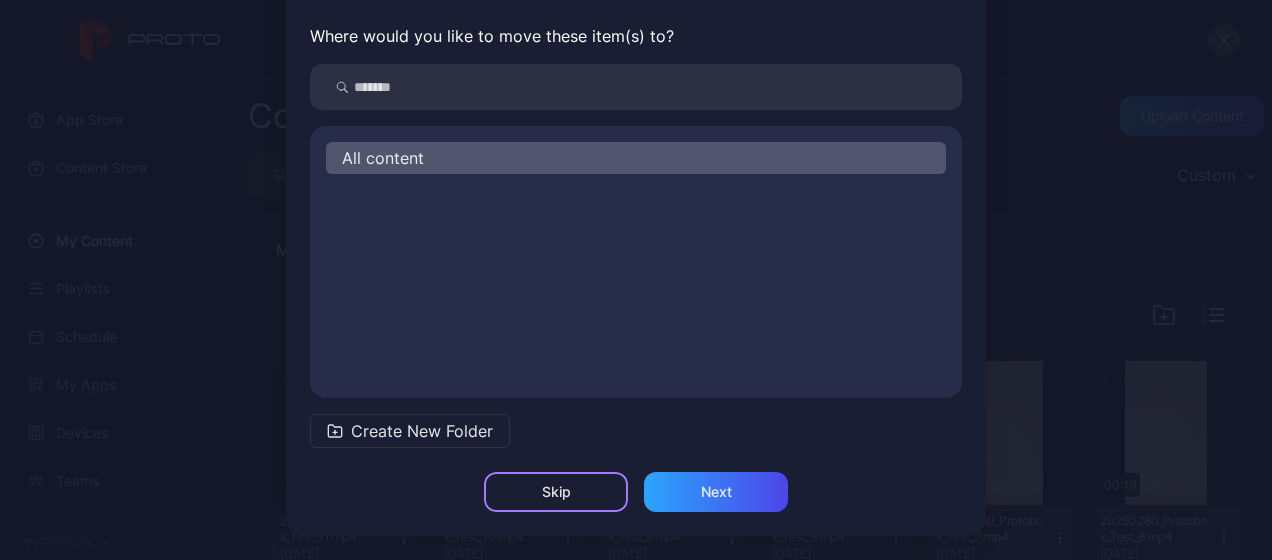 click on "Skip" at bounding box center [556, 492] 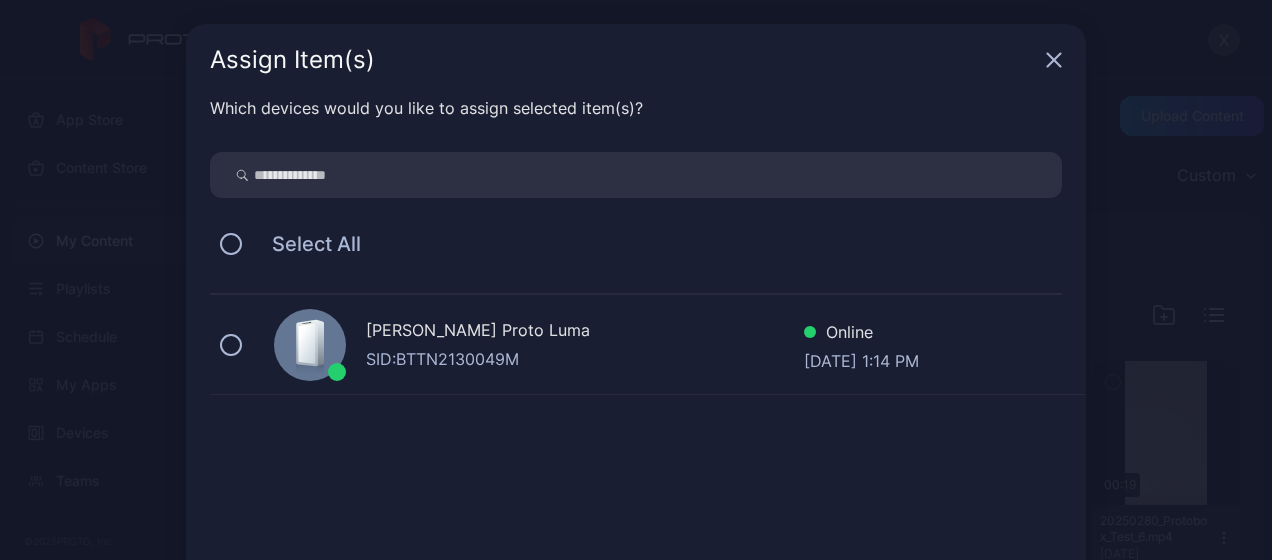 click on "[PERSON_NAME] Proto [PERSON_NAME]:  BTTN2130049M Online [DATE] 1:14 PM" at bounding box center [648, 345] 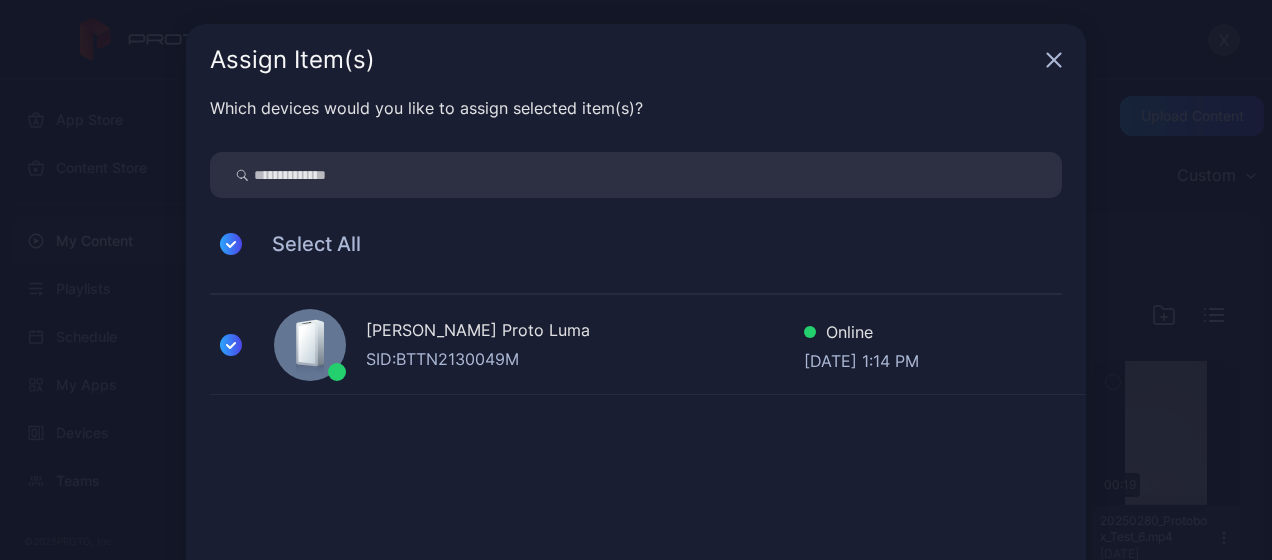 scroll, scrollTop: 132, scrollLeft: 0, axis: vertical 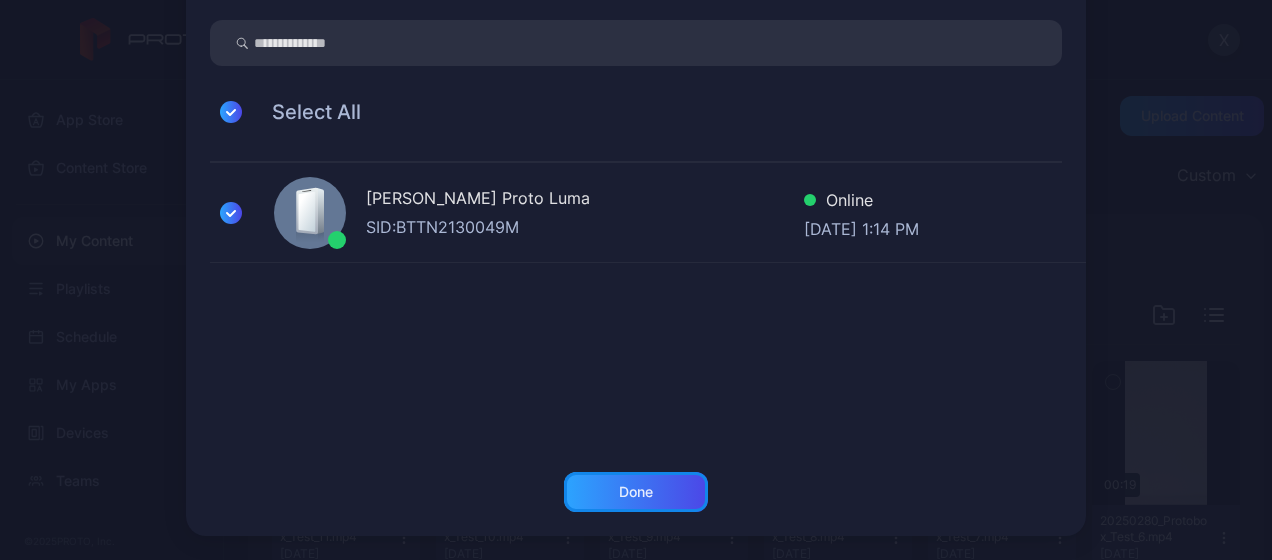 click on "Done" at bounding box center [636, 492] 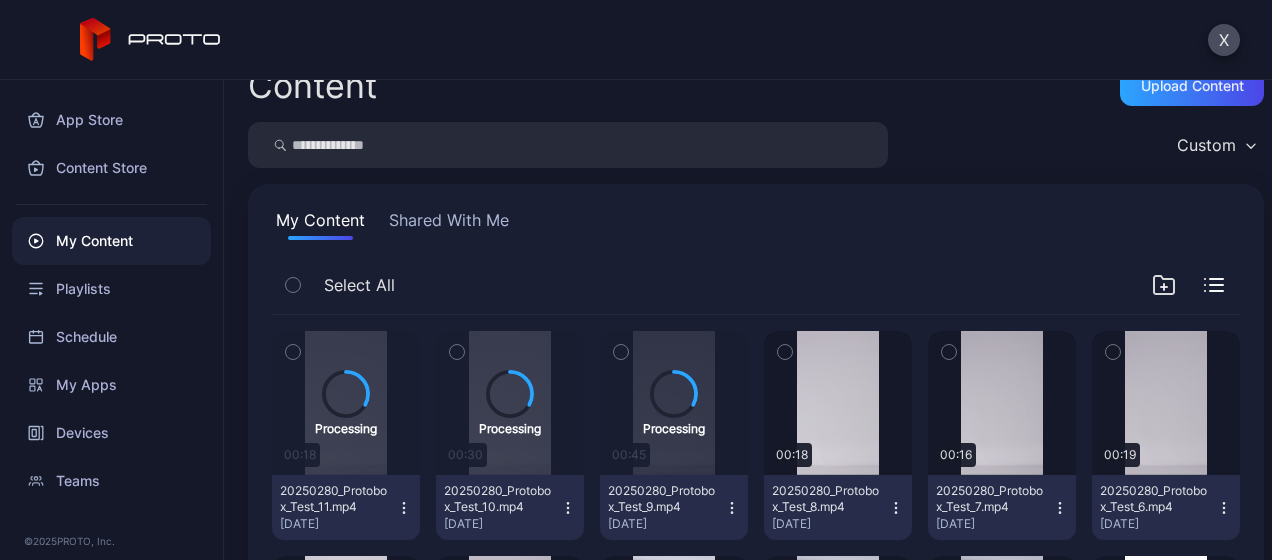 scroll, scrollTop: 26, scrollLeft: 0, axis: vertical 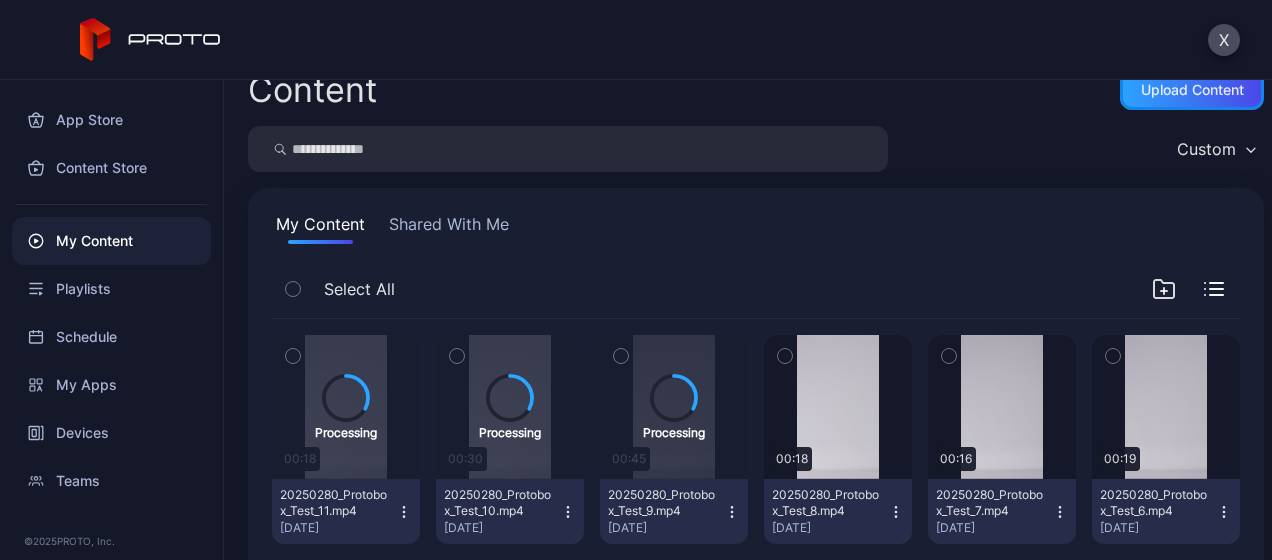 click on "Upload Content" at bounding box center (1192, 90) 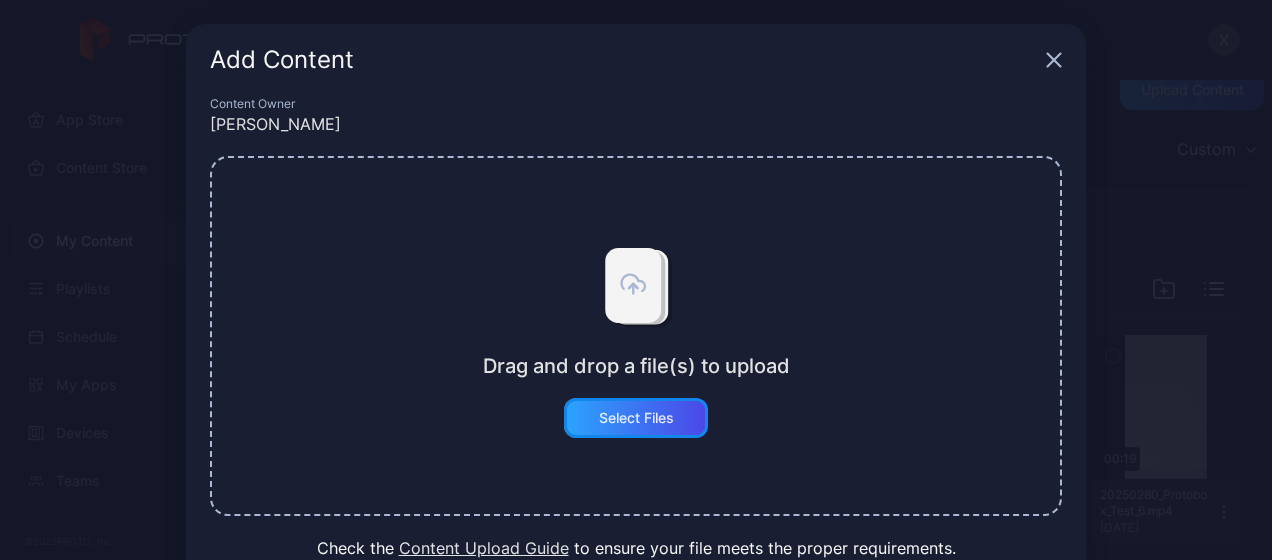 click on "Select Files" at bounding box center (636, 418) 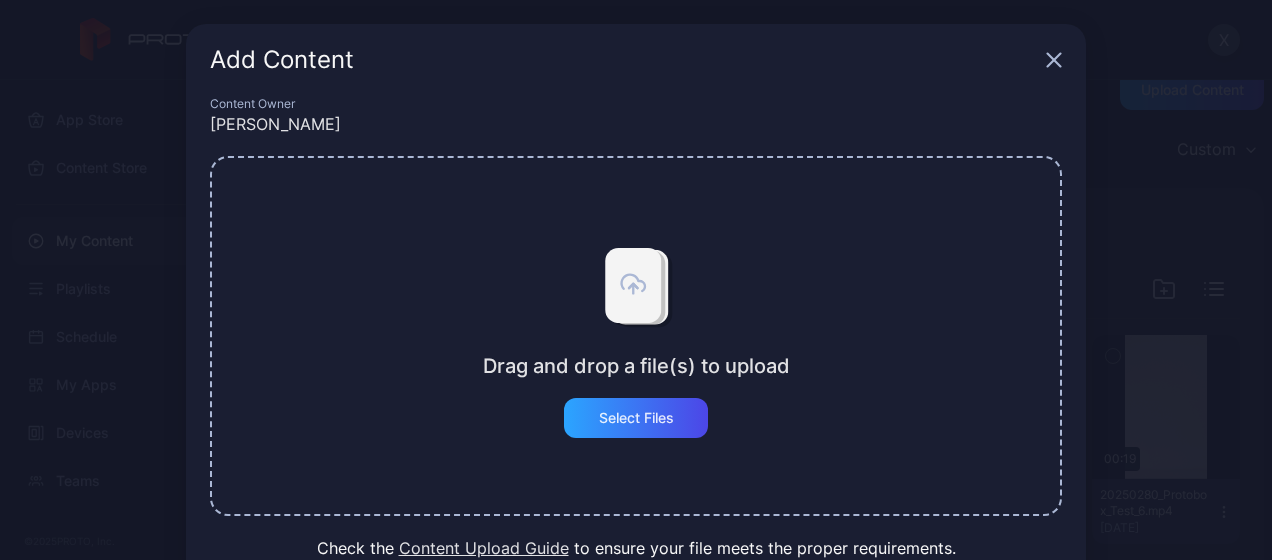 click 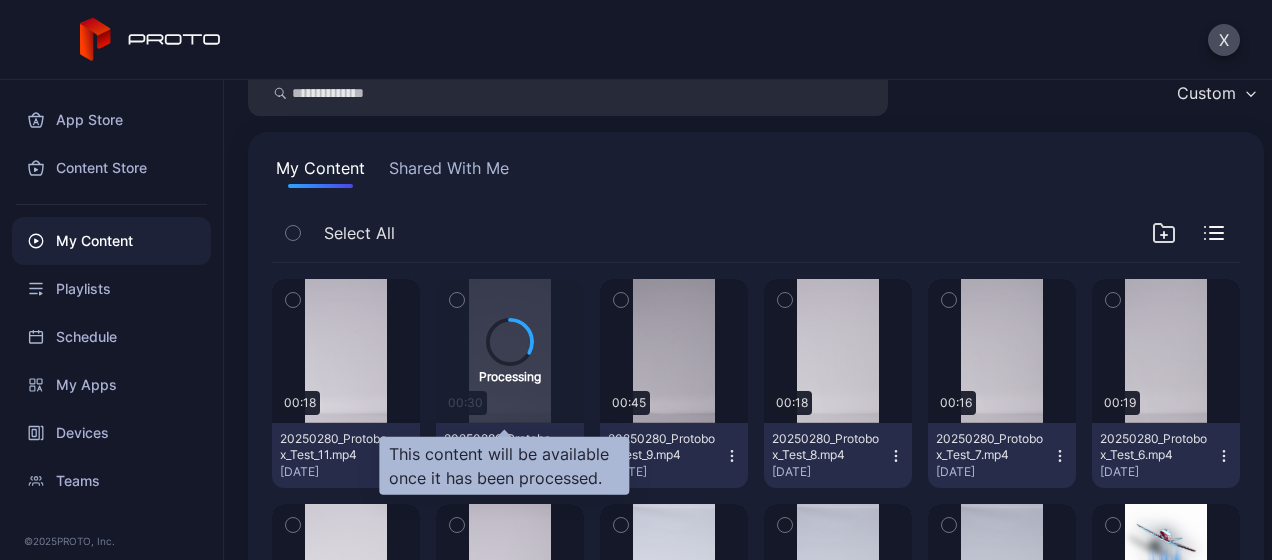 scroll, scrollTop: 0, scrollLeft: 0, axis: both 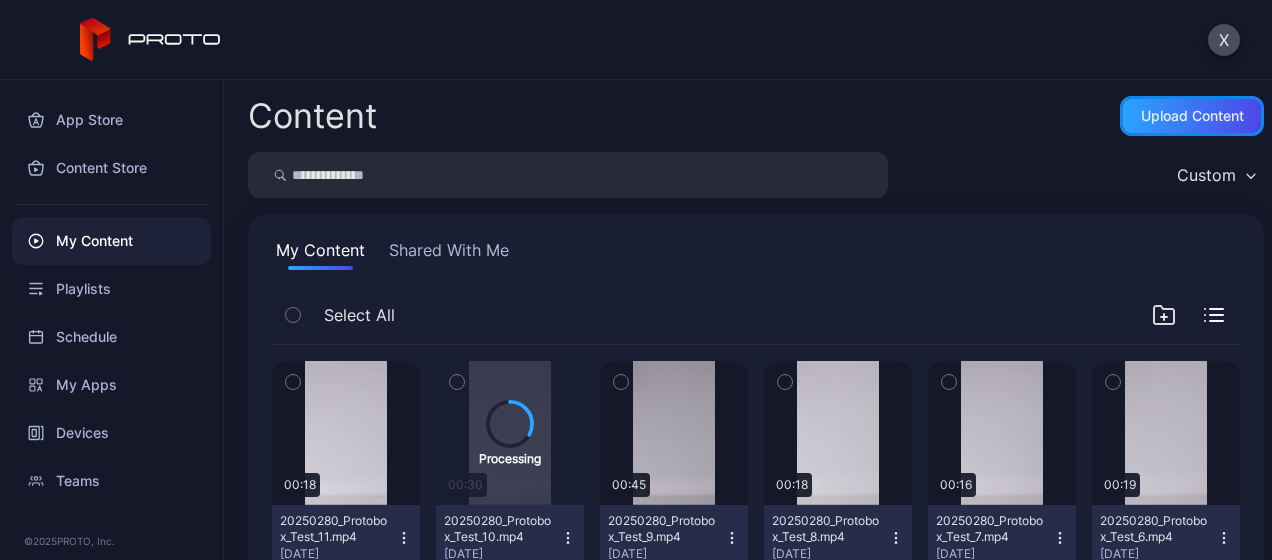 click on "Upload Content" at bounding box center (1192, 116) 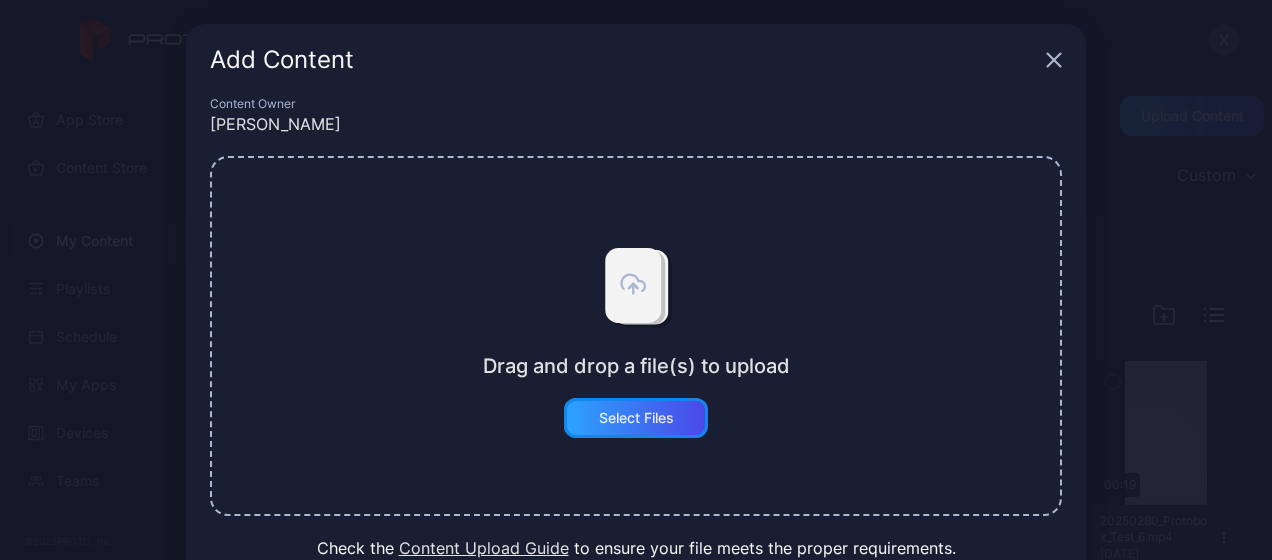 click on "Select Files" at bounding box center [636, 418] 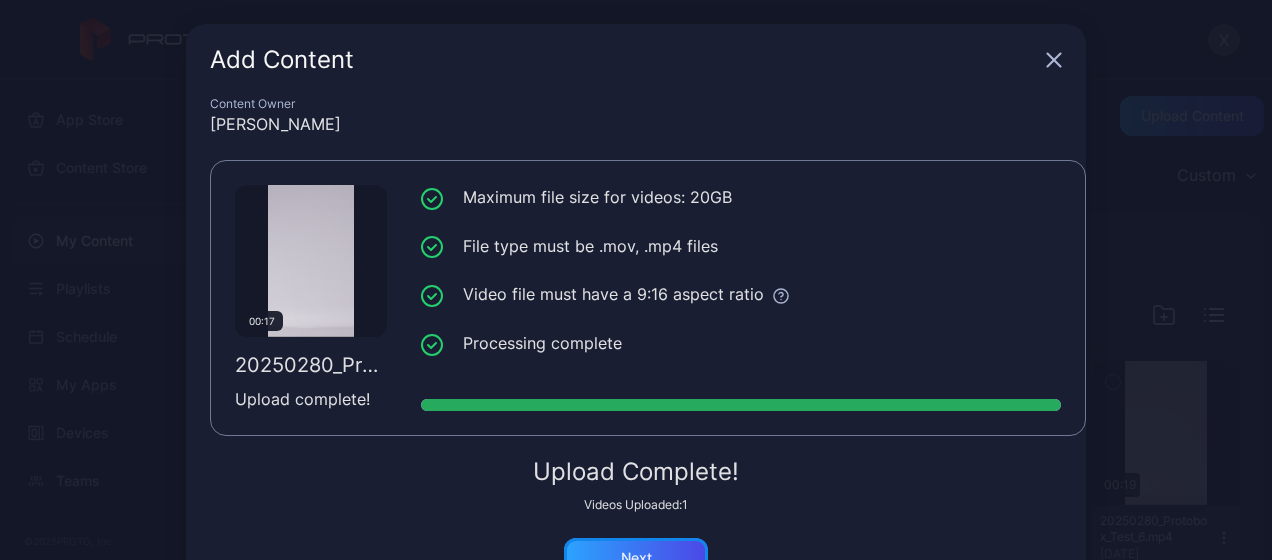 click on "Next" at bounding box center [636, 558] 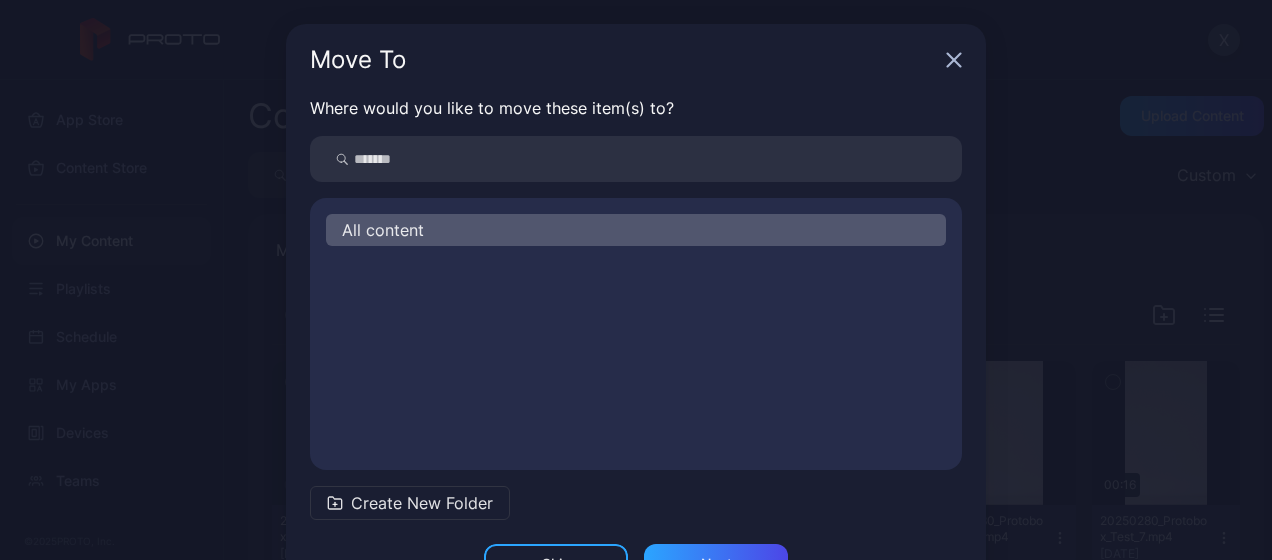scroll, scrollTop: 72, scrollLeft: 0, axis: vertical 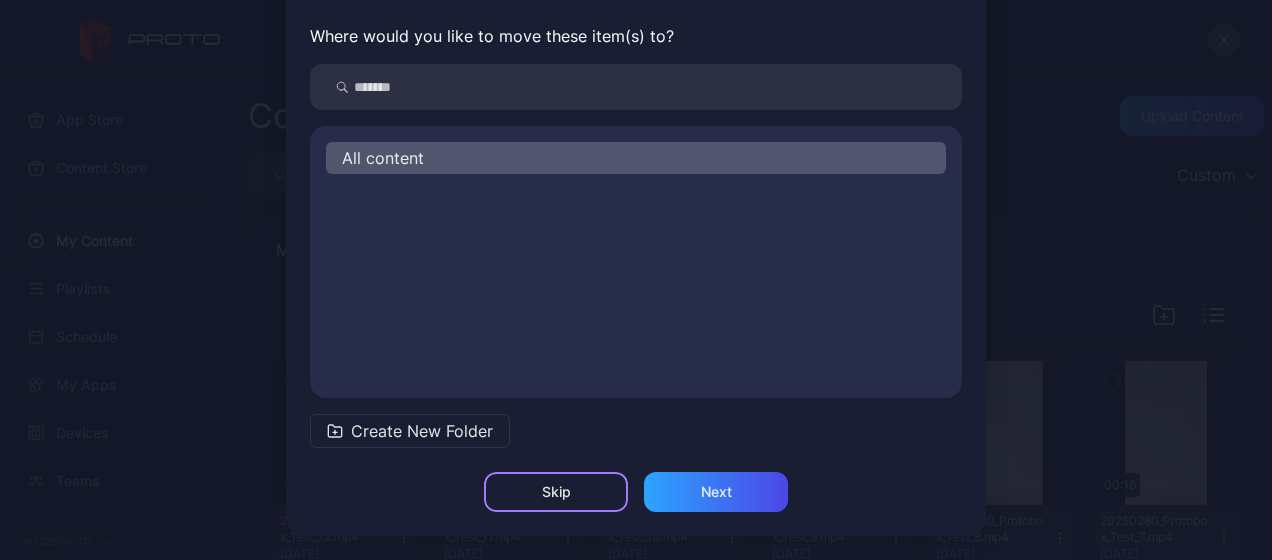click on "Skip" at bounding box center [556, 492] 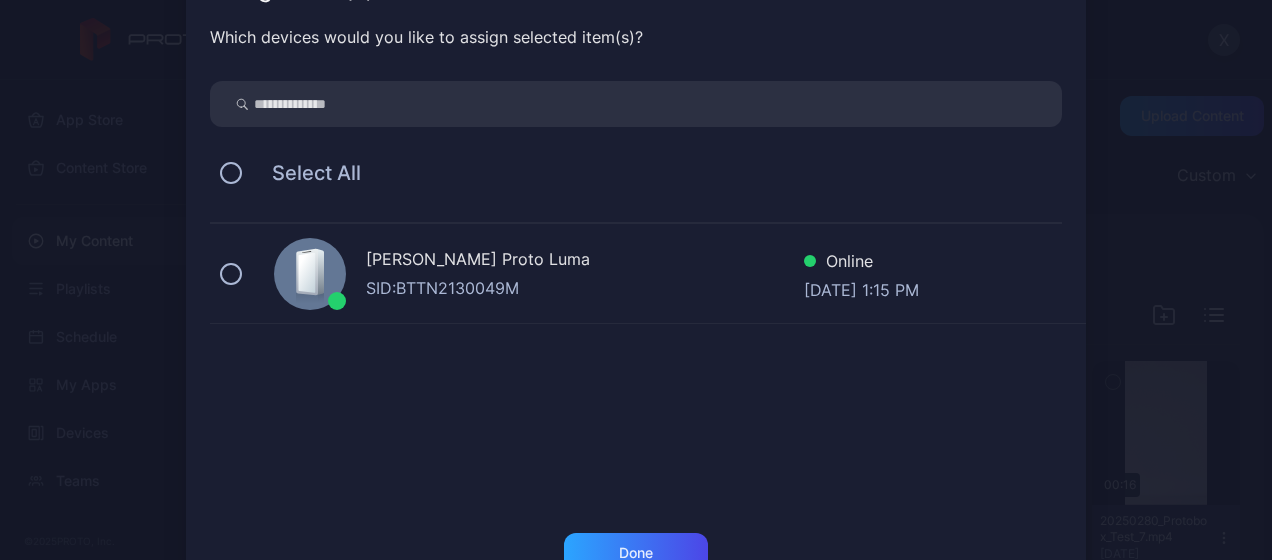 scroll, scrollTop: 72, scrollLeft: 0, axis: vertical 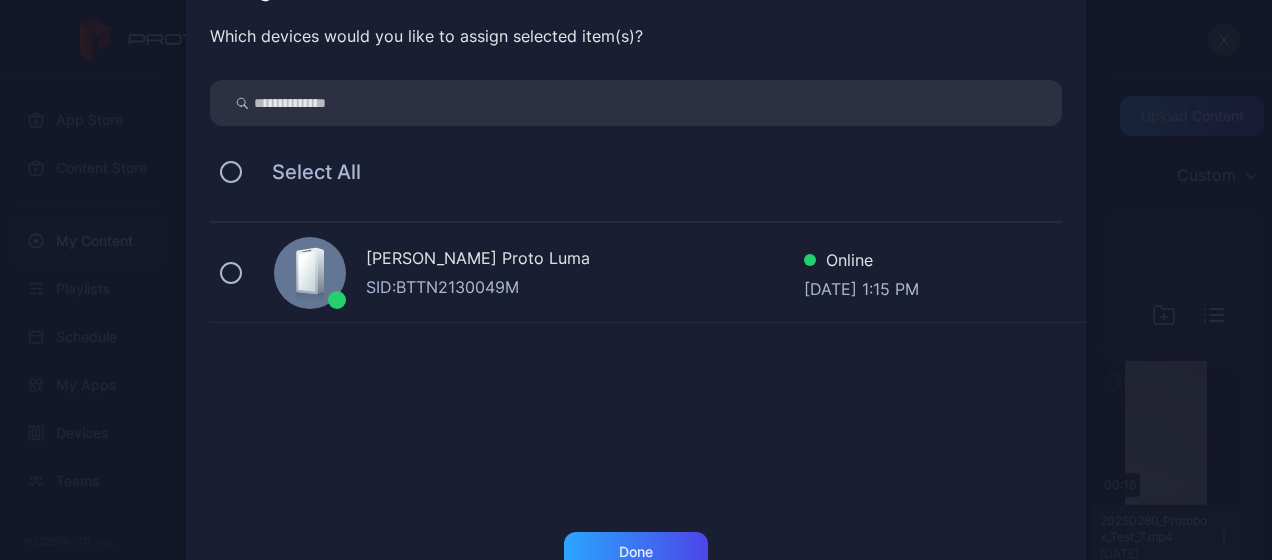 click on "SID:  BTTN2130049M" at bounding box center (585, 287) 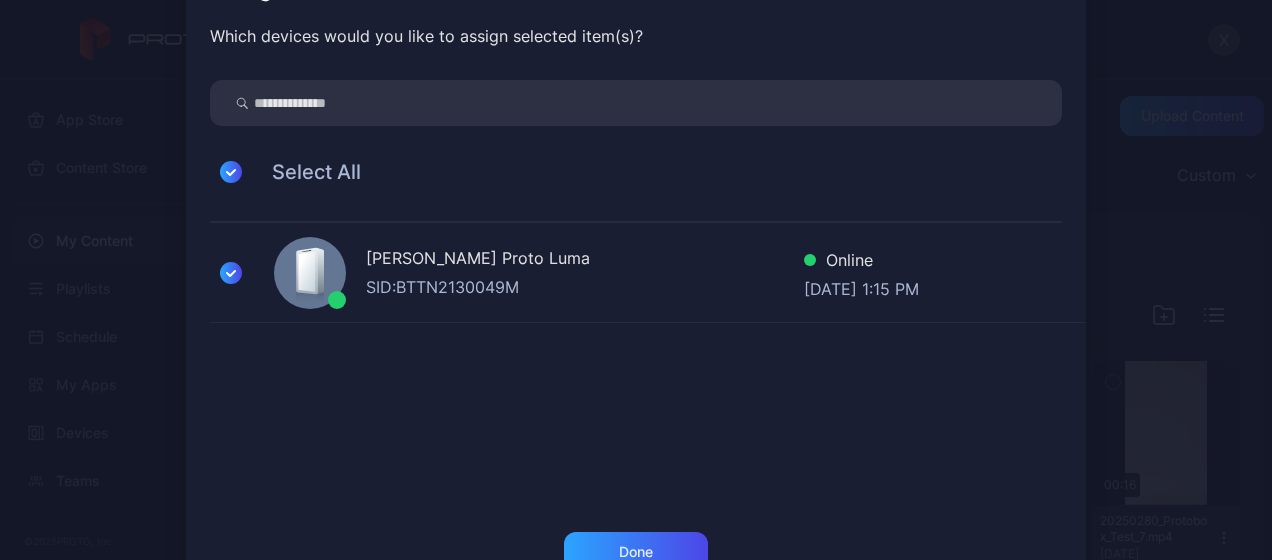 scroll, scrollTop: 132, scrollLeft: 0, axis: vertical 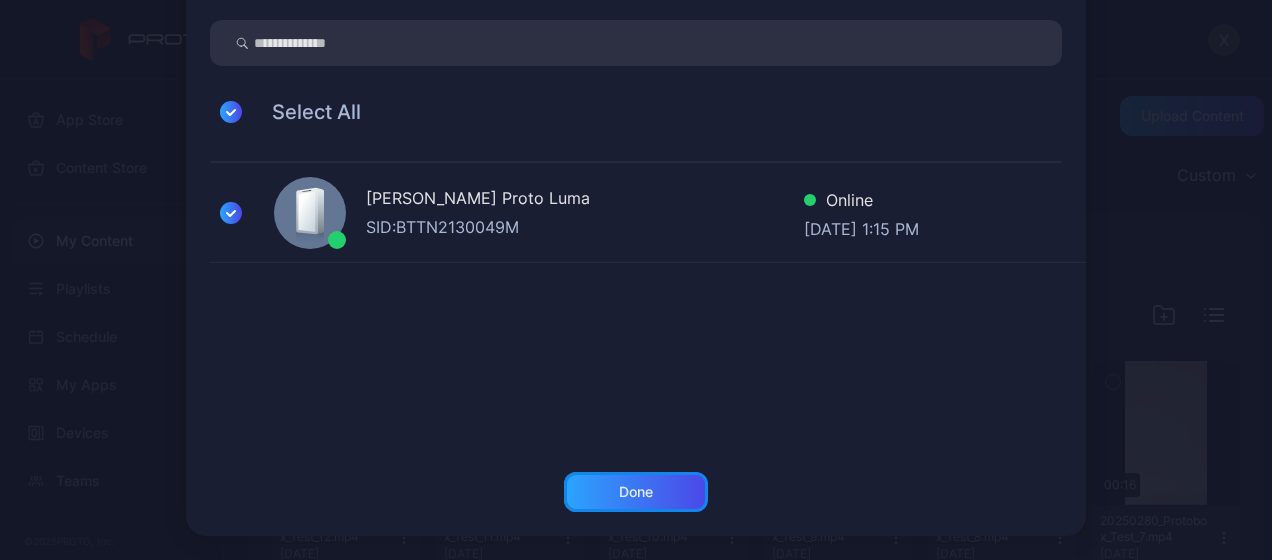 click on "Done" at bounding box center (636, 492) 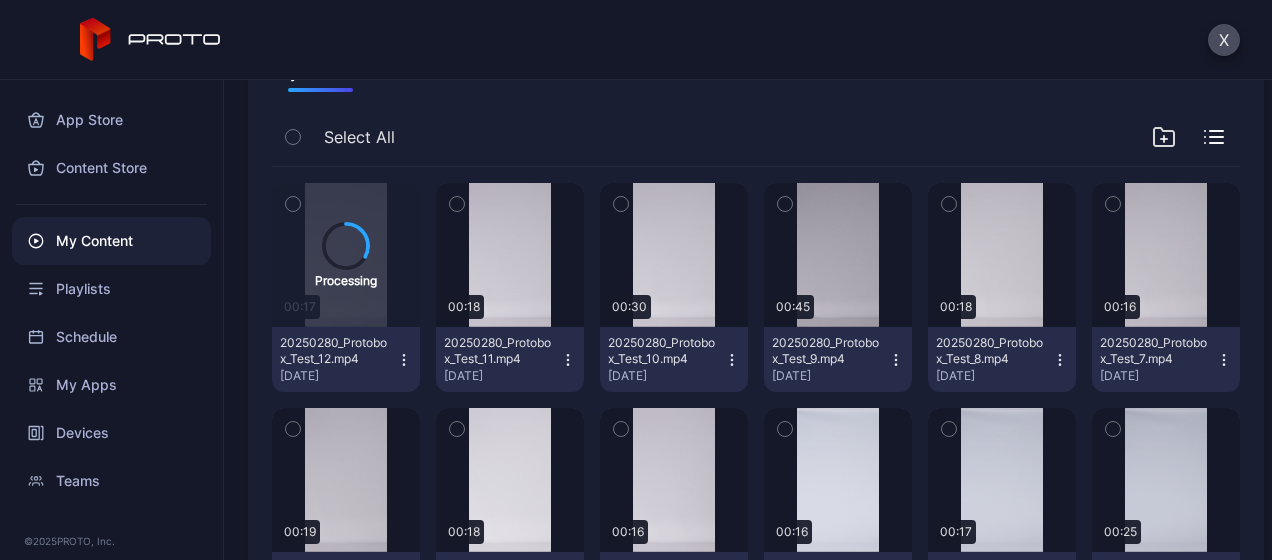 scroll, scrollTop: 0, scrollLeft: 0, axis: both 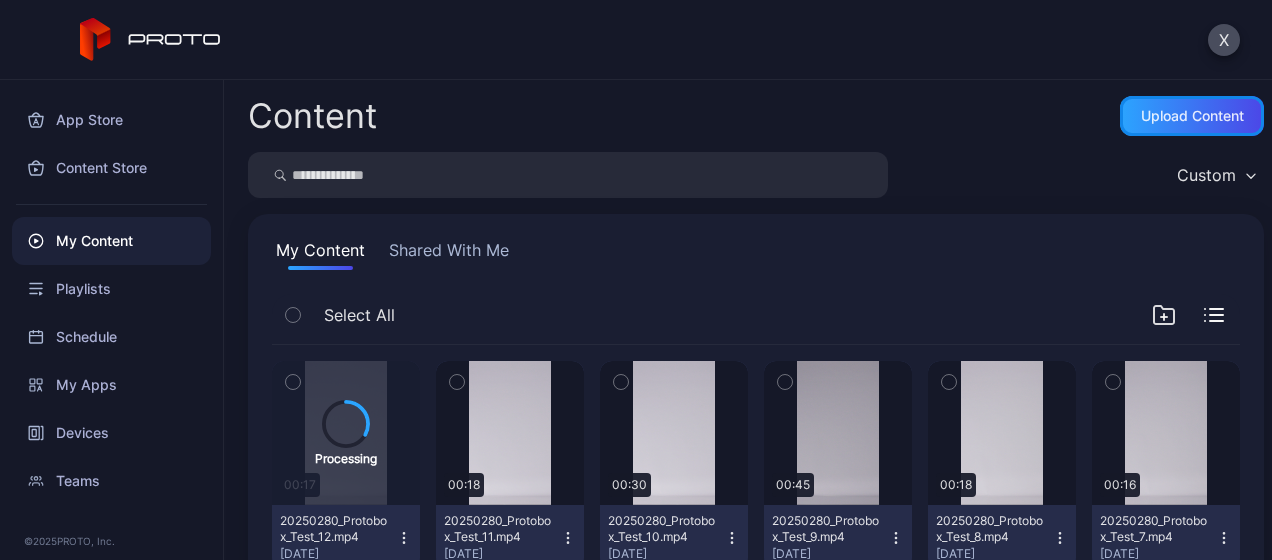 click on "Upload Content" at bounding box center (1192, 116) 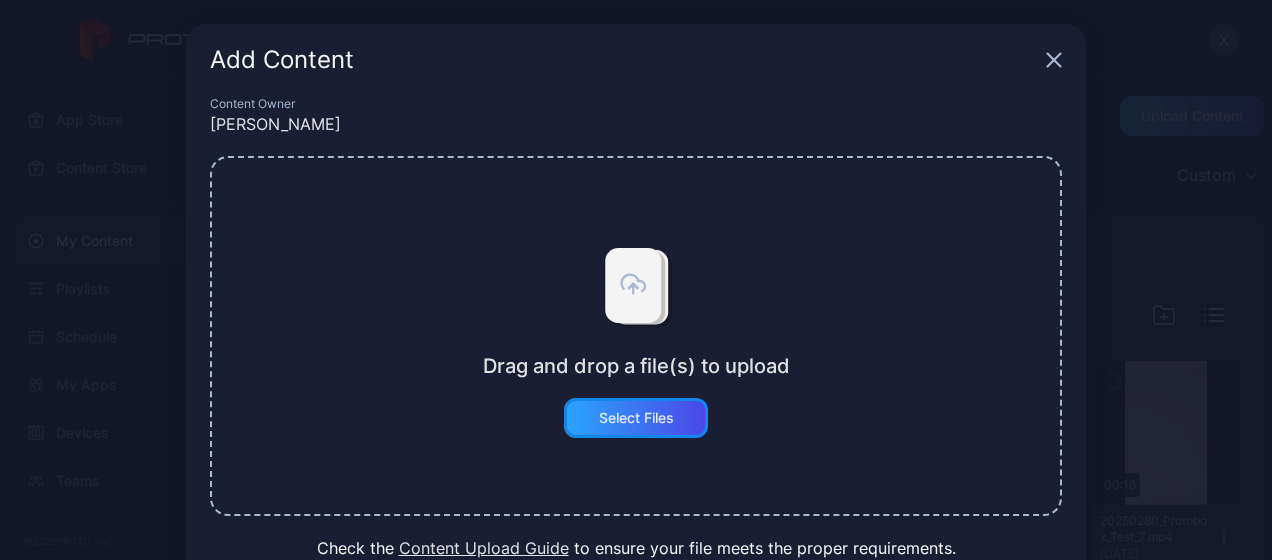click on "Select Files" at bounding box center [636, 418] 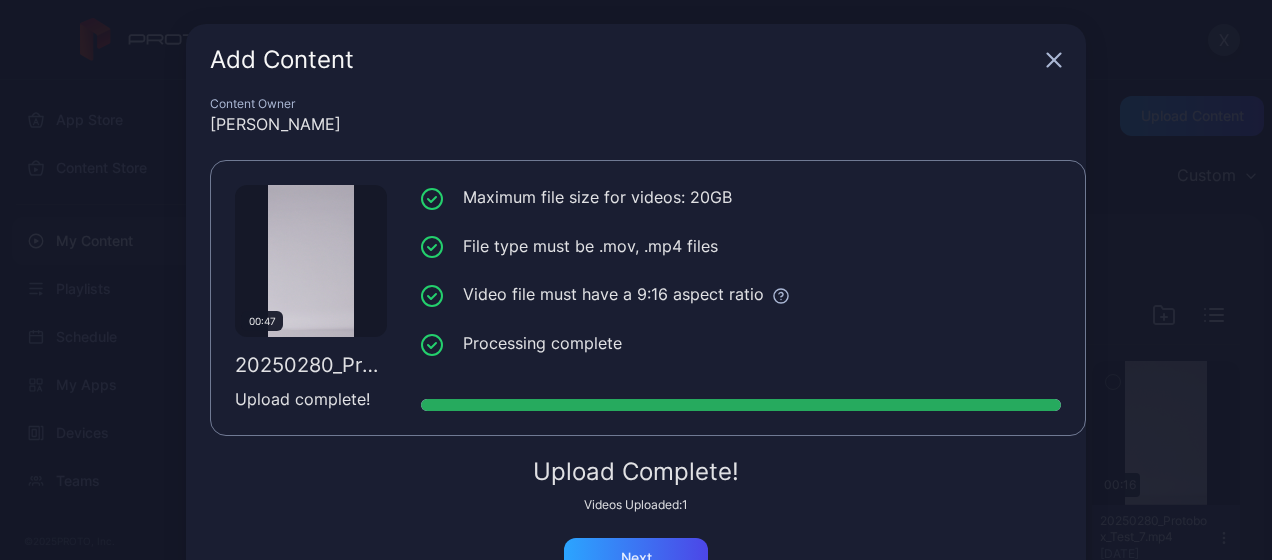 scroll, scrollTop: 105, scrollLeft: 0, axis: vertical 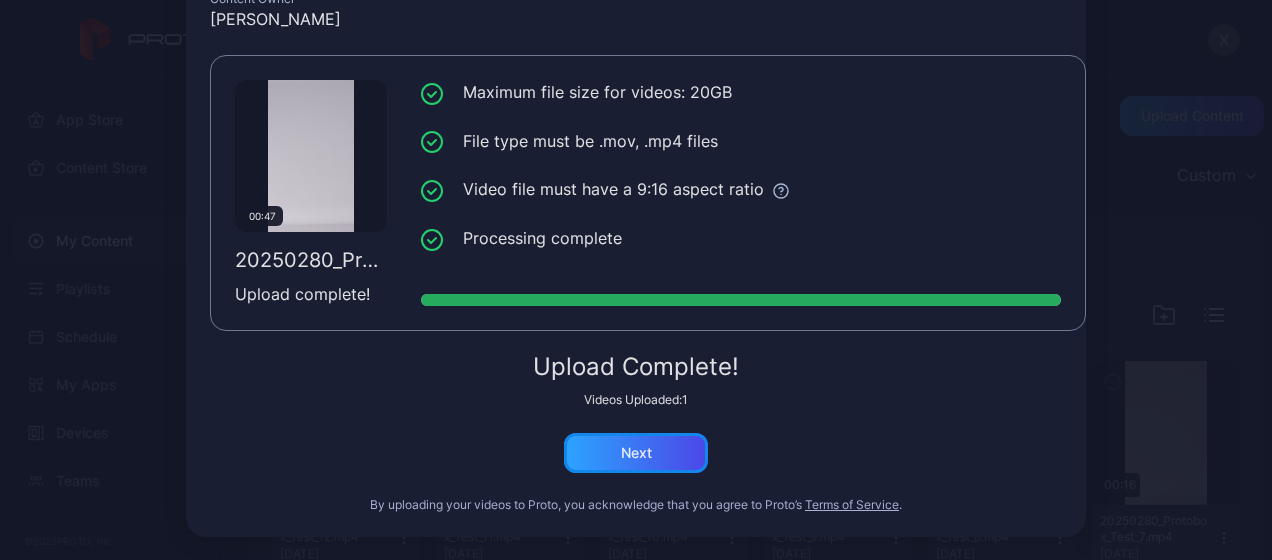 click on "Next" at bounding box center (636, 453) 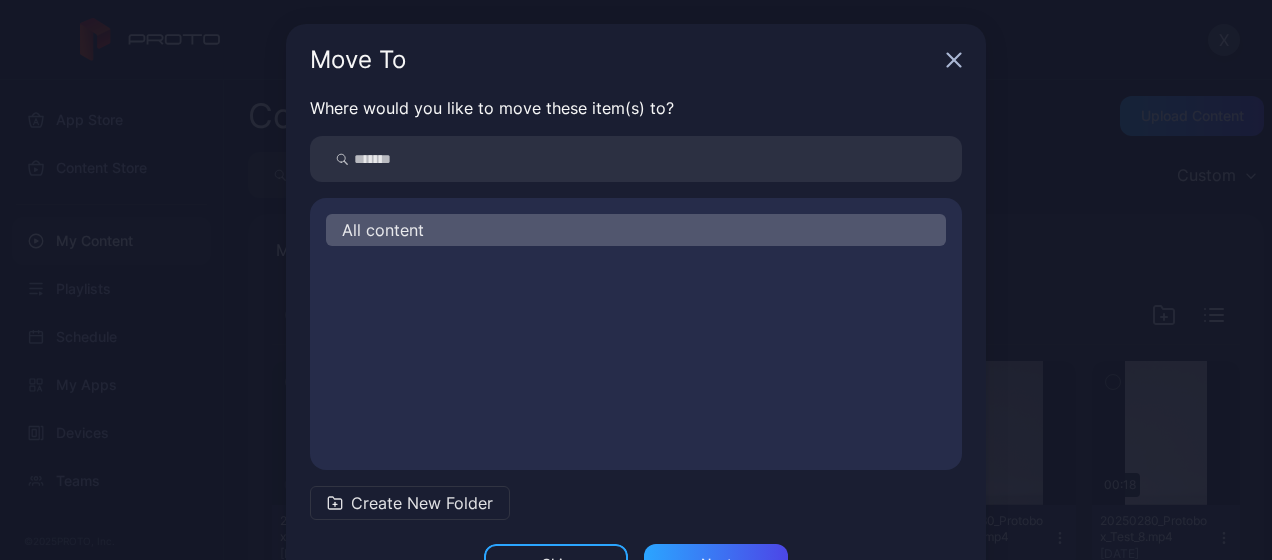 scroll, scrollTop: 72, scrollLeft: 0, axis: vertical 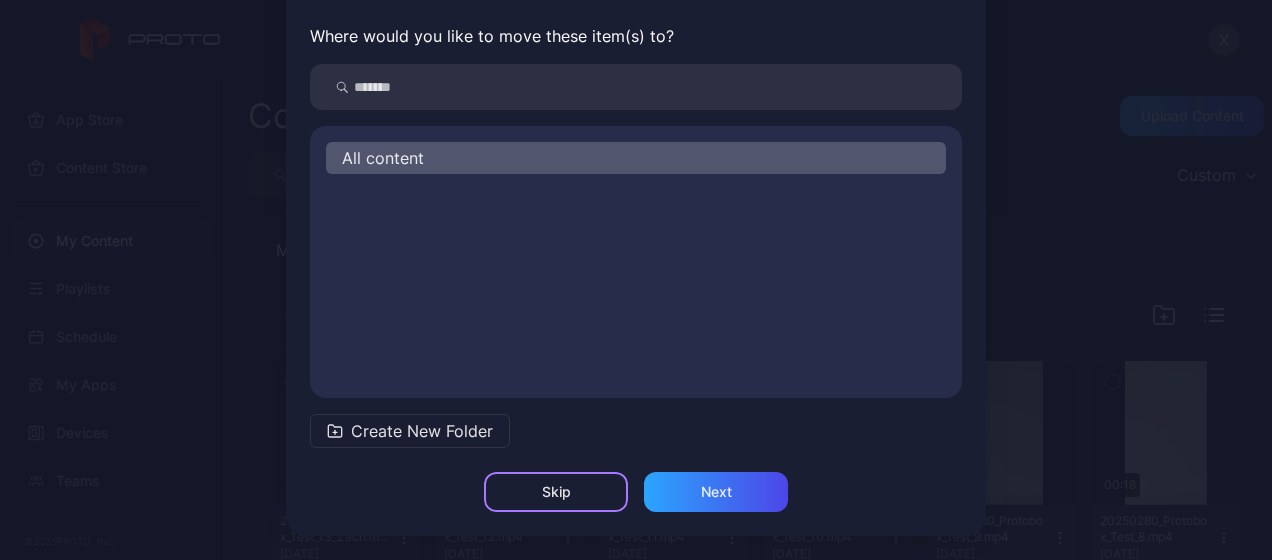 click on "Skip" at bounding box center (556, 492) 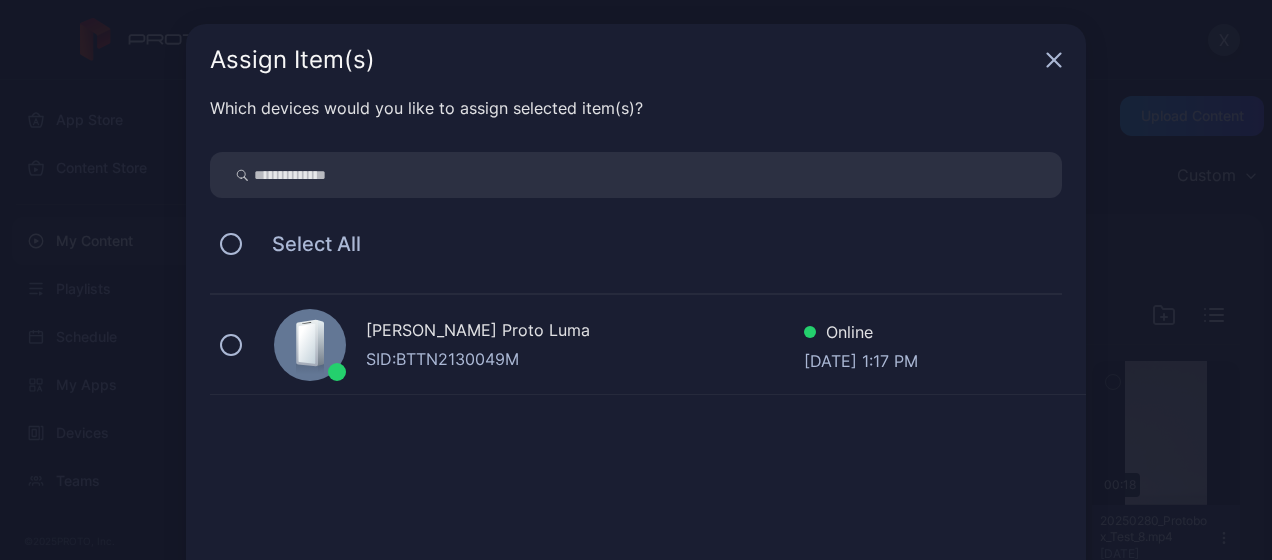 click on "[PERSON_NAME] Proto Luma" at bounding box center [585, 332] 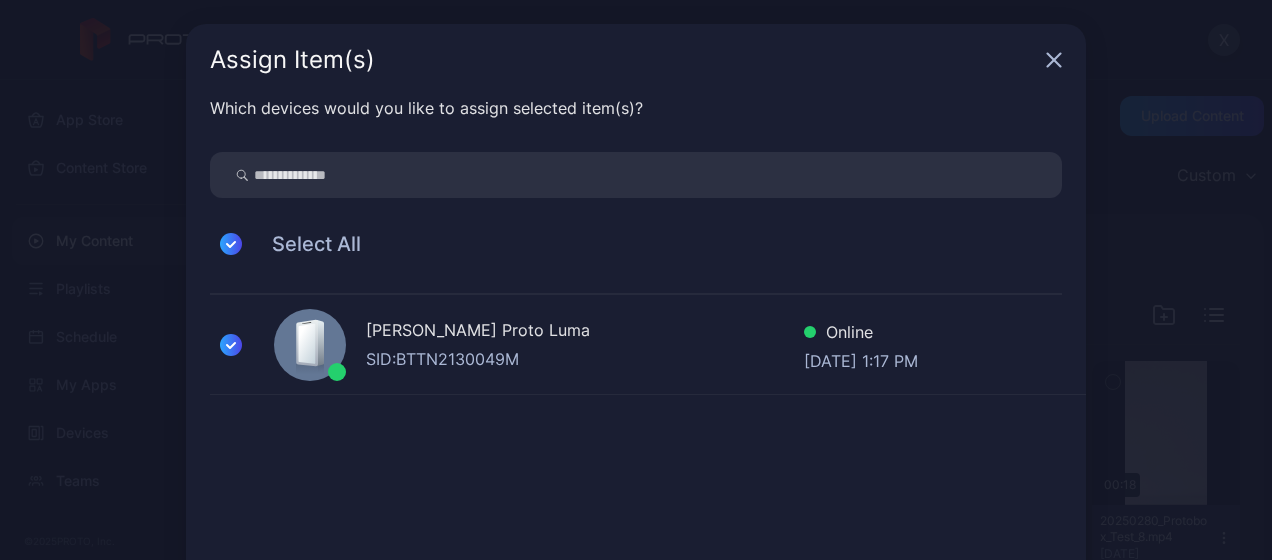 scroll, scrollTop: 132, scrollLeft: 0, axis: vertical 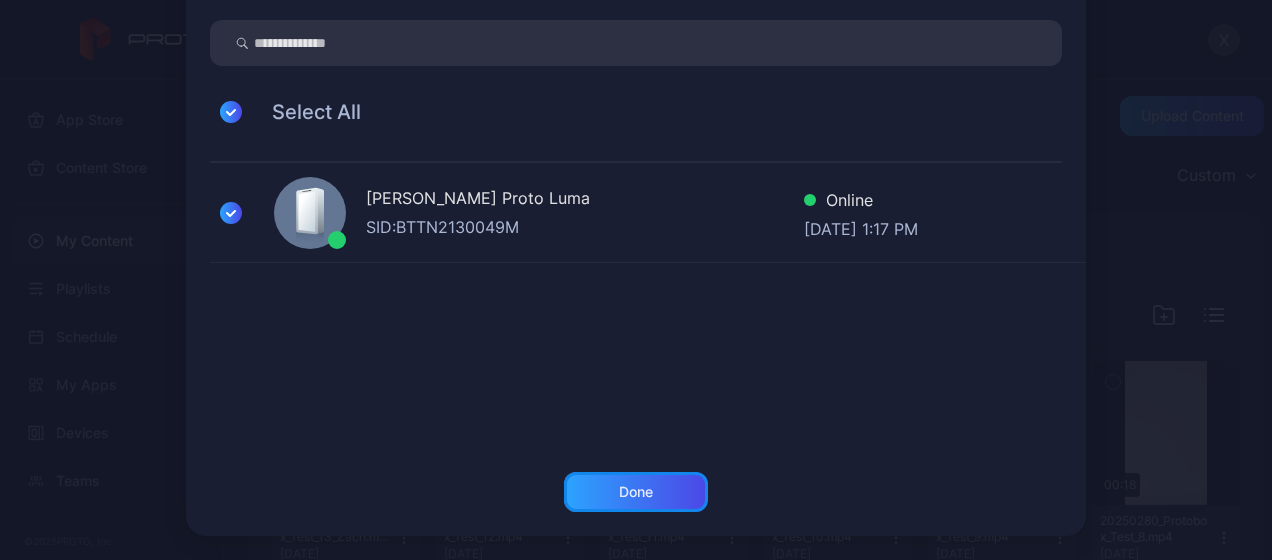 click on "Done" at bounding box center (636, 492) 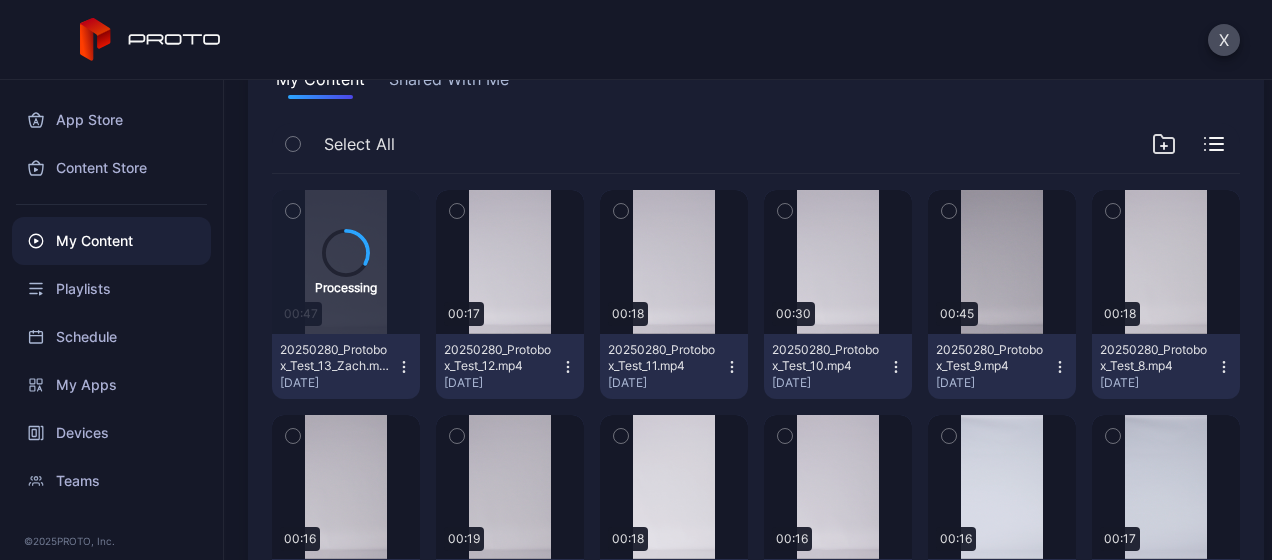 scroll, scrollTop: 0, scrollLeft: 0, axis: both 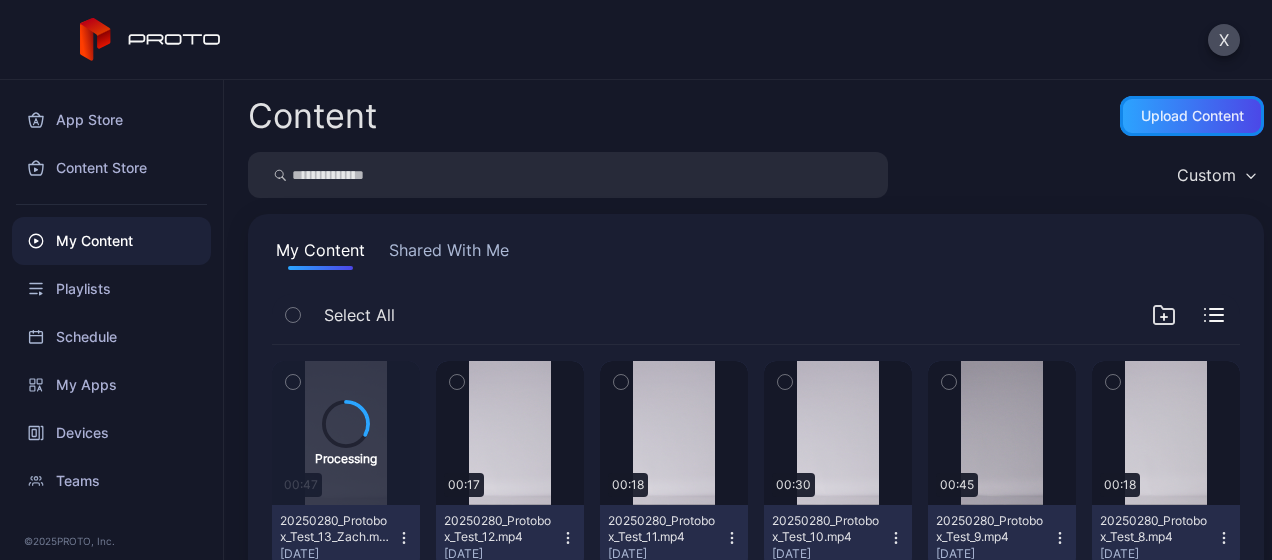 click on "Upload Content" at bounding box center (1192, 116) 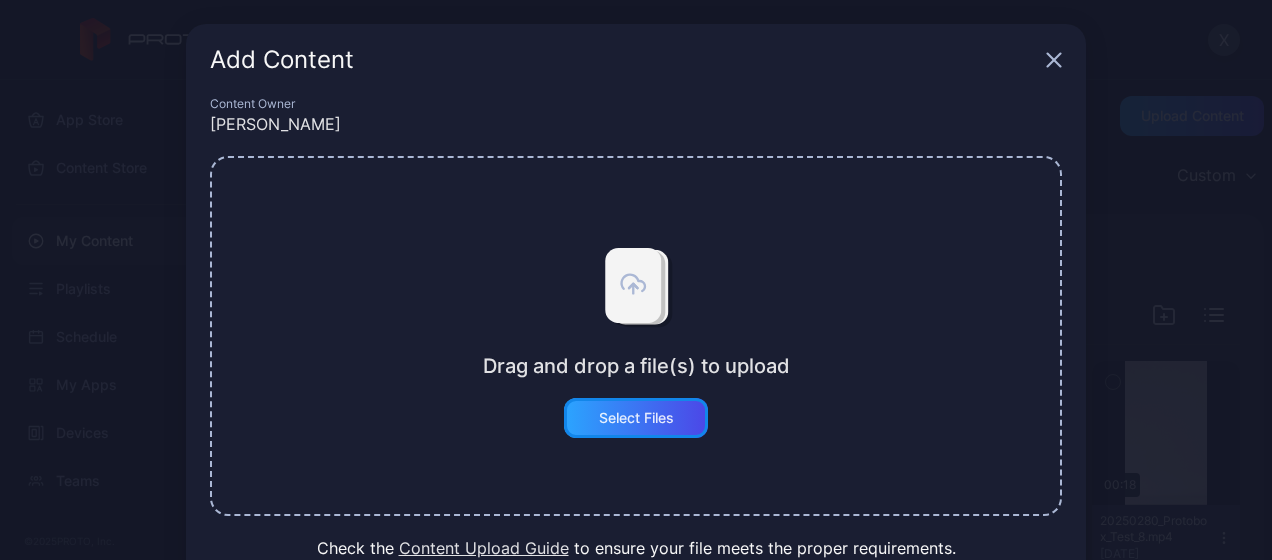 click on "Select Files" at bounding box center (636, 418) 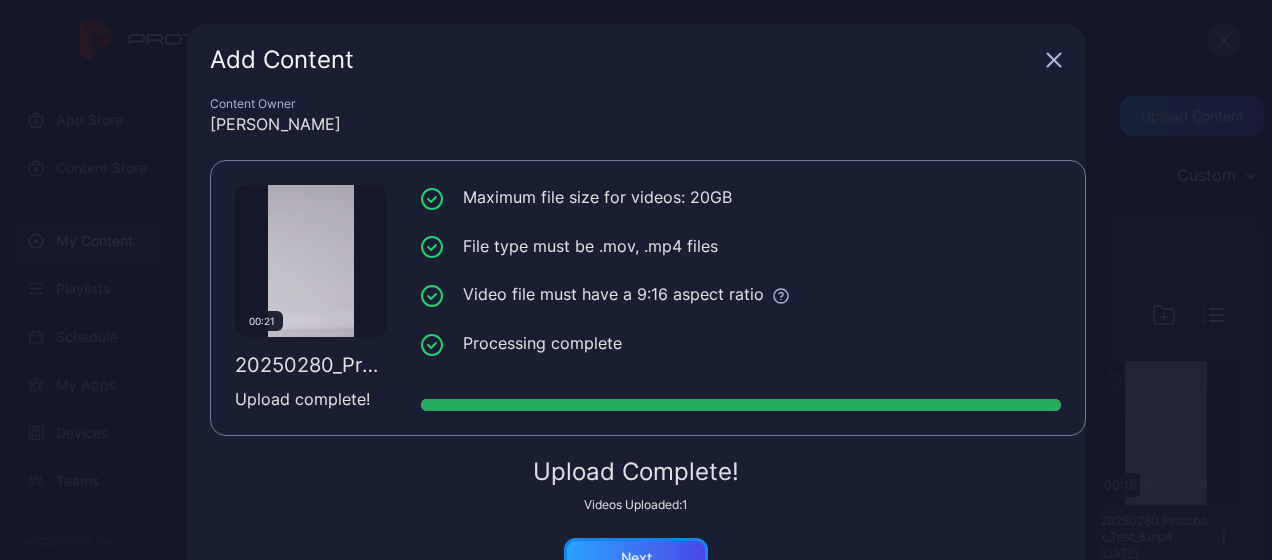 click on "Next" at bounding box center (636, 558) 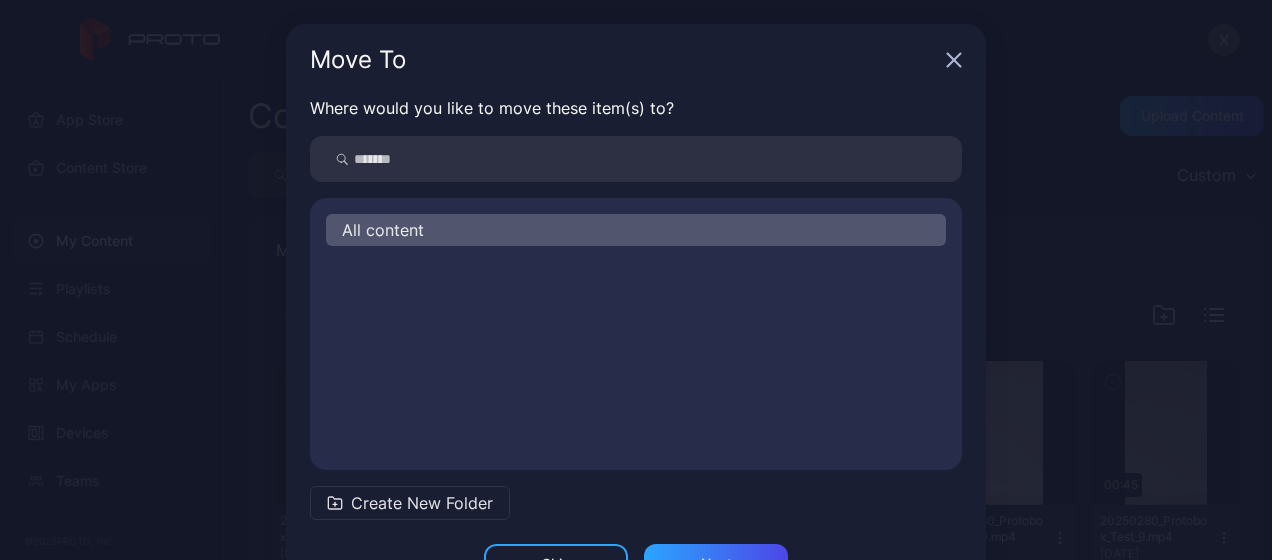 scroll, scrollTop: 72, scrollLeft: 0, axis: vertical 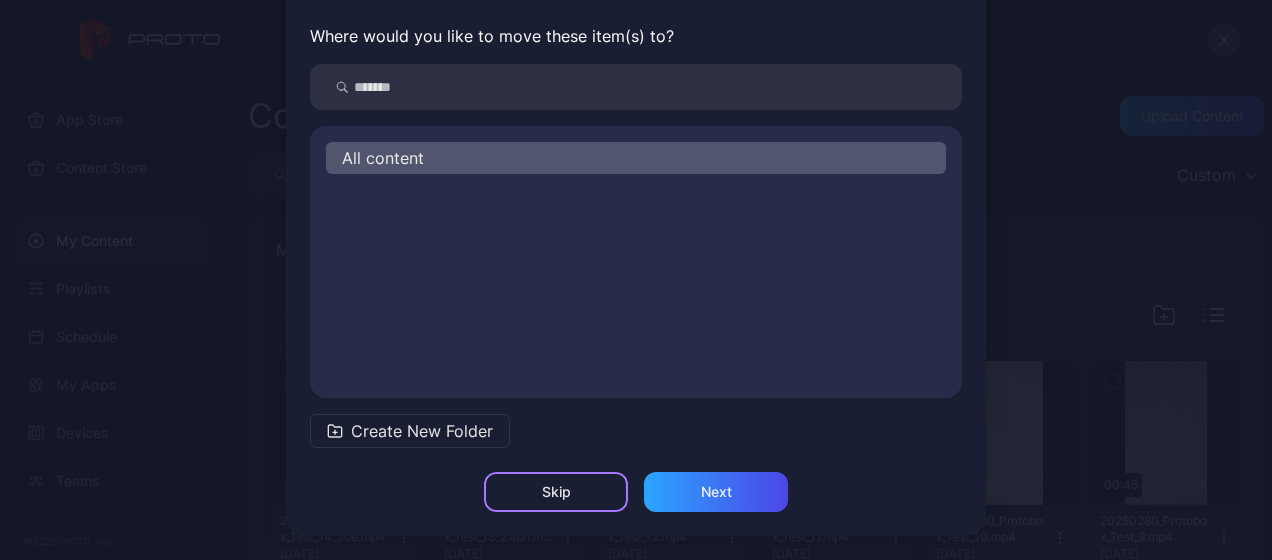 click on "Skip" at bounding box center (556, 492) 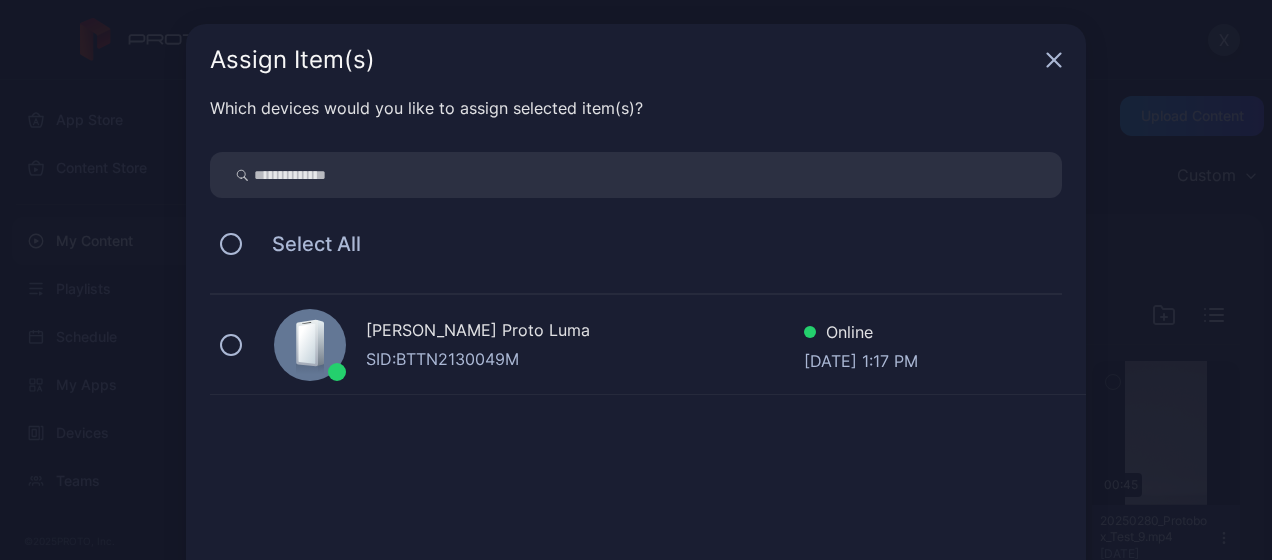 click on "SID:  BTTN2130049M" at bounding box center [585, 359] 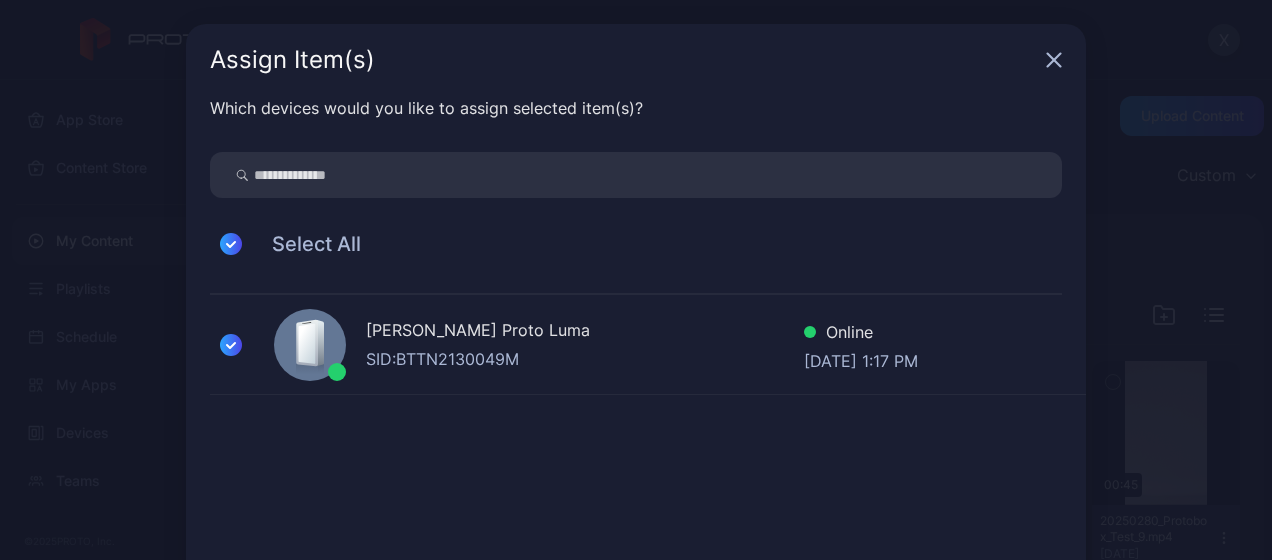 scroll, scrollTop: 132, scrollLeft: 0, axis: vertical 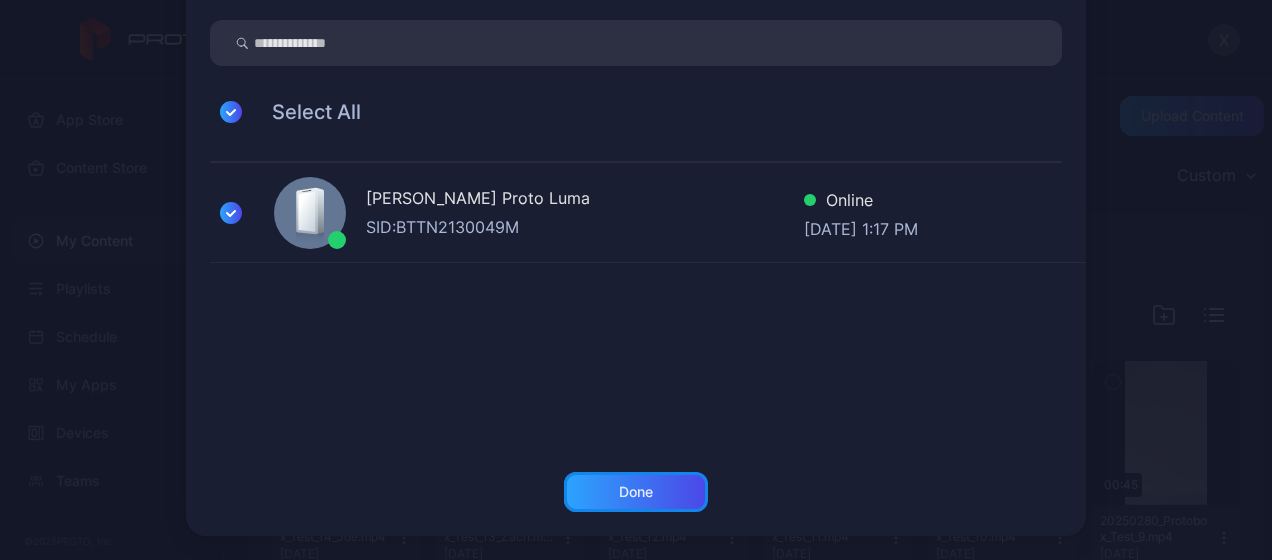 click on "Done" at bounding box center [636, 492] 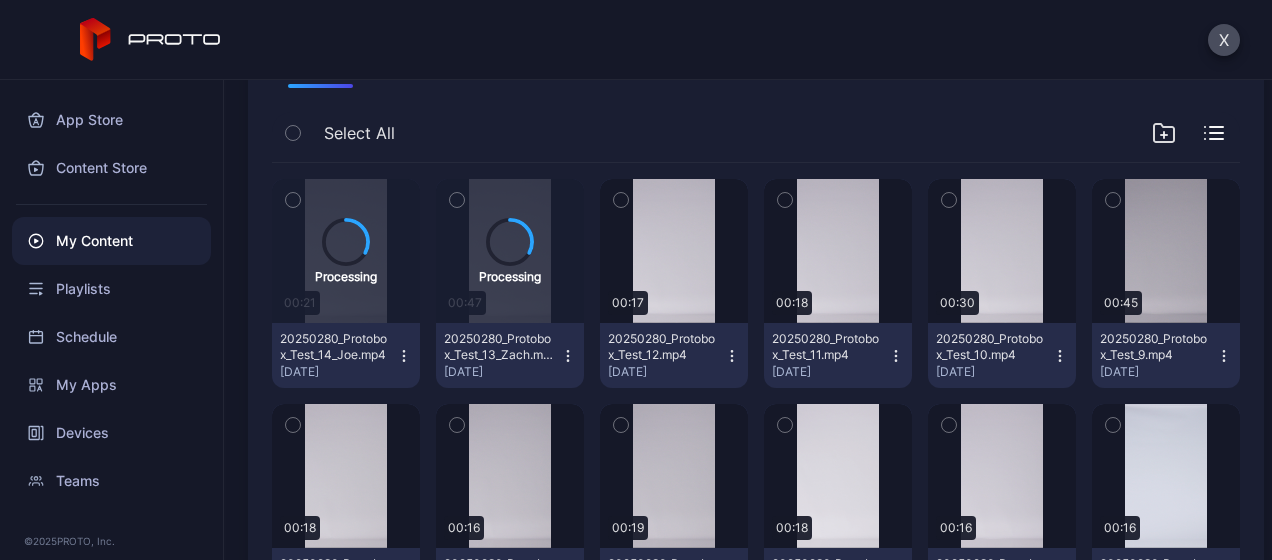 scroll, scrollTop: 0, scrollLeft: 0, axis: both 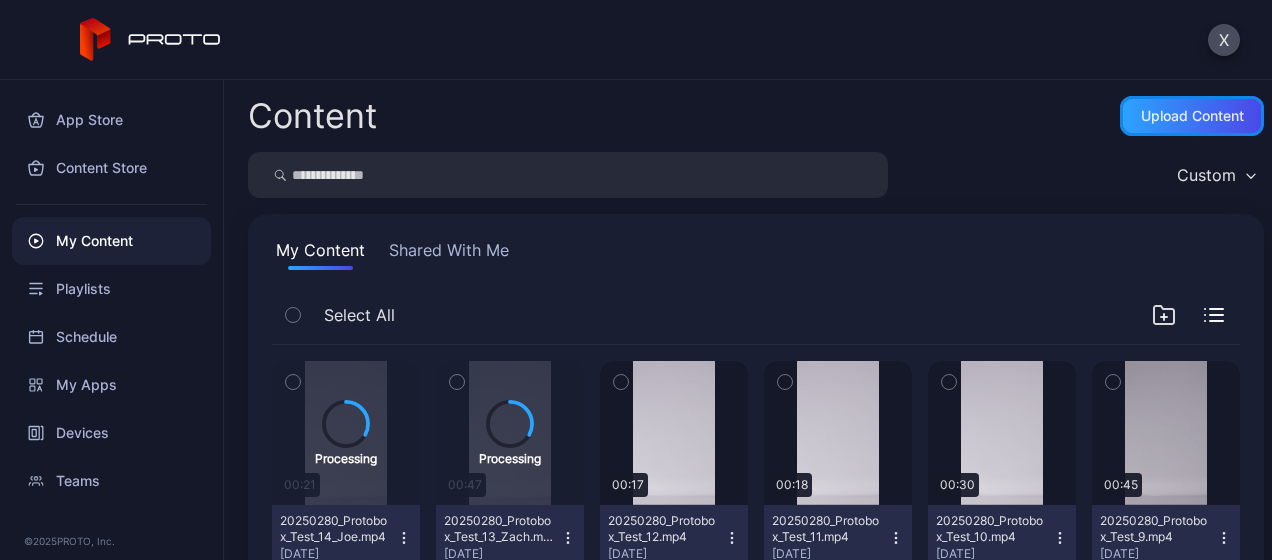 click on "Upload Content" at bounding box center (1192, 116) 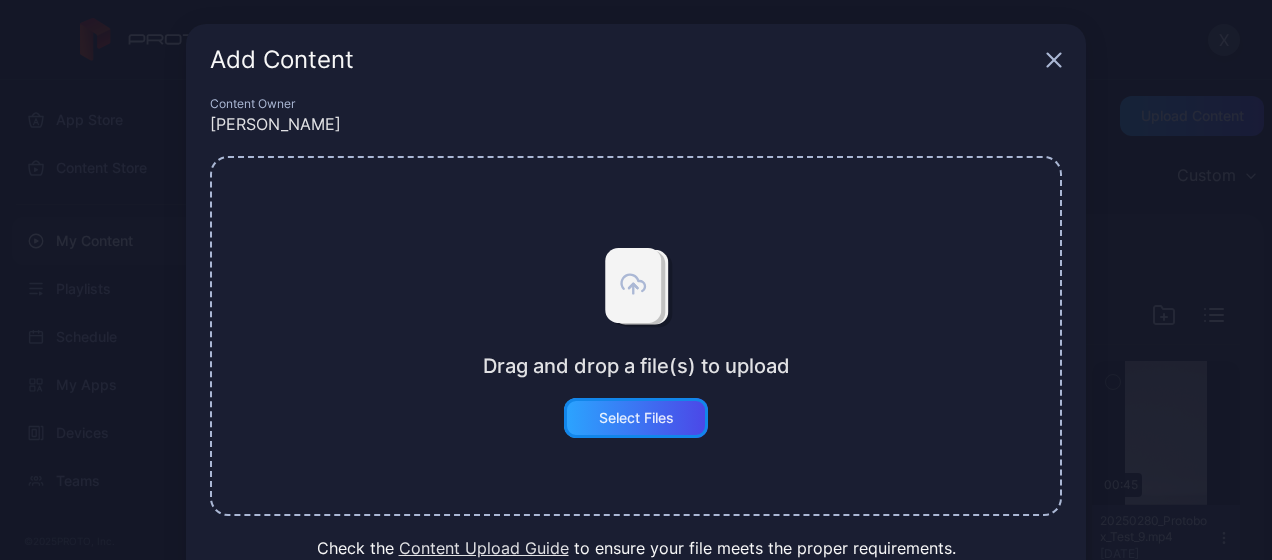 click on "Select Files" at bounding box center [636, 418] 